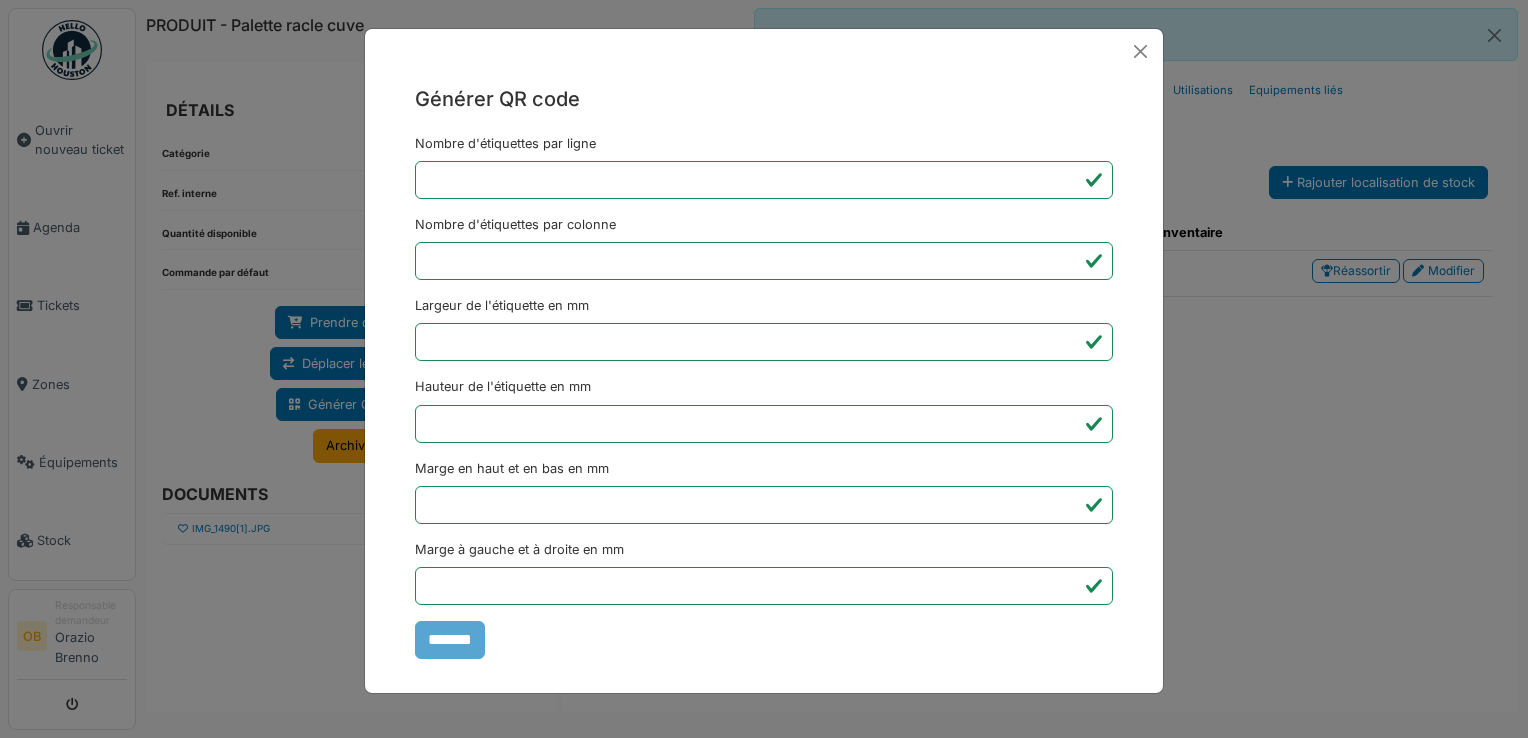 scroll, scrollTop: 0, scrollLeft: 0, axis: both 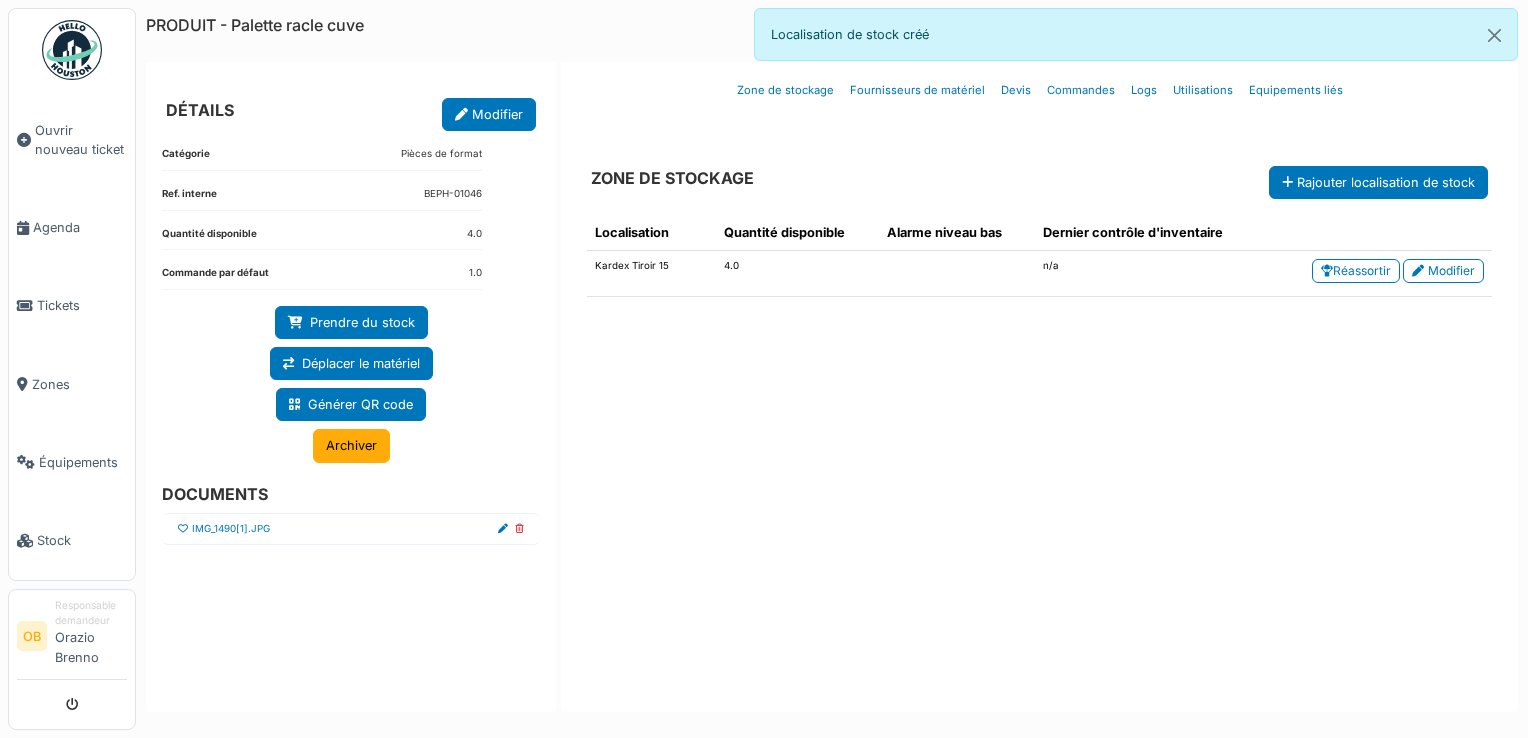 click at bounding box center (183, 529) 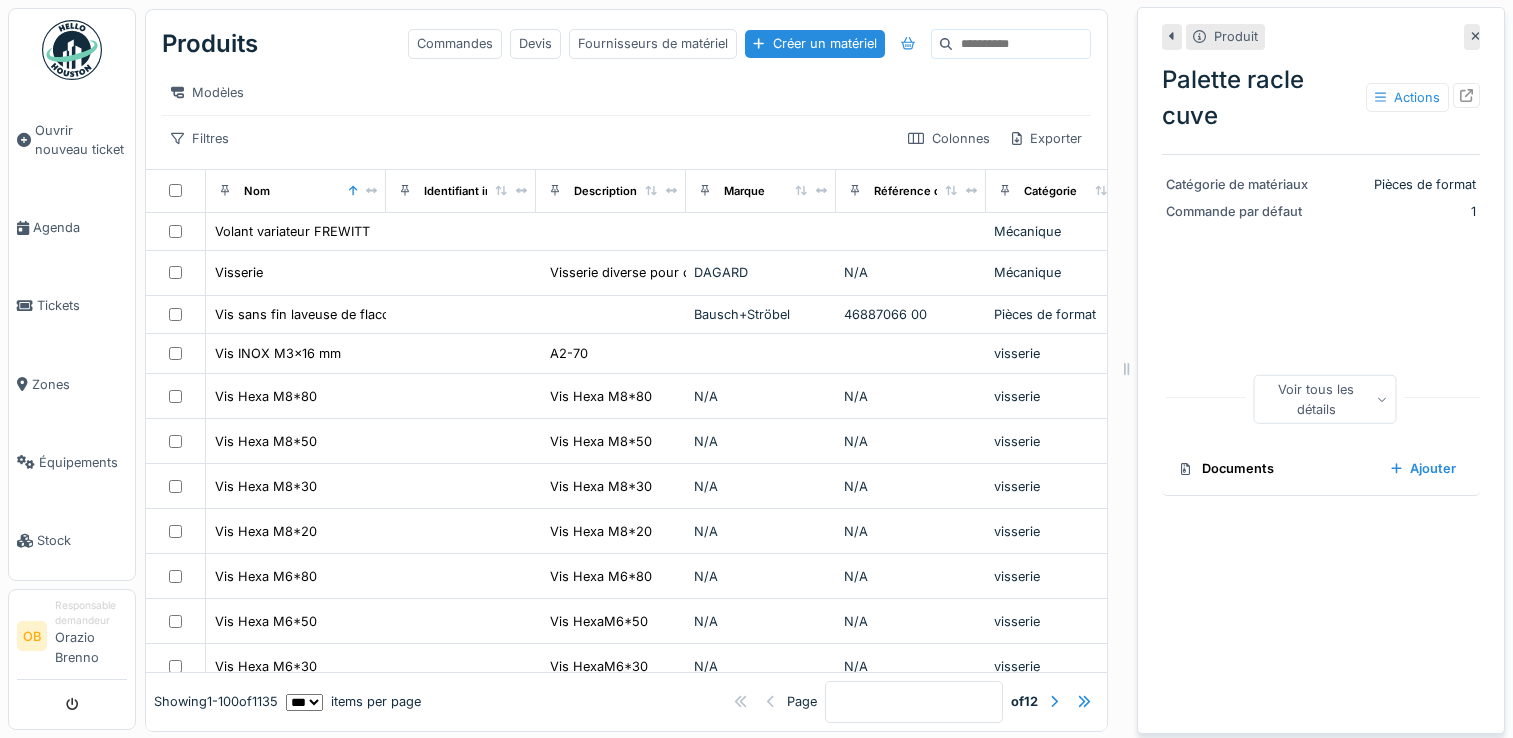 scroll, scrollTop: 0, scrollLeft: 0, axis: both 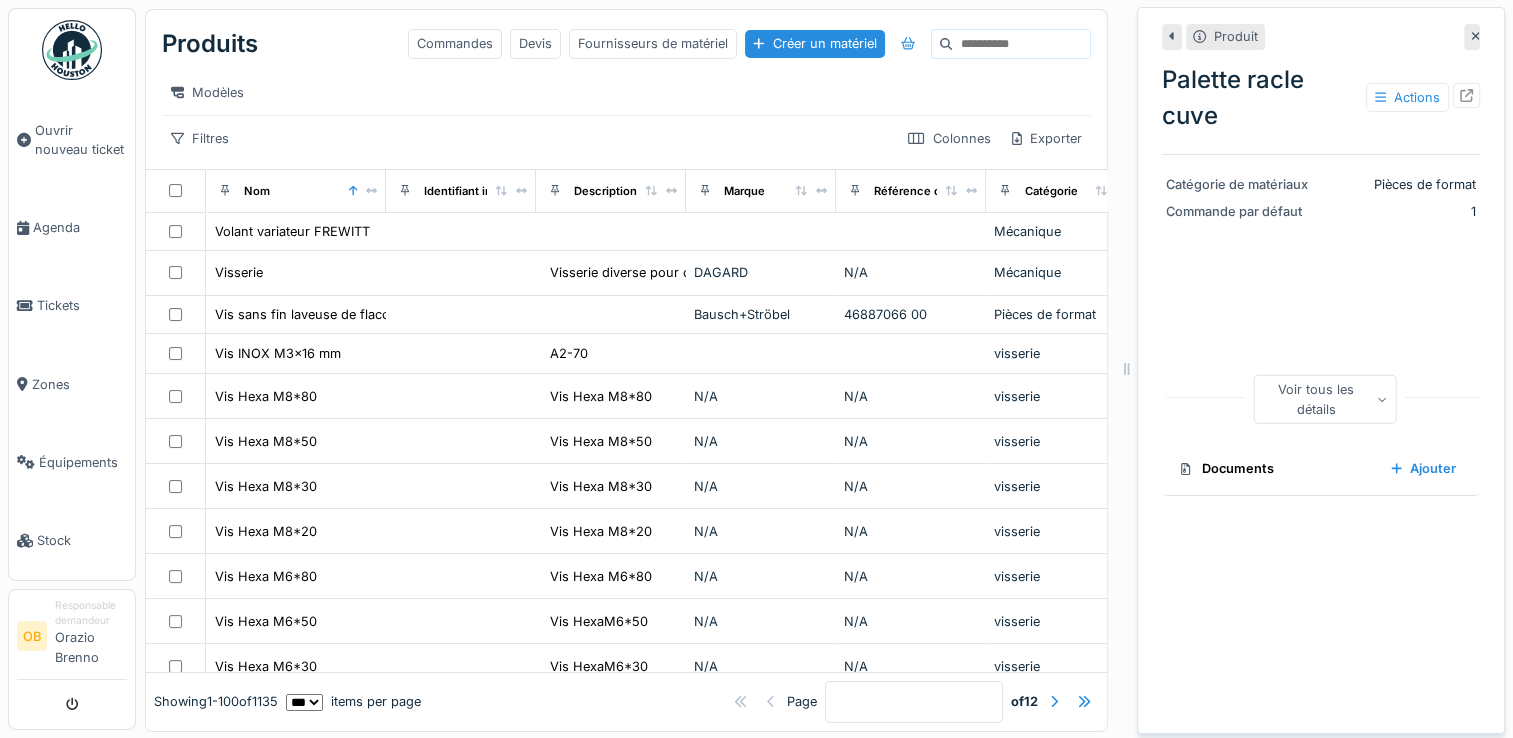 click at bounding box center [1021, 44] 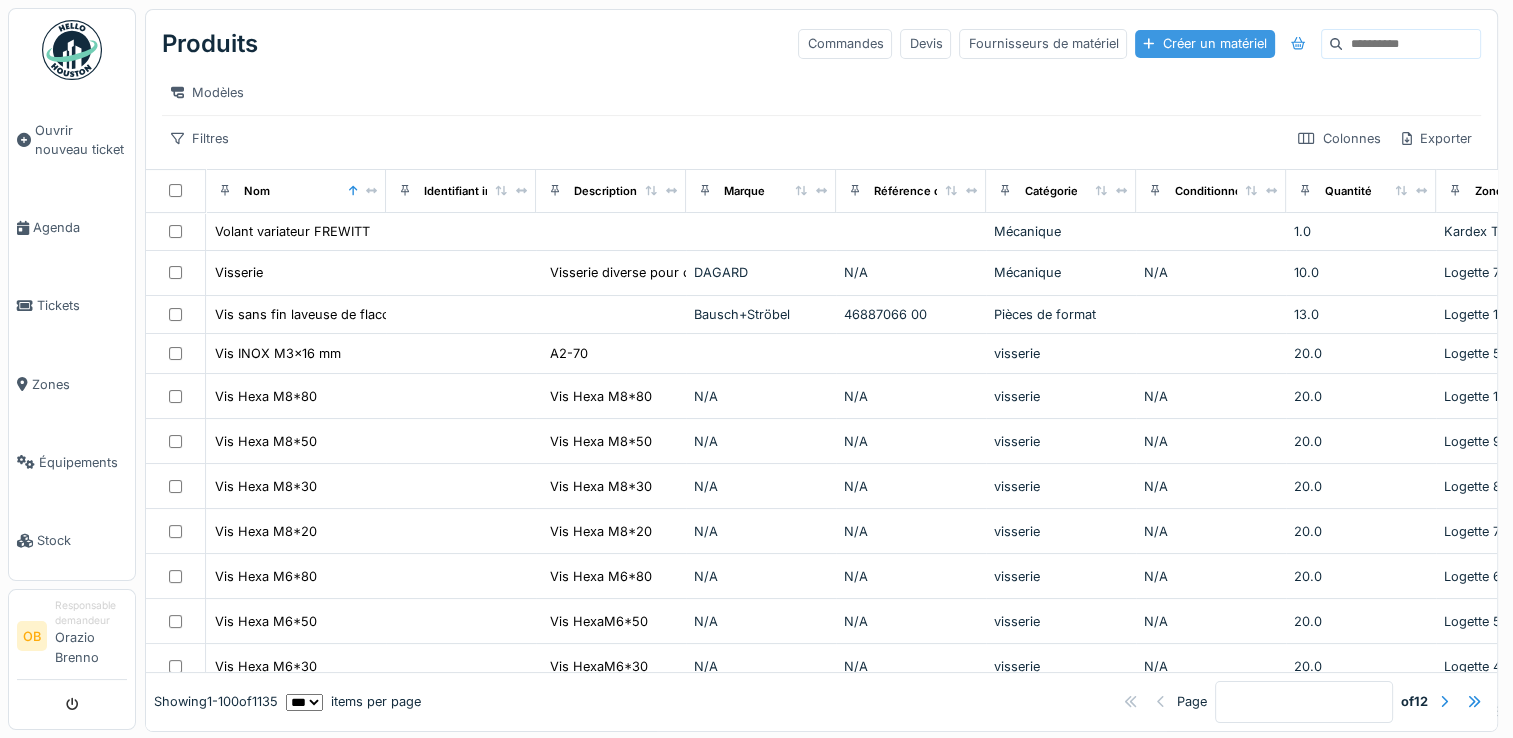 click on "Créer un matériel" at bounding box center [1204, 43] 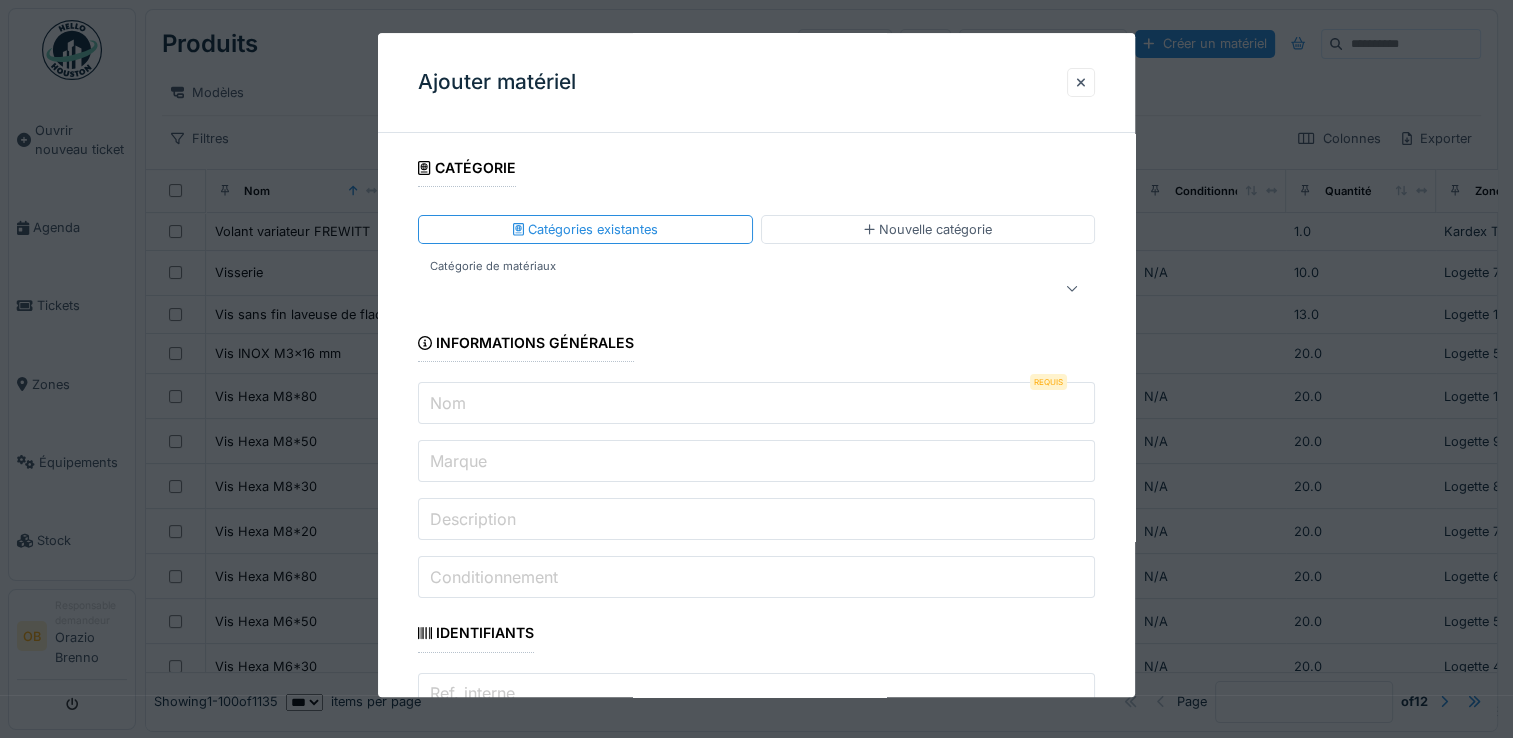 click at bounding box center [722, 289] 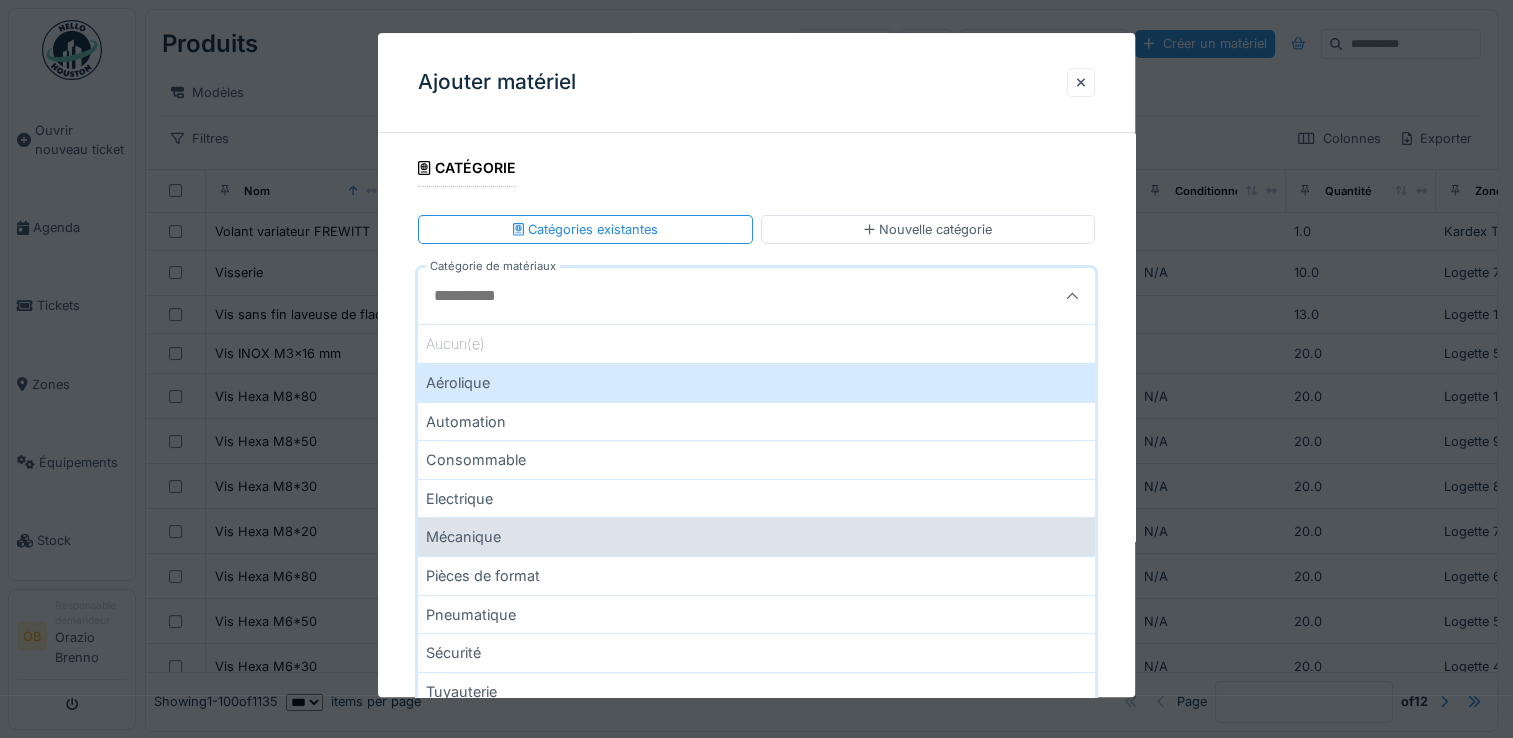 click on "Mécanique" at bounding box center [756, 537] 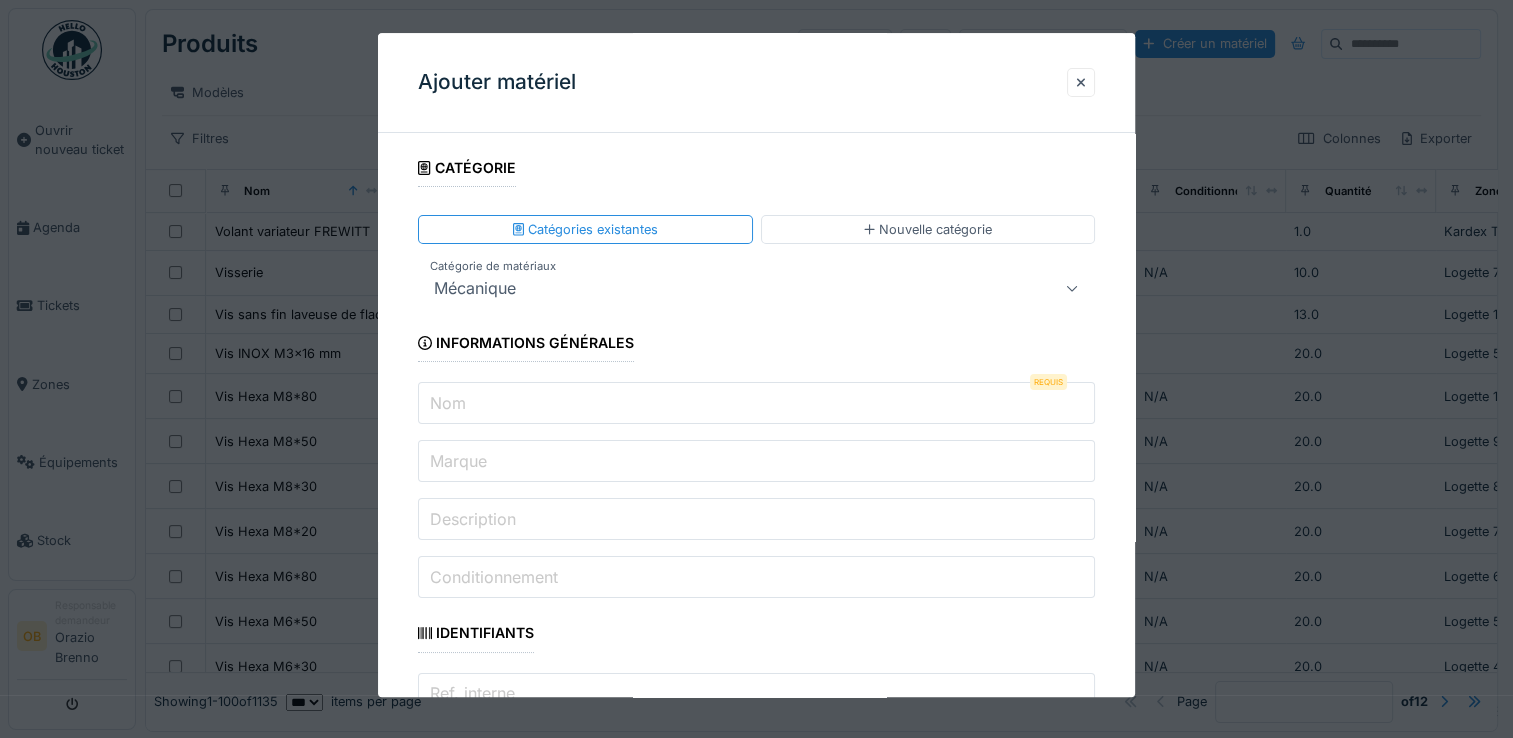 click on "Nom" at bounding box center [756, 404] 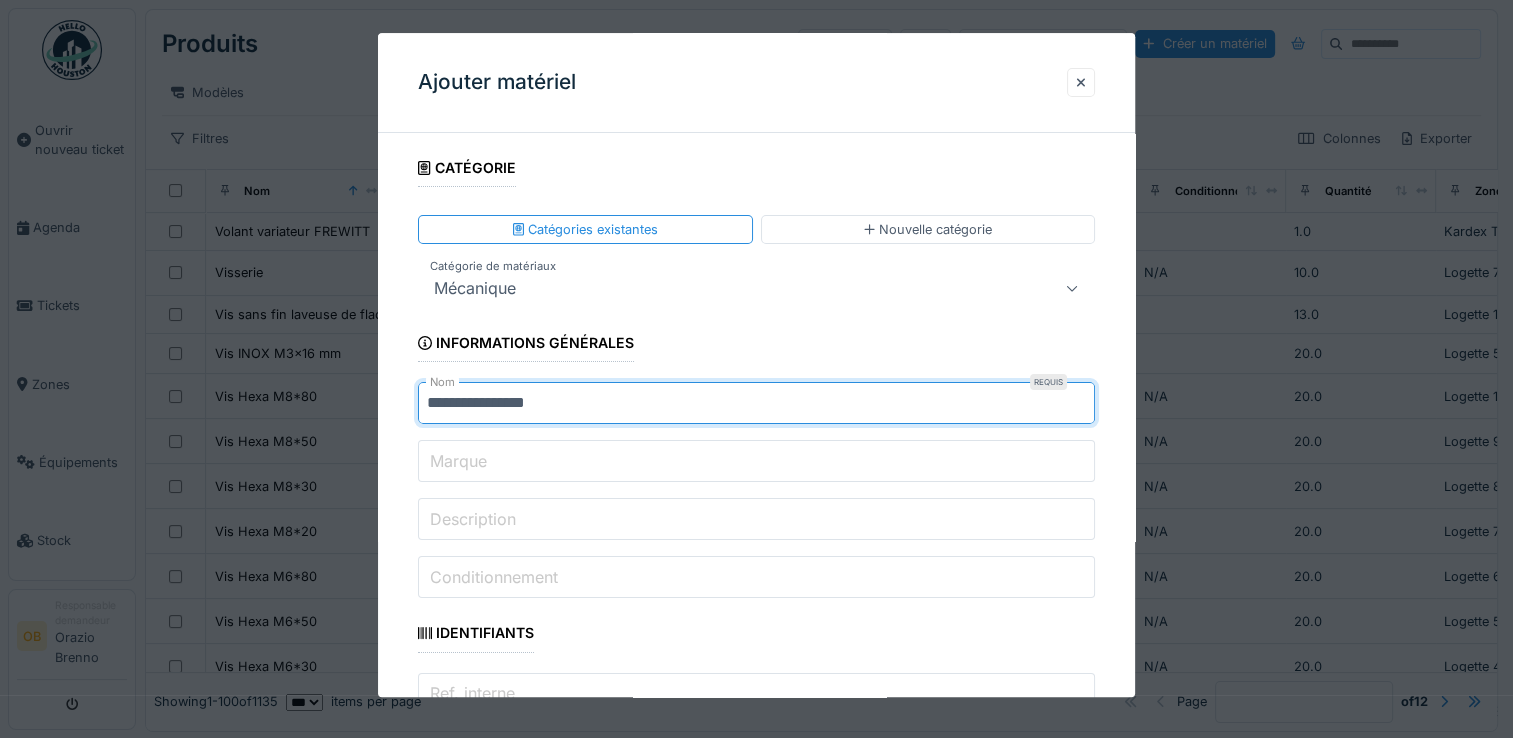 type on "**********" 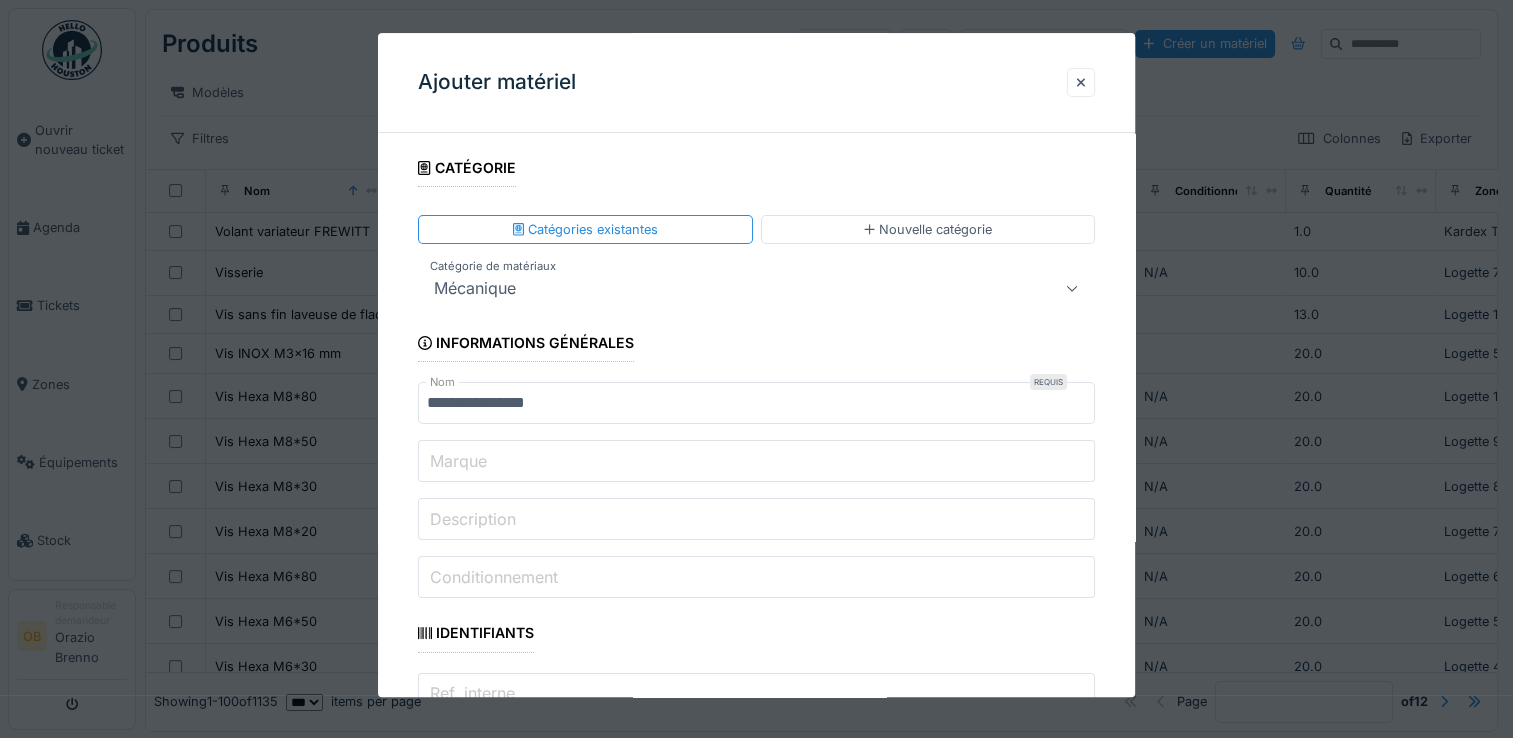 click on "Marque" at bounding box center [458, 461] 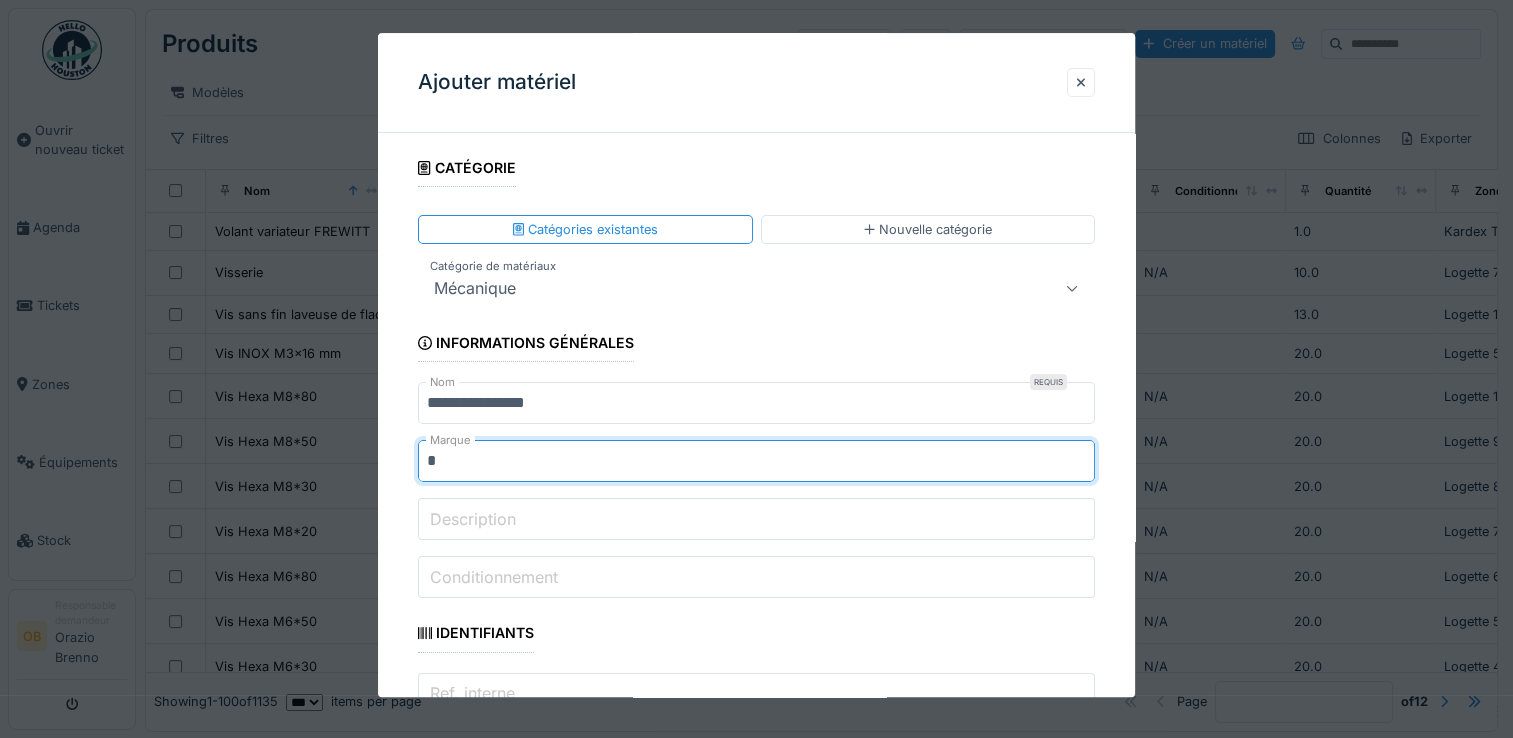 type on "*******" 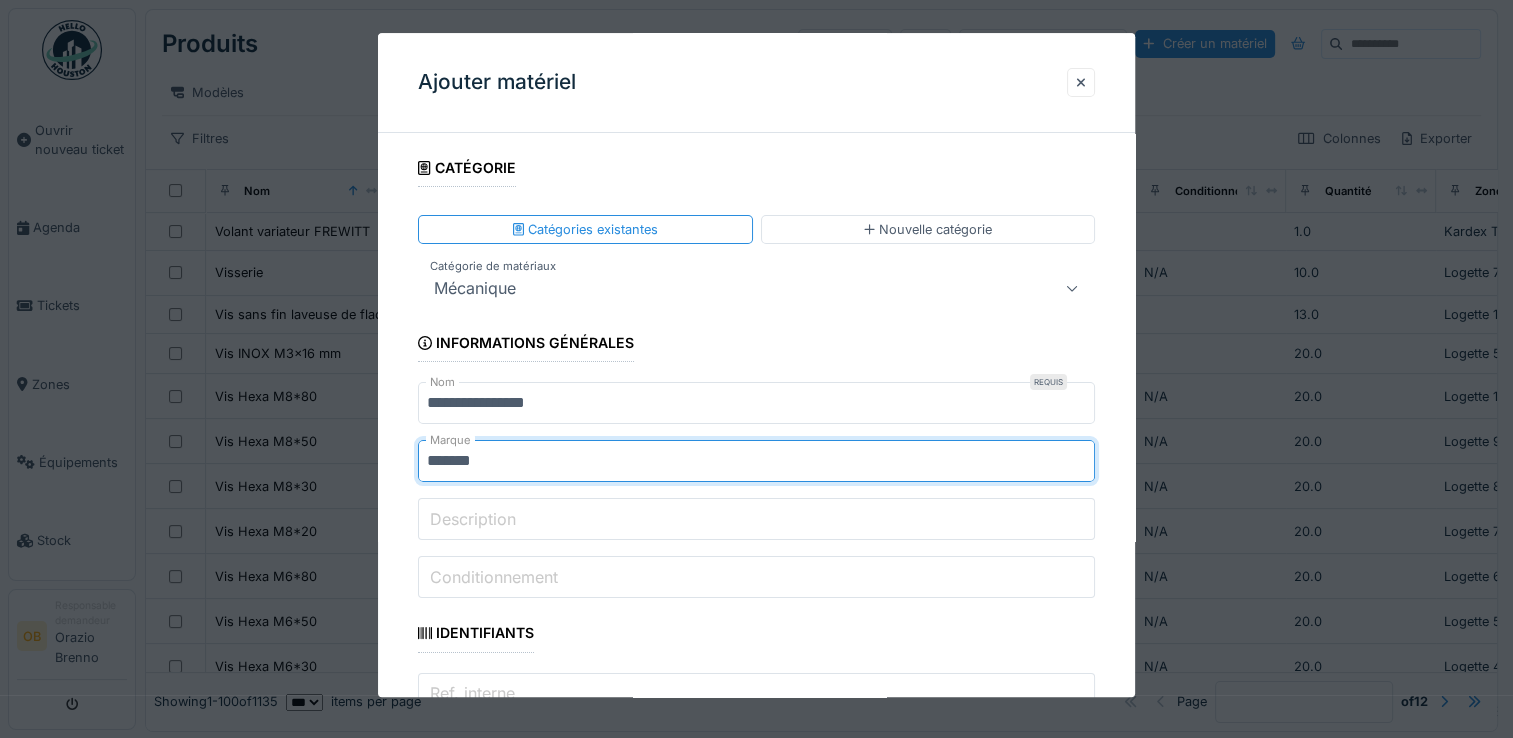click on "**********" at bounding box center (756, 1869) 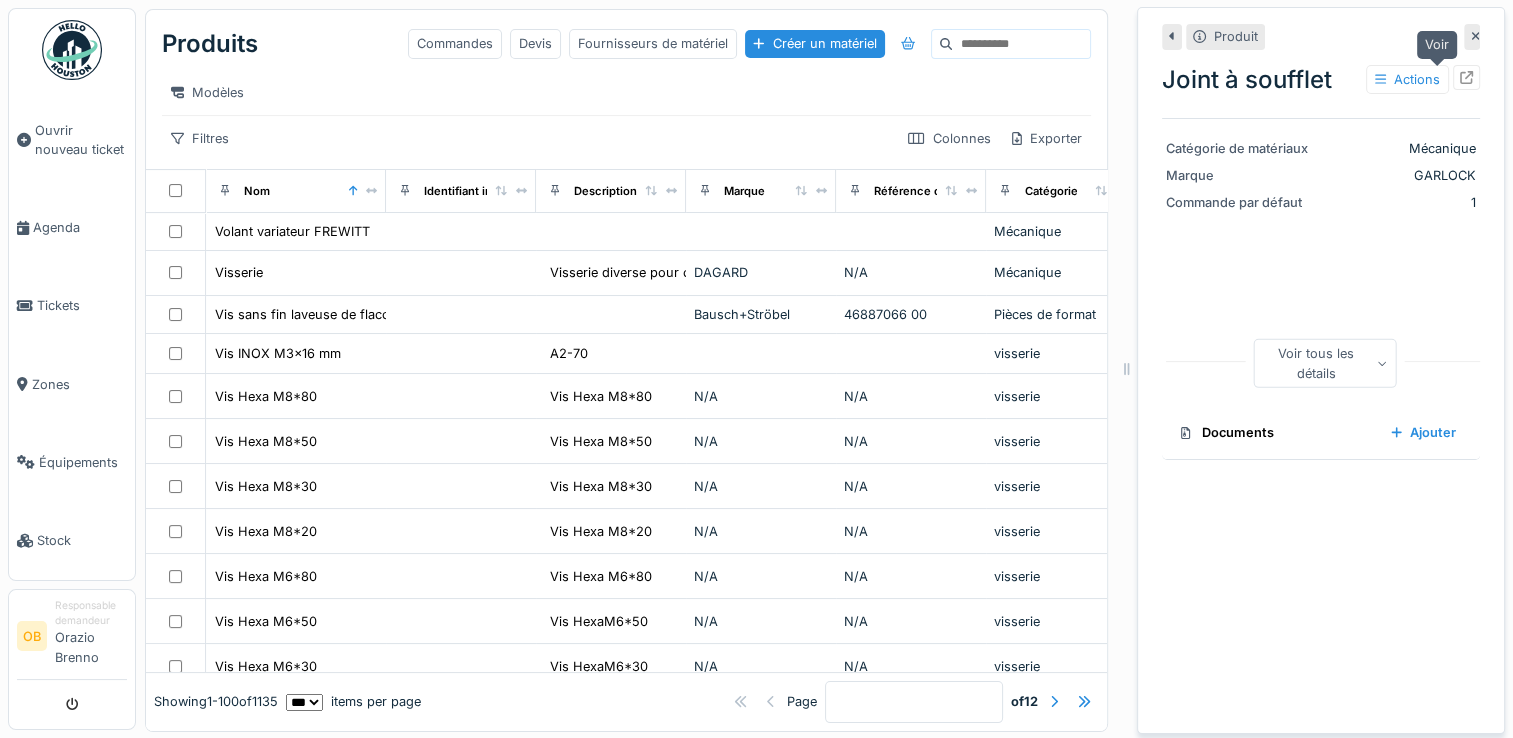 click at bounding box center (1466, 77) 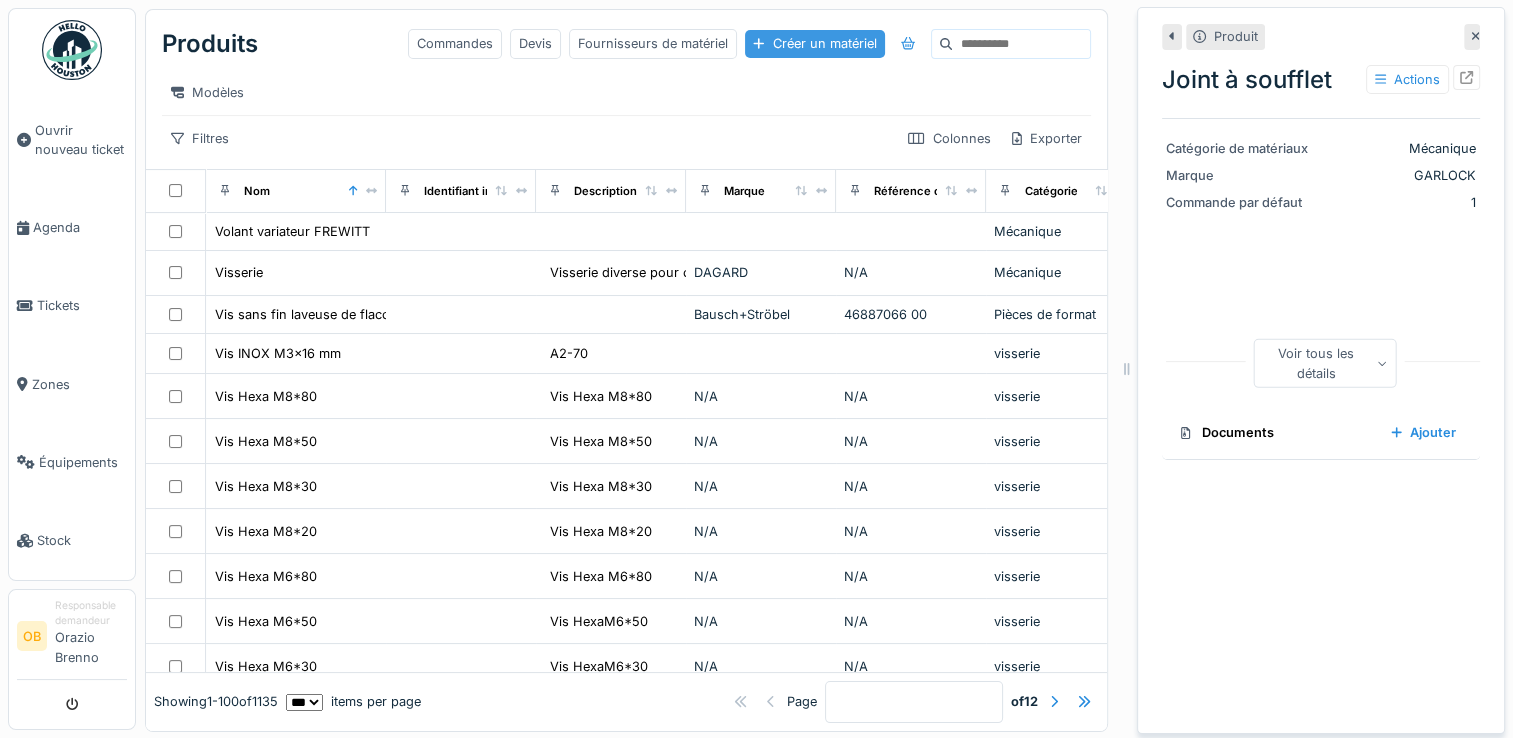click on "Créer un matériel" at bounding box center [814, 43] 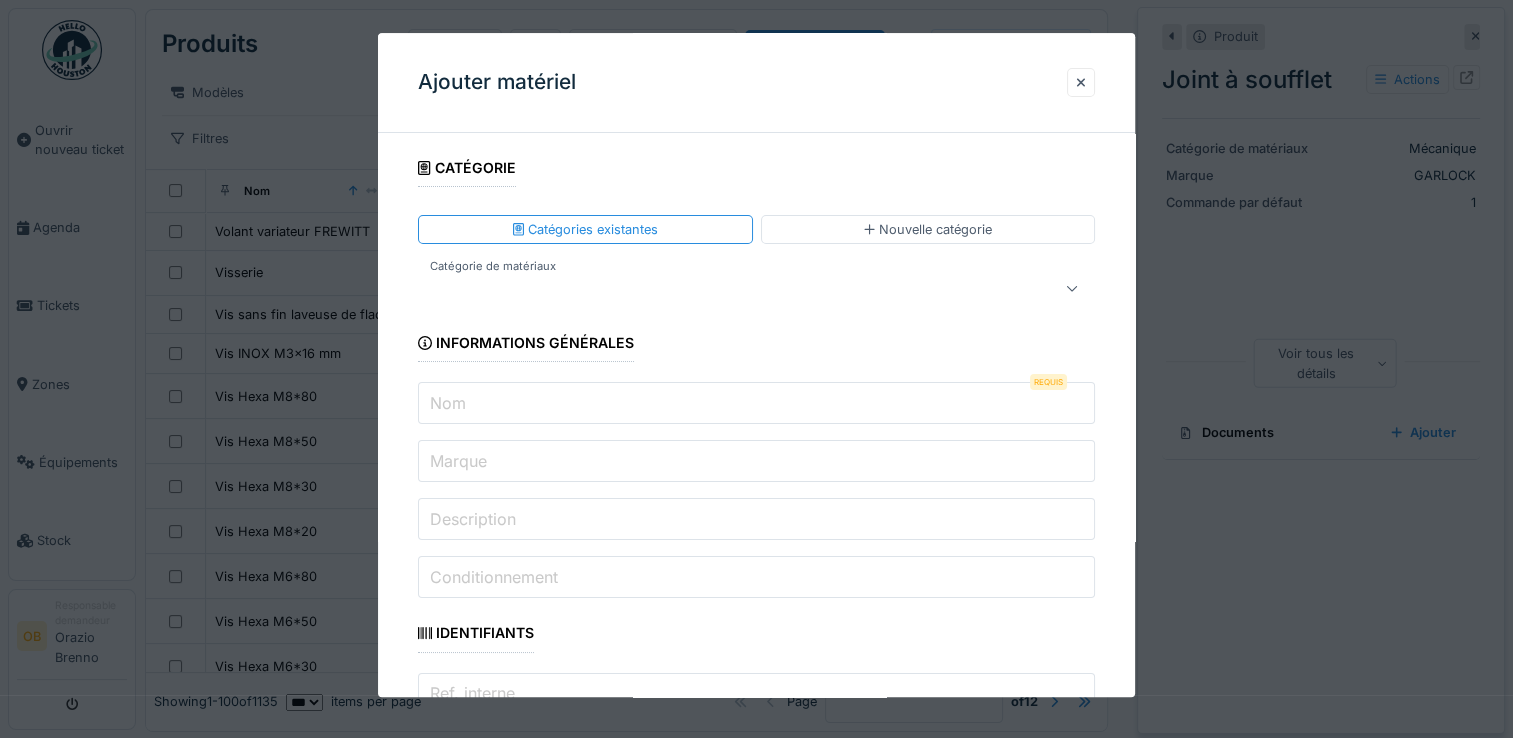 click at bounding box center (722, 289) 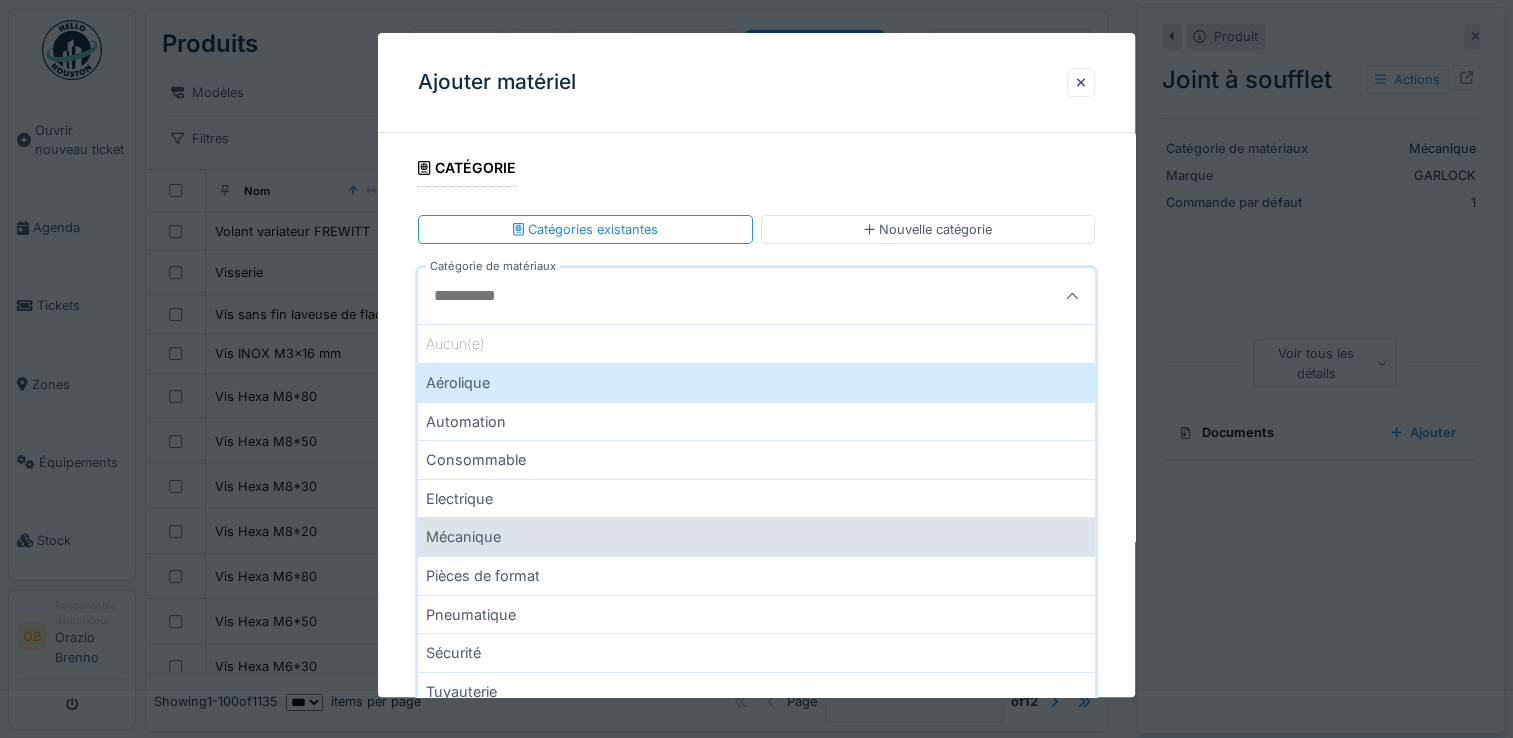 click on "Mécanique" at bounding box center (756, 537) 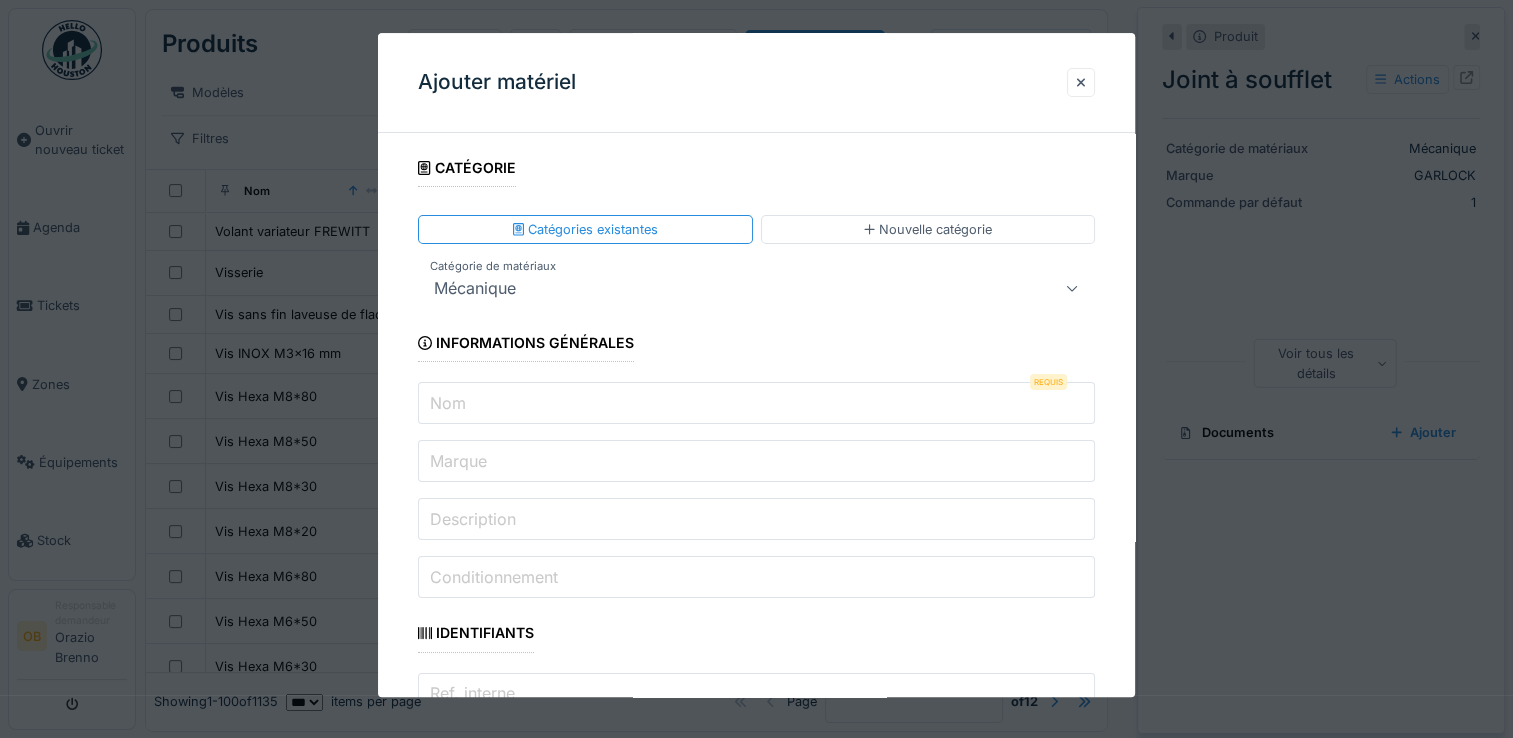 click on "Nom" at bounding box center (756, 404) 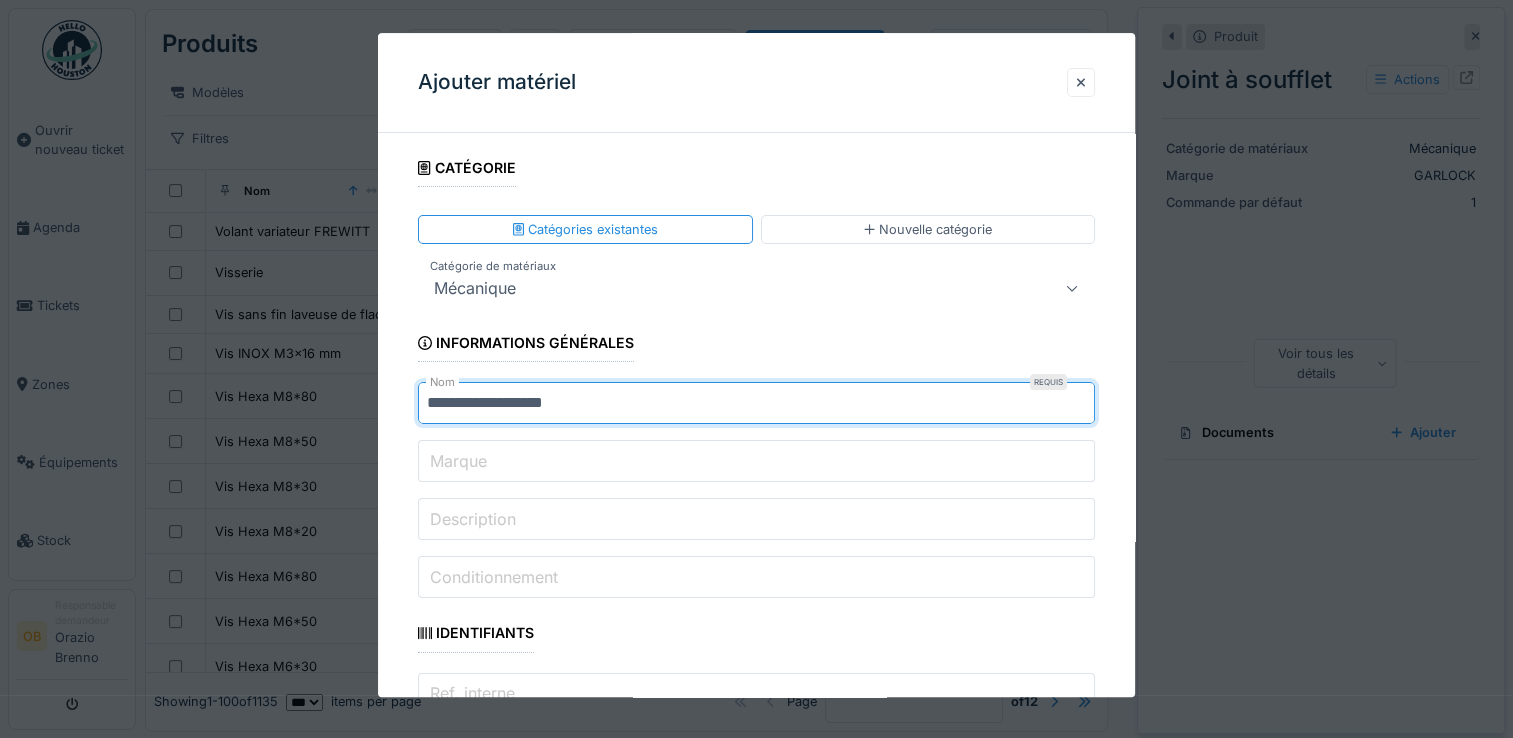 type on "**********" 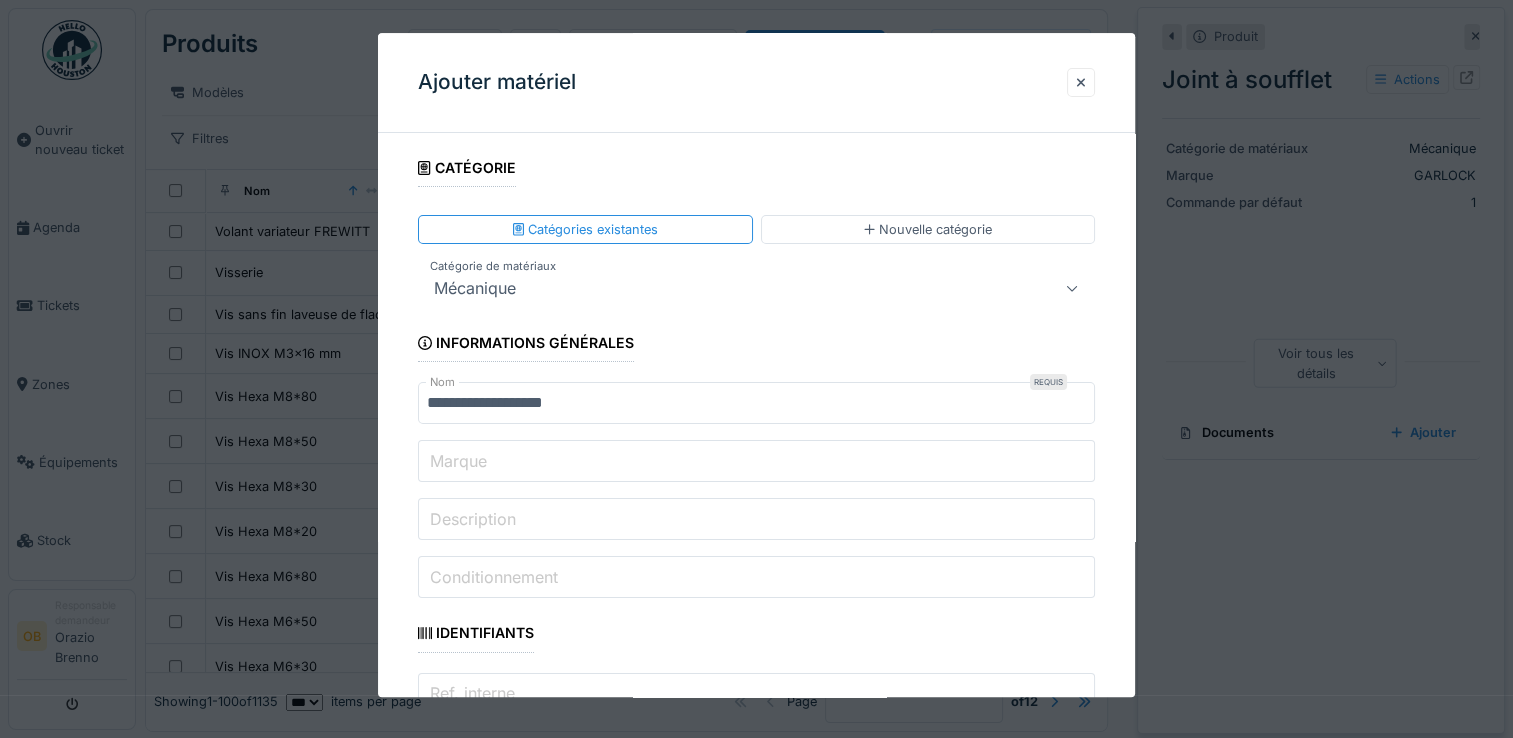 click on "**********" at bounding box center (756, 1869) 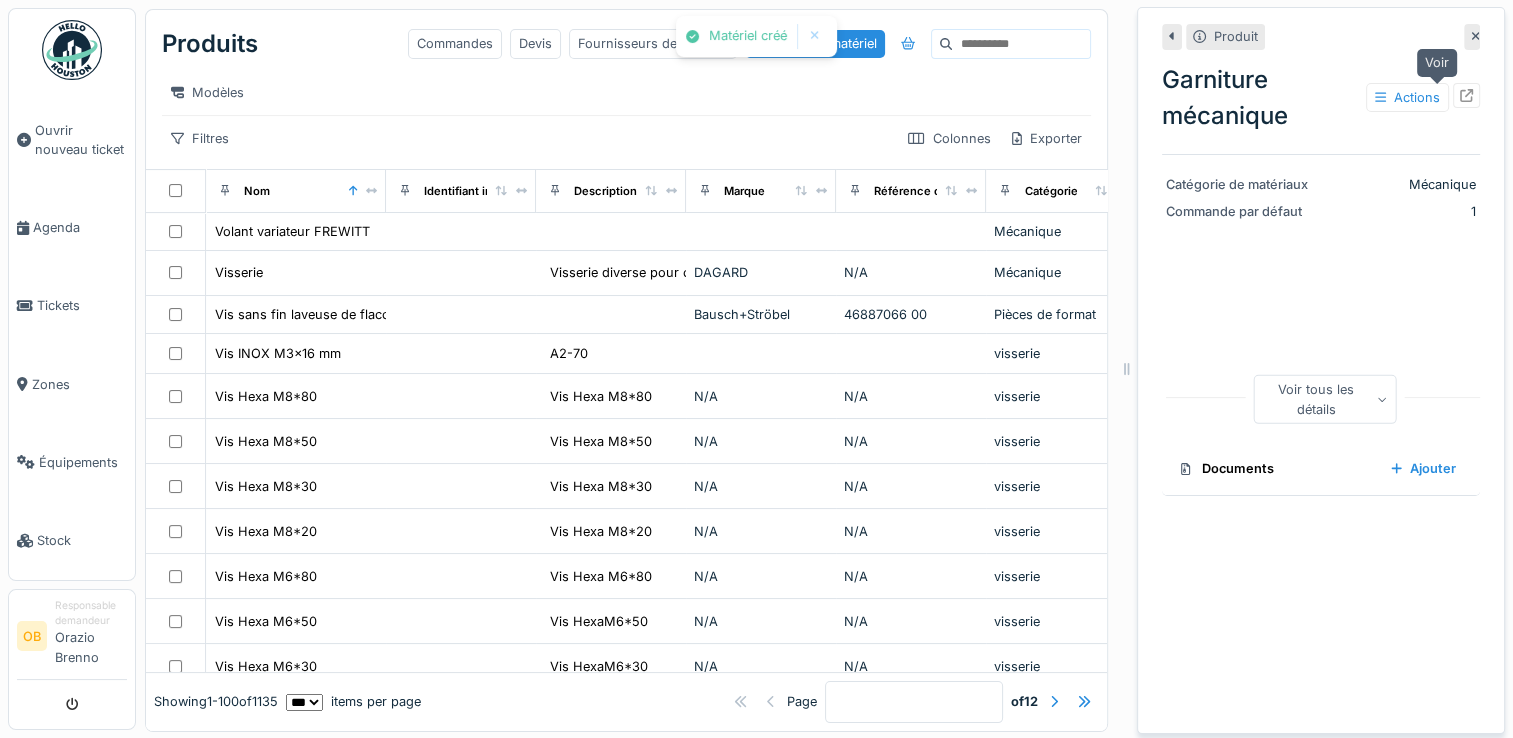 click 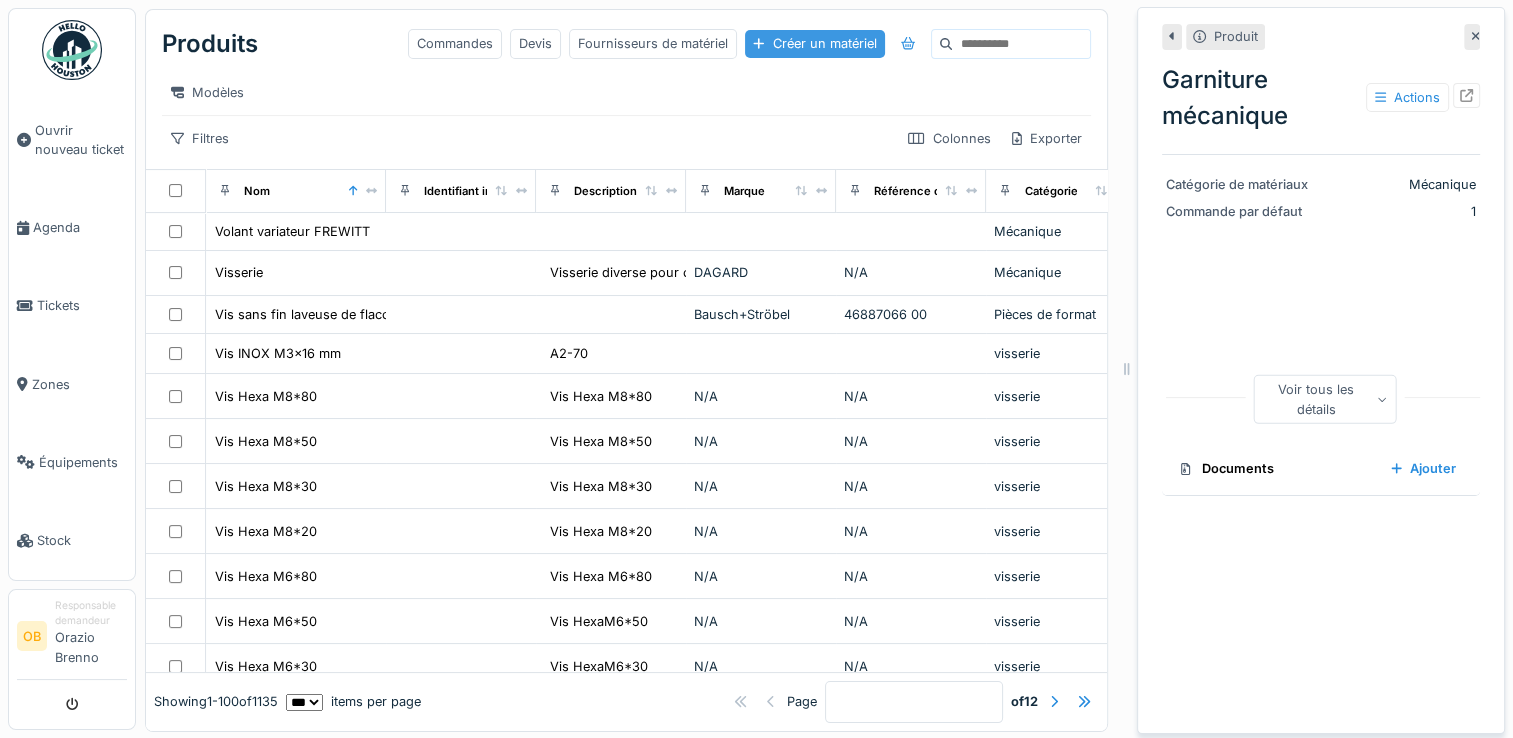 click on "Créer un matériel" at bounding box center (814, 43) 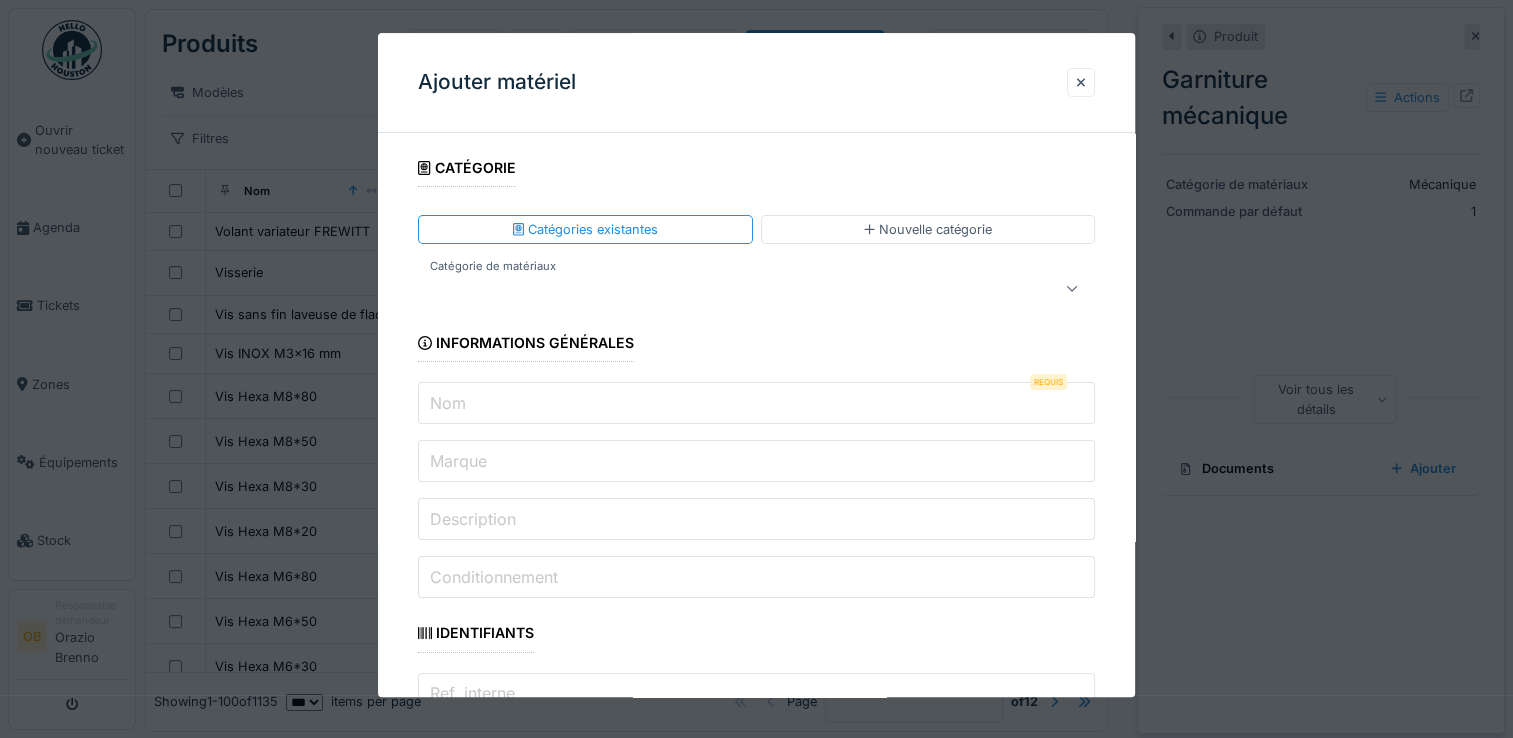 click at bounding box center [722, 289] 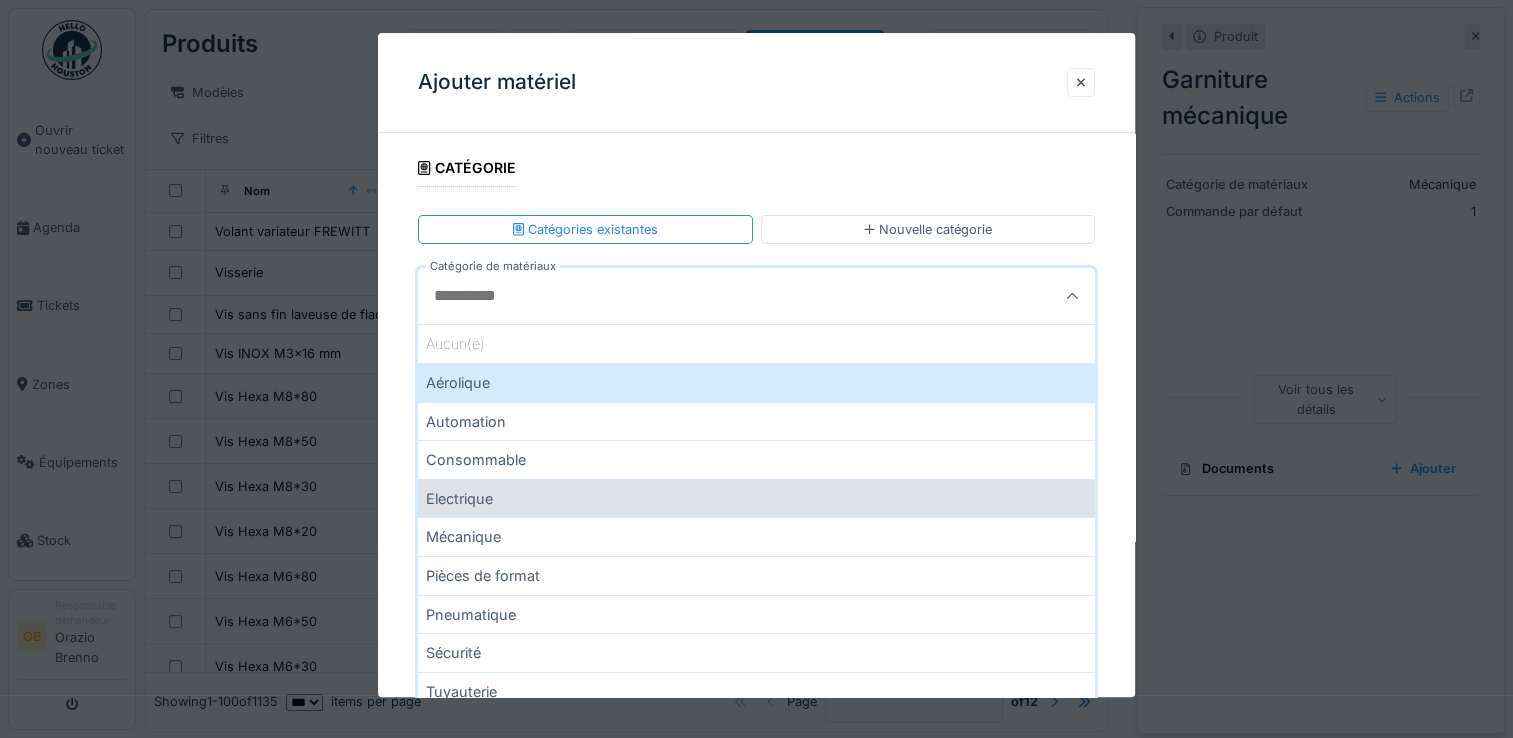 click on "Electrique" at bounding box center (756, 498) 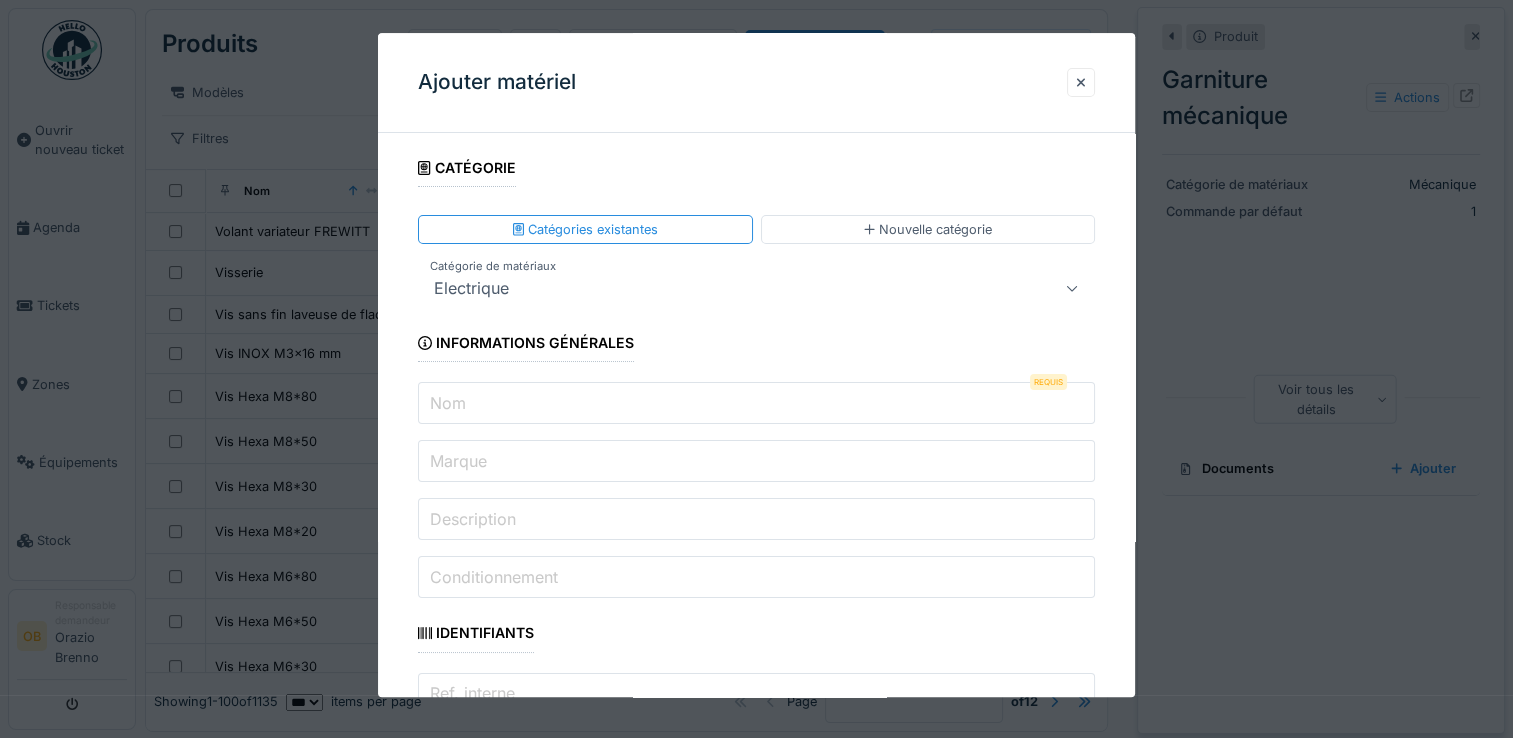 click on "Nom" at bounding box center [756, 404] 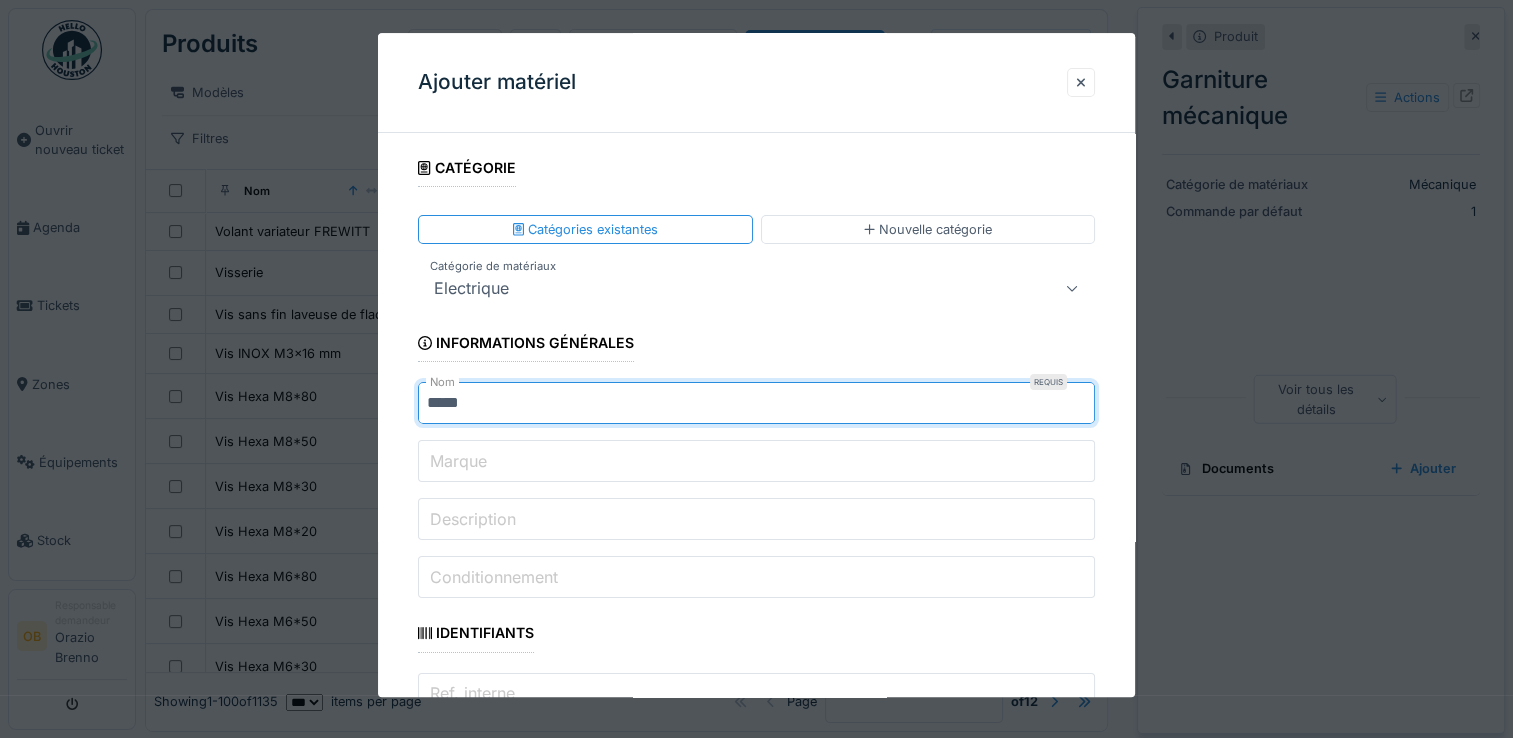 type on "*****" 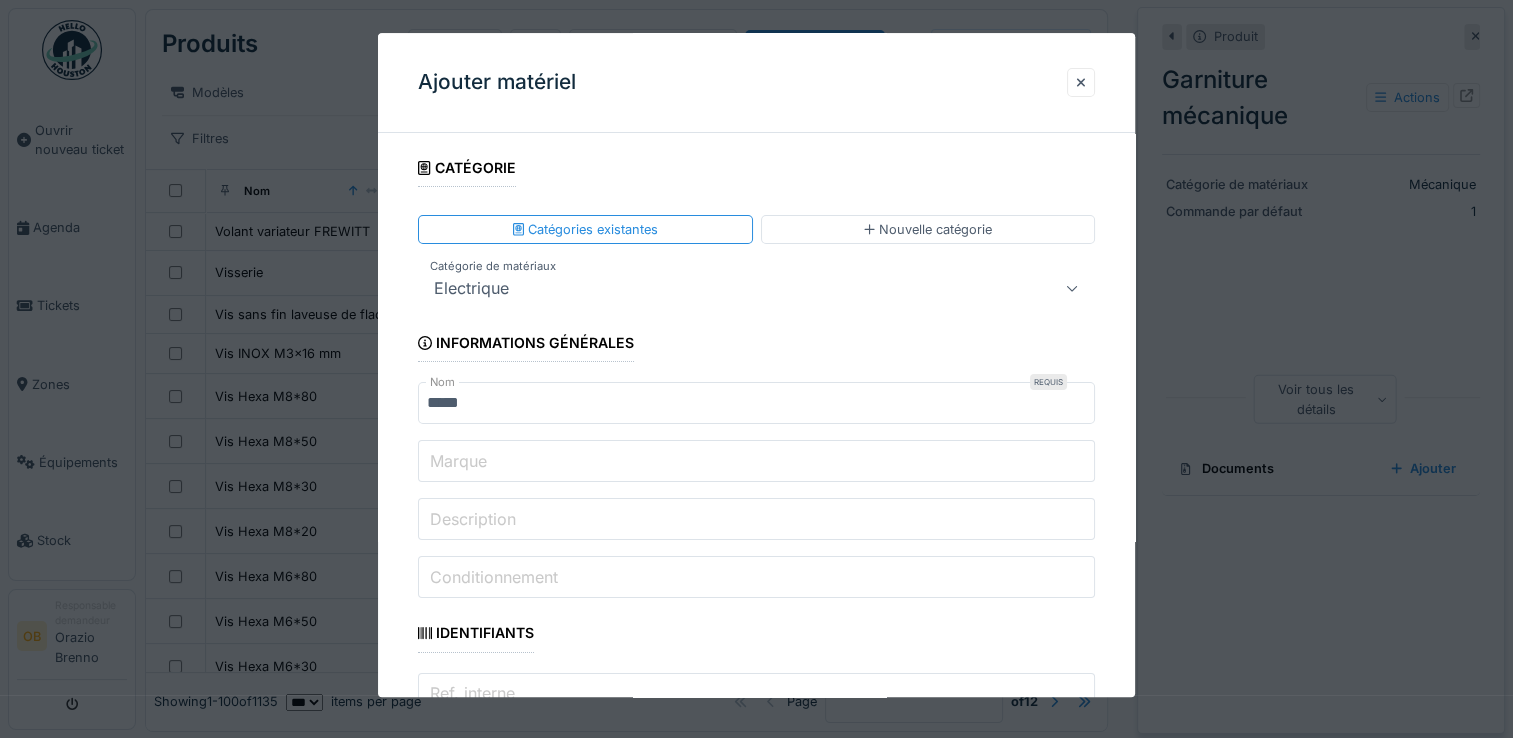 drag, startPoint x: 865, startPoint y: 469, endPoint x: 853, endPoint y: 473, distance: 12.649111 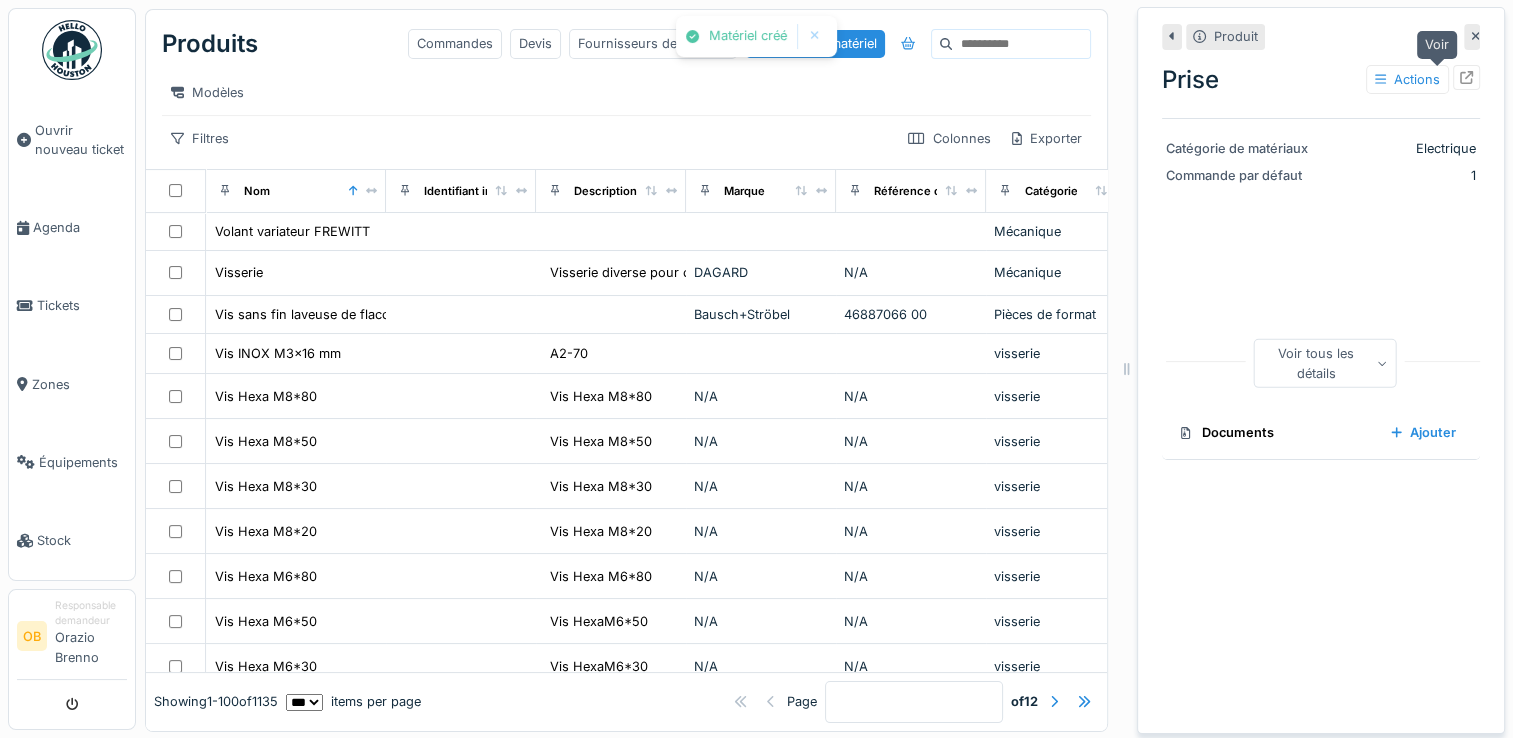 click at bounding box center [1466, 77] 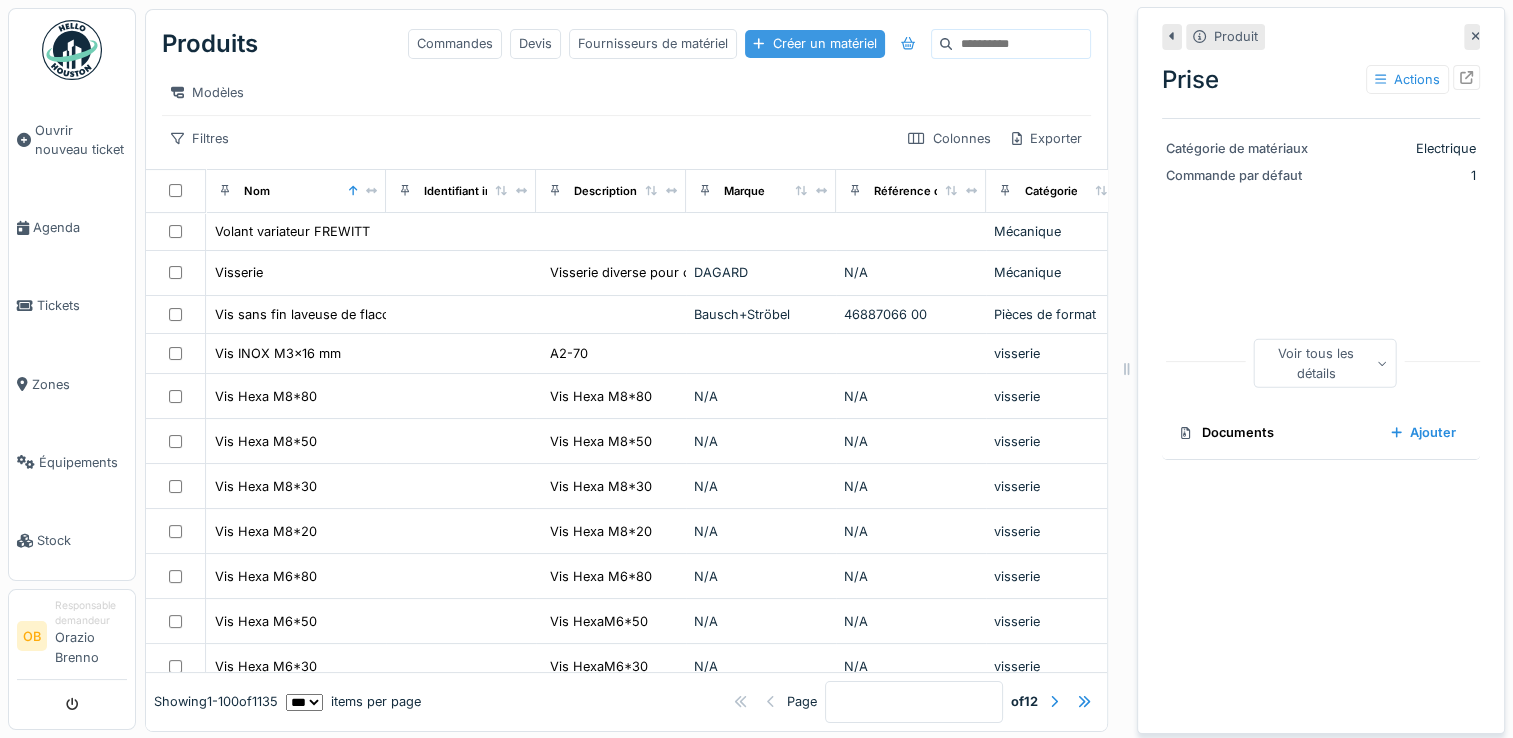 click on "Créer un matériel" at bounding box center (814, 43) 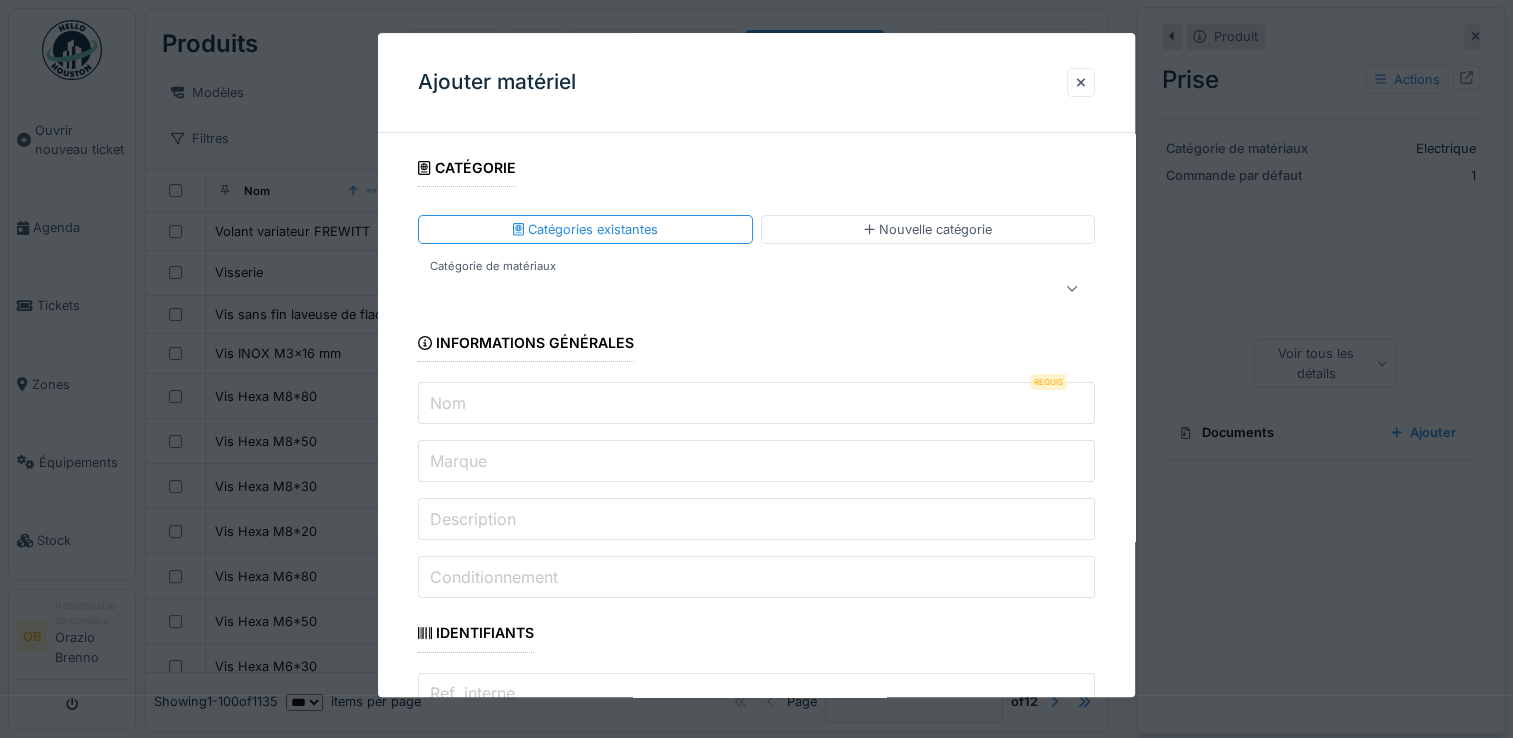 click on "Nom" at bounding box center [756, 404] 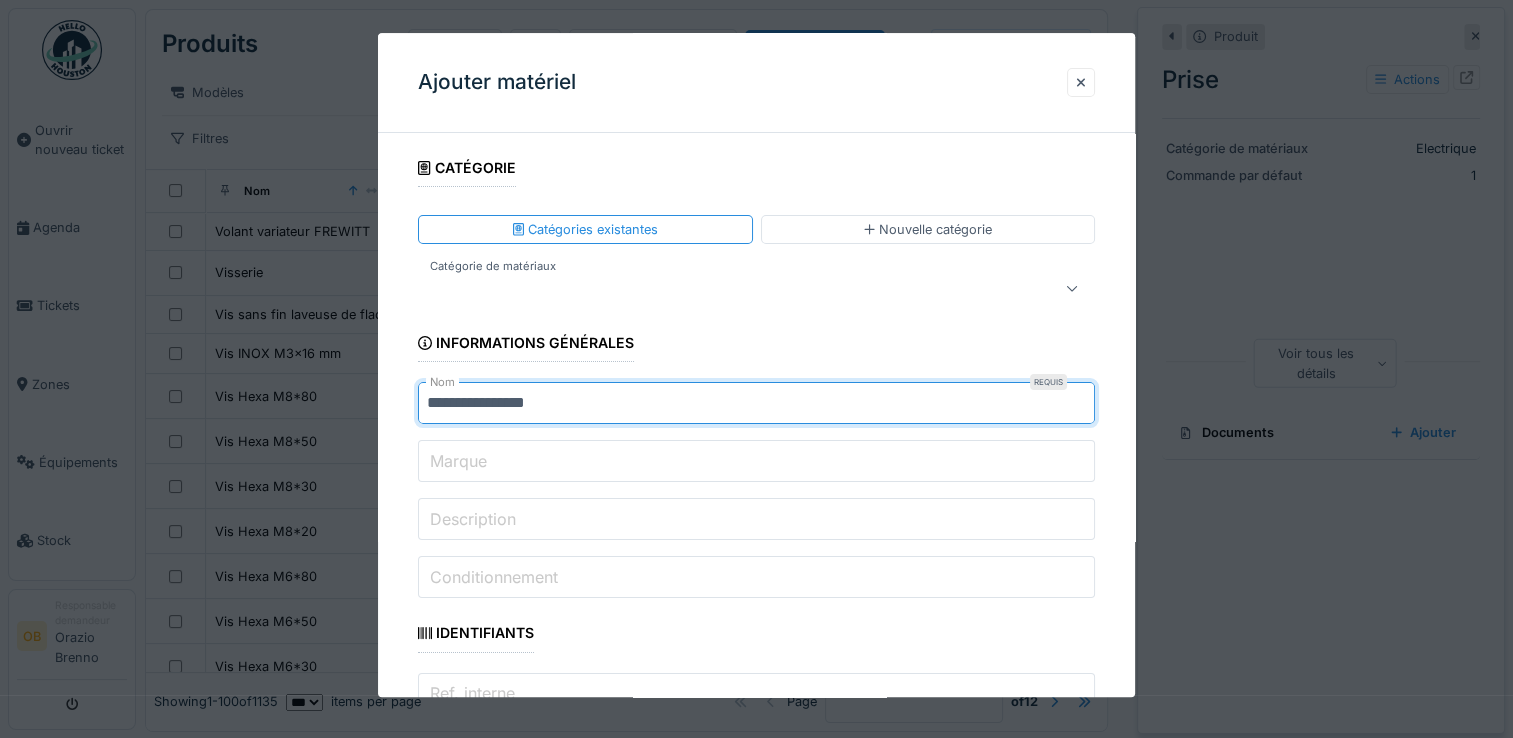 click on "**********" at bounding box center (756, 404) 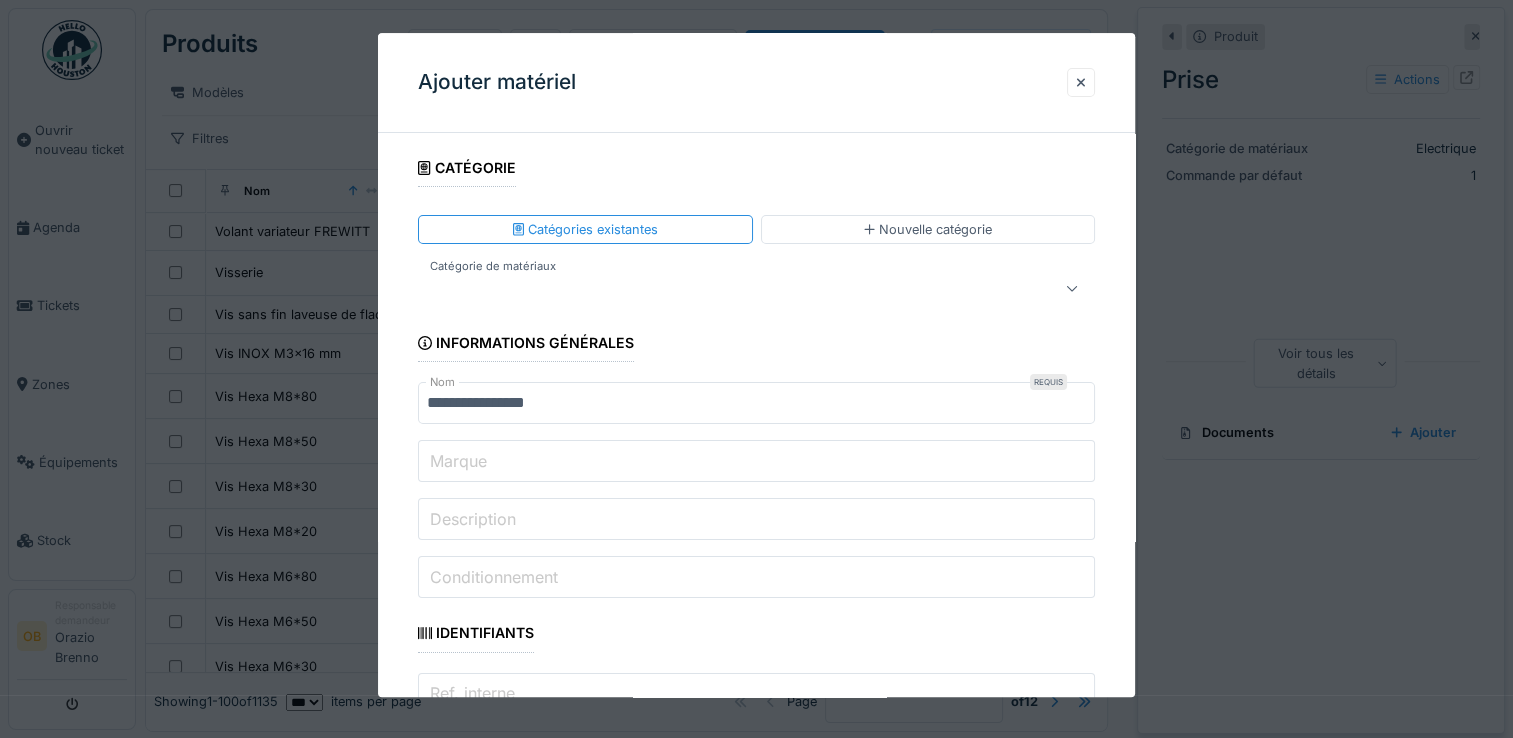click on "Marque" at bounding box center [756, 462] 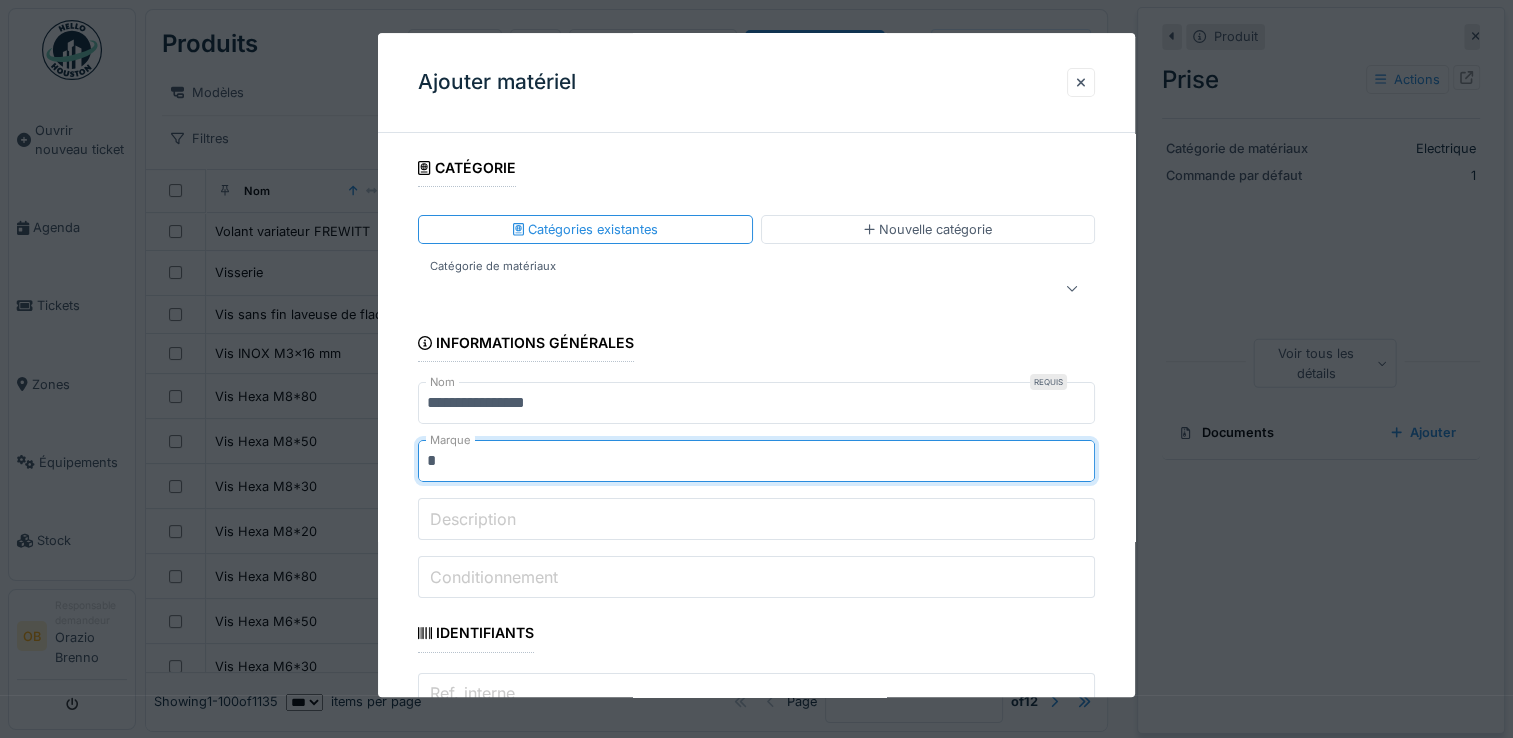 type on "********" 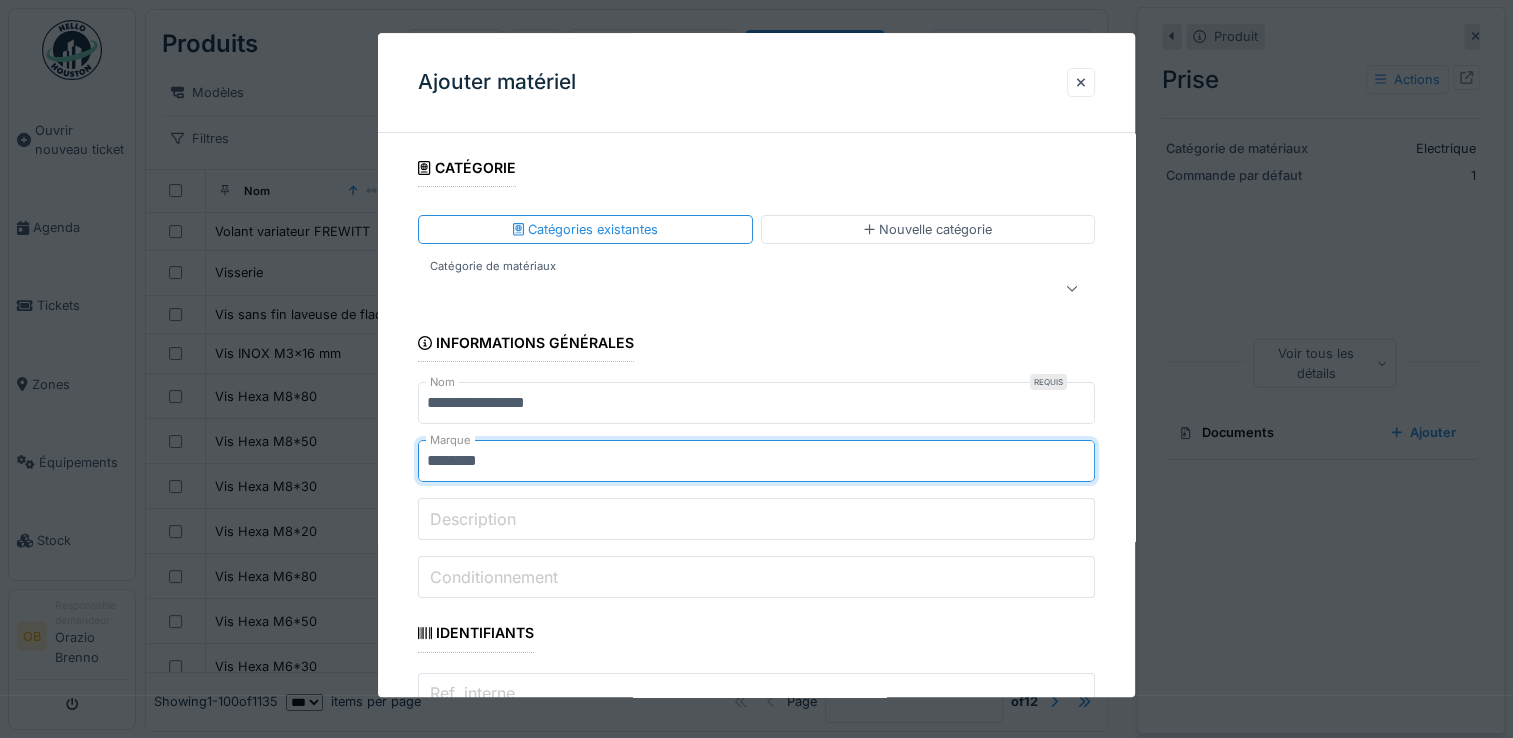 click on "**********" at bounding box center [756, 1869] 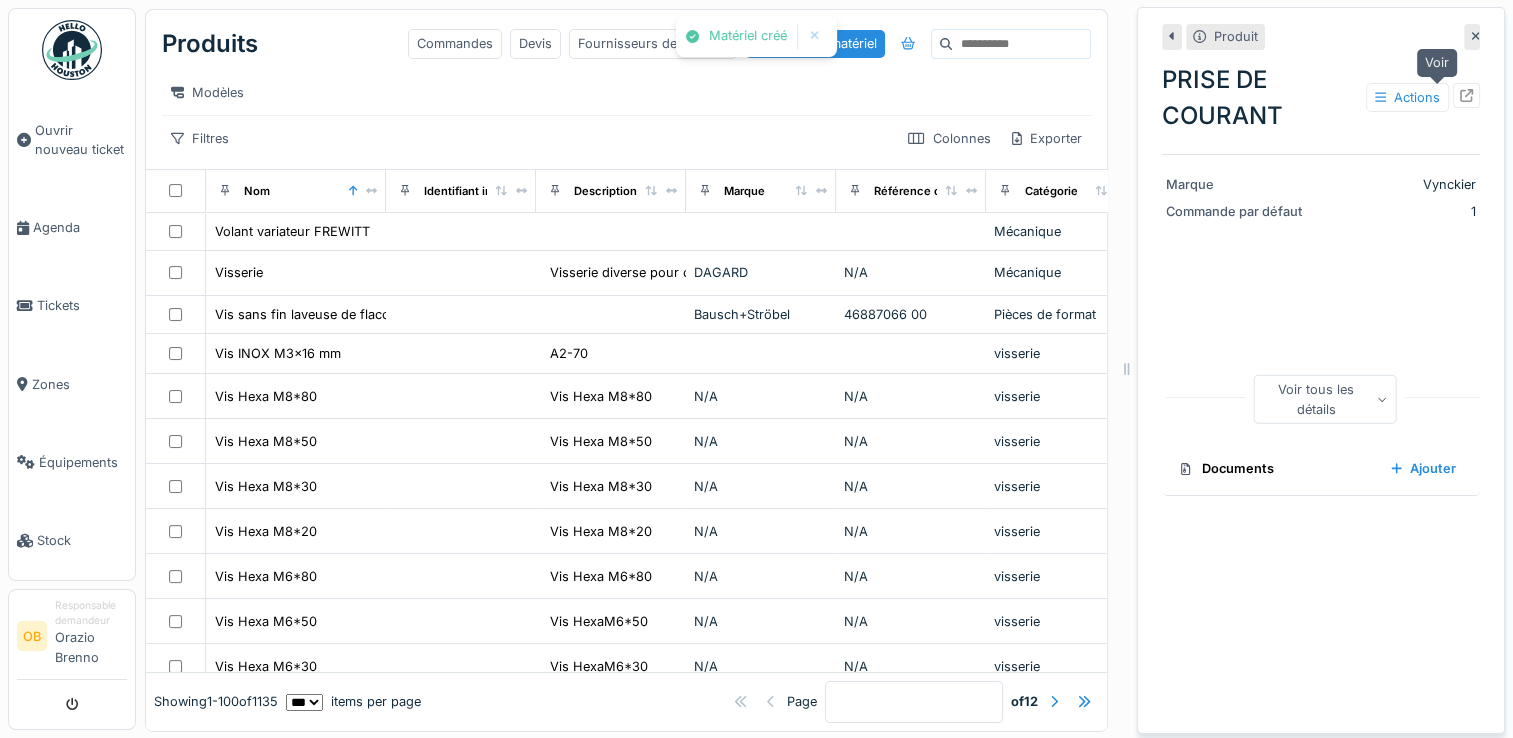 click 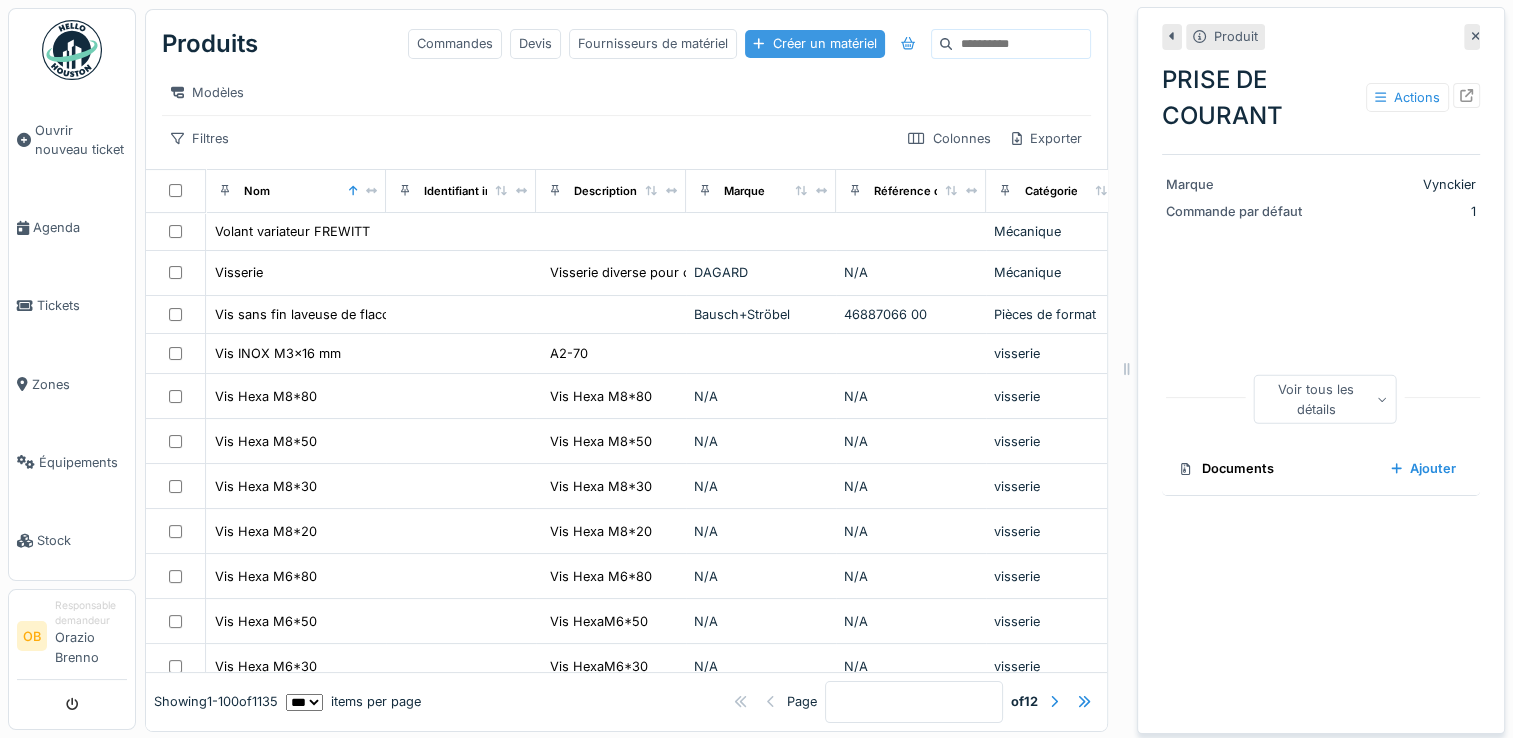 click on "Créer un matériel" at bounding box center (814, 43) 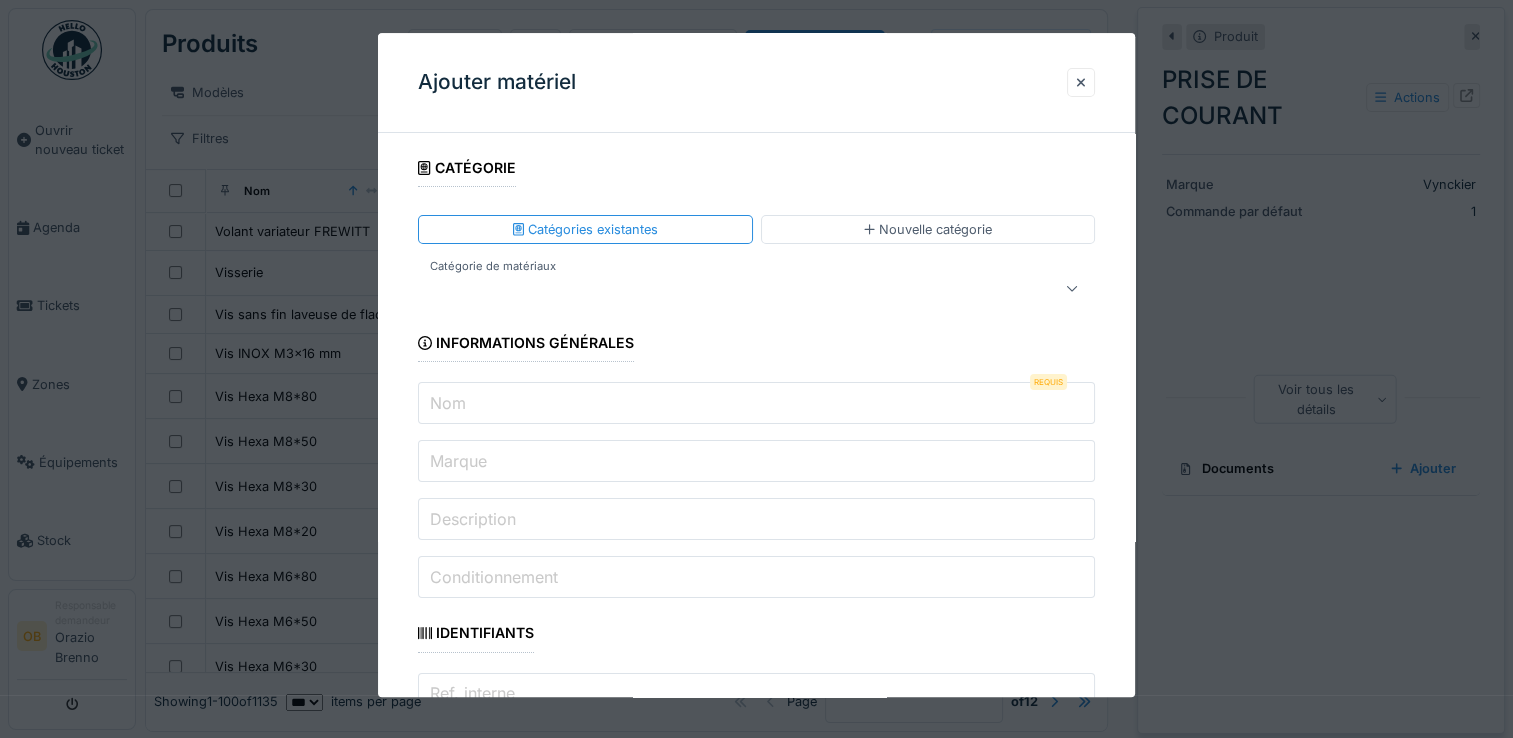click at bounding box center (722, 289) 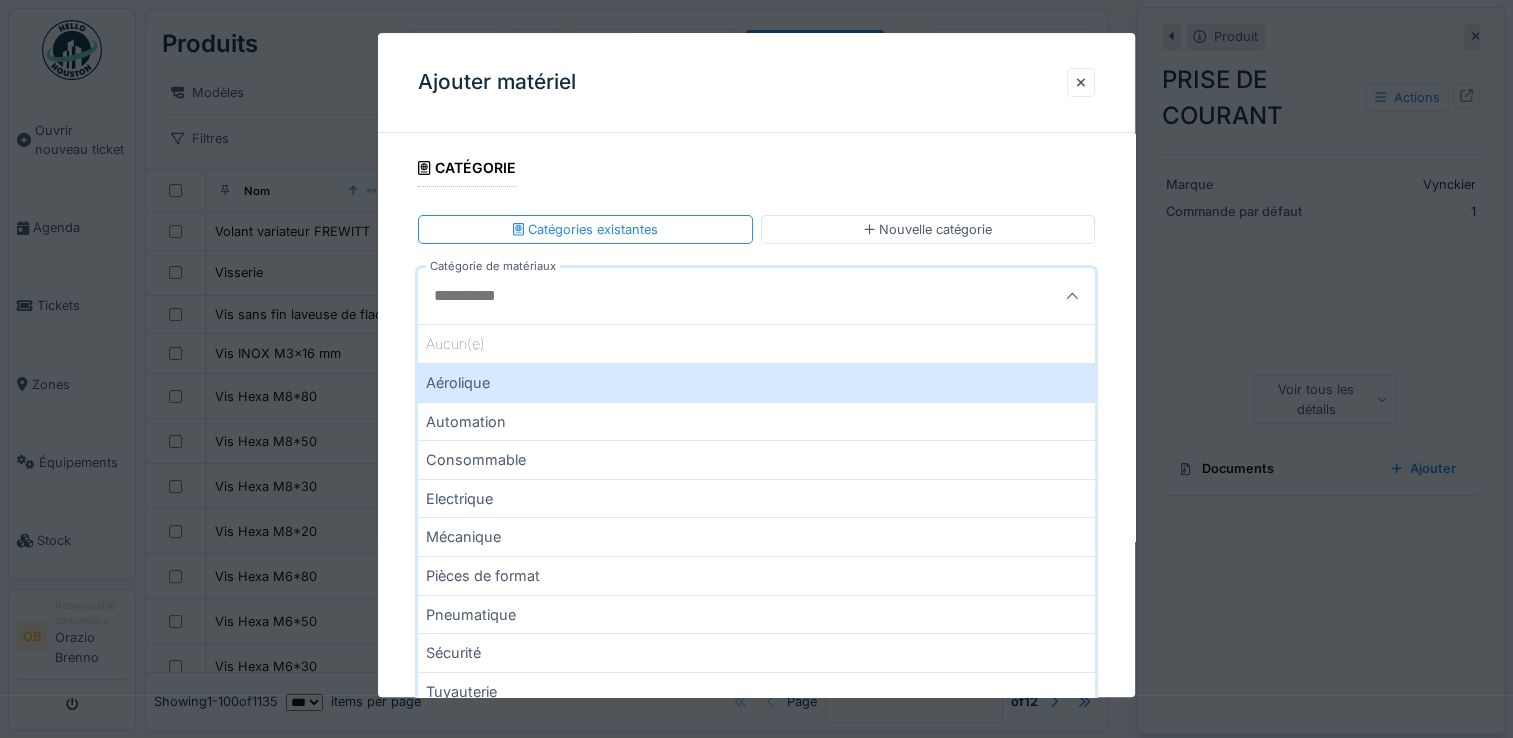 click on "Electrique" at bounding box center (756, 498) 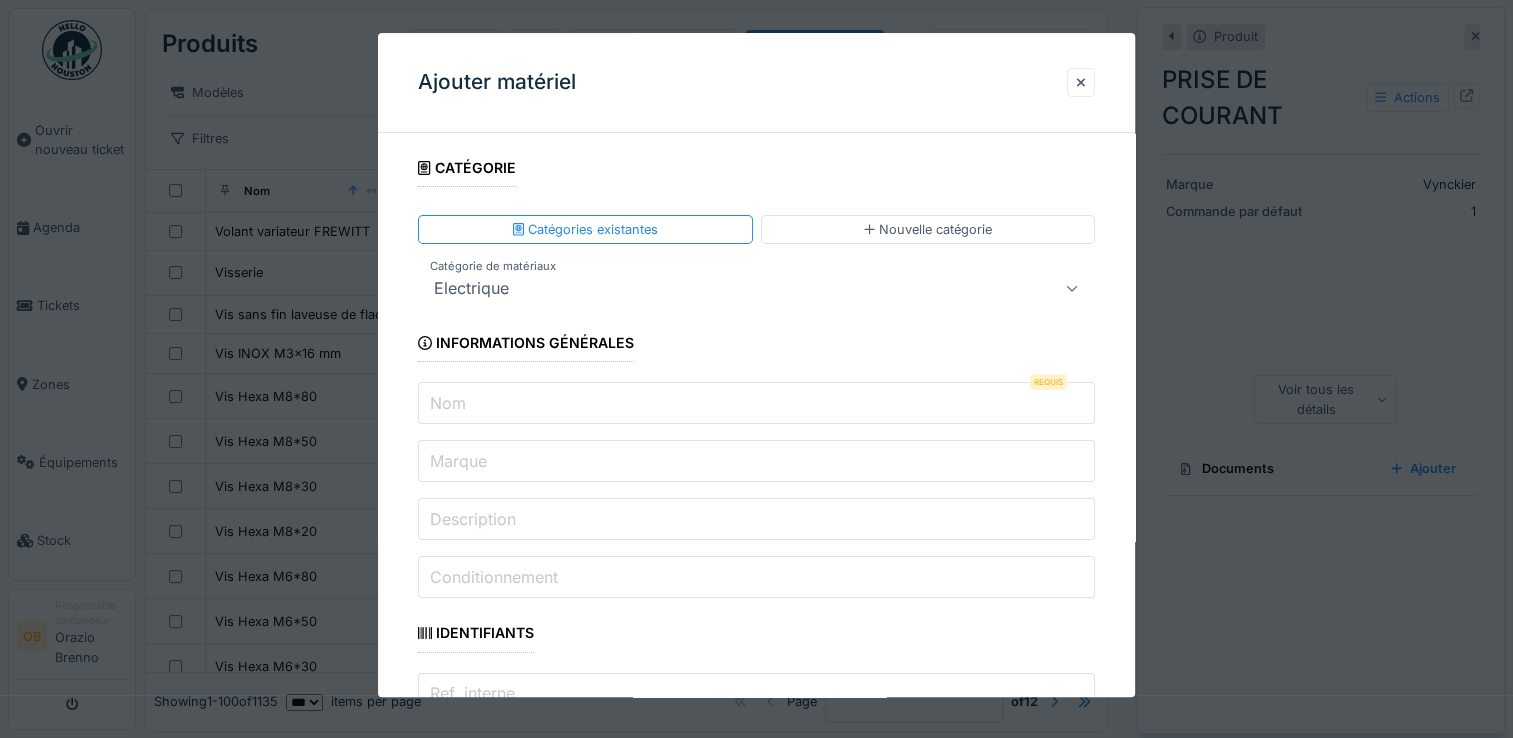 click on "Nom" at bounding box center (756, 404) 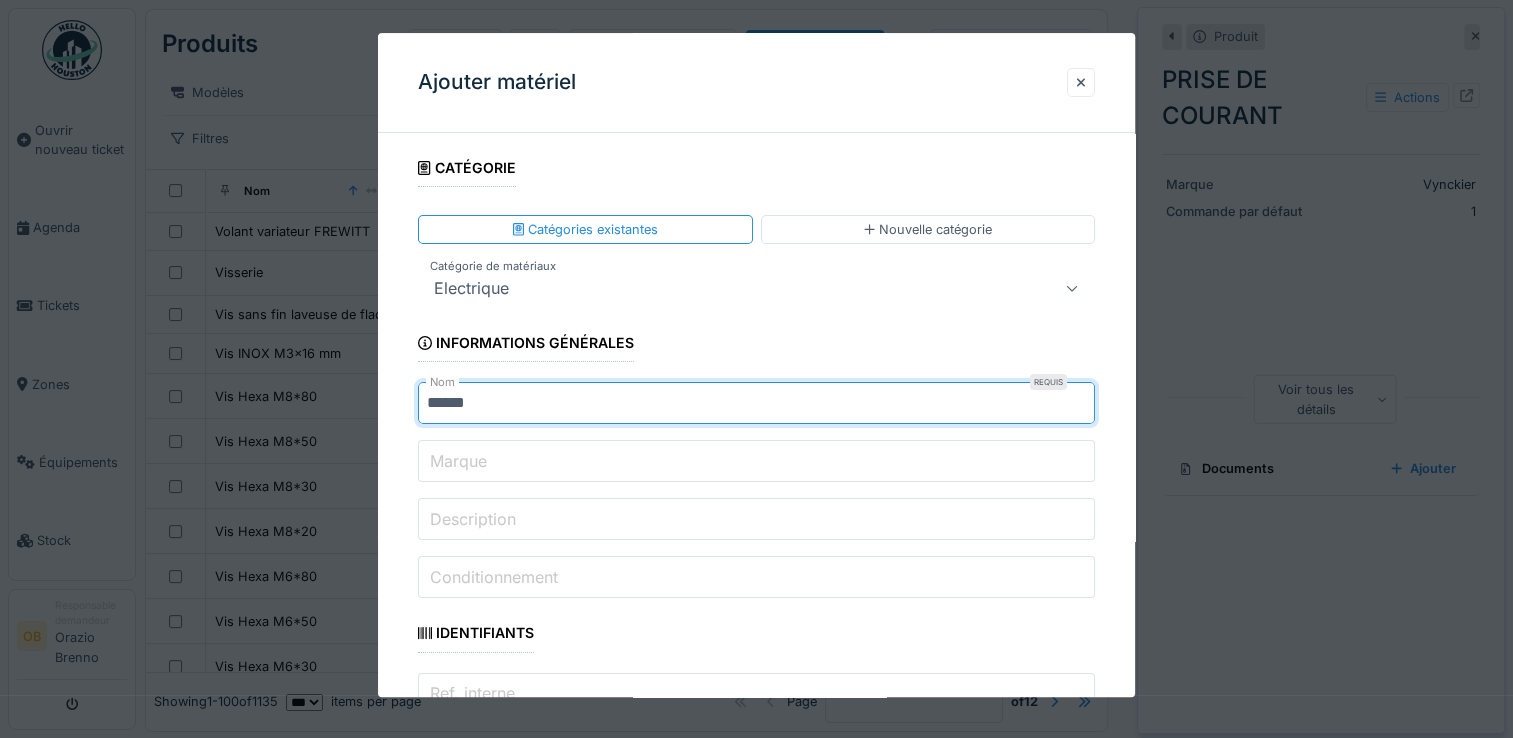 paste on "**********" 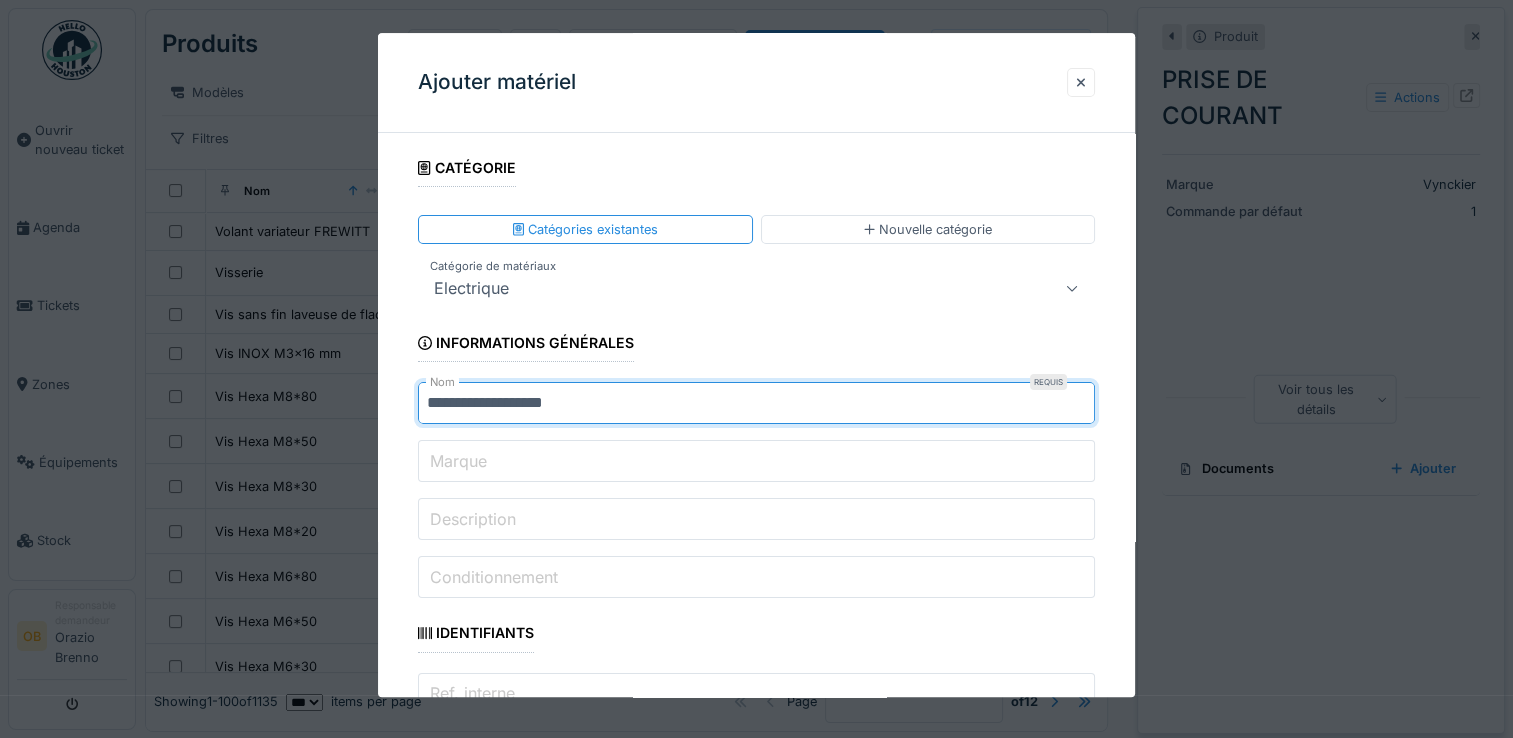 type on "**********" 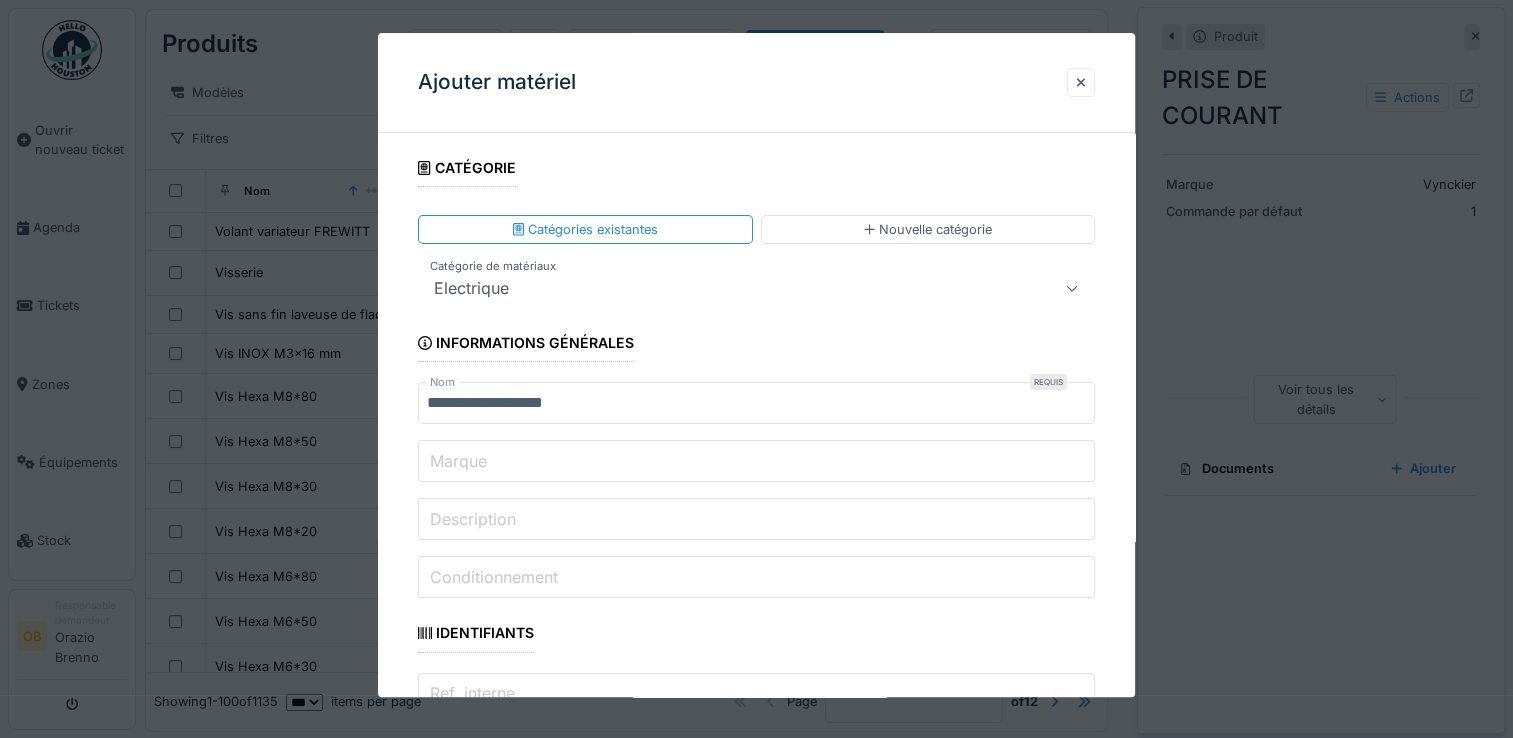 click on "Marque" at bounding box center [756, 462] 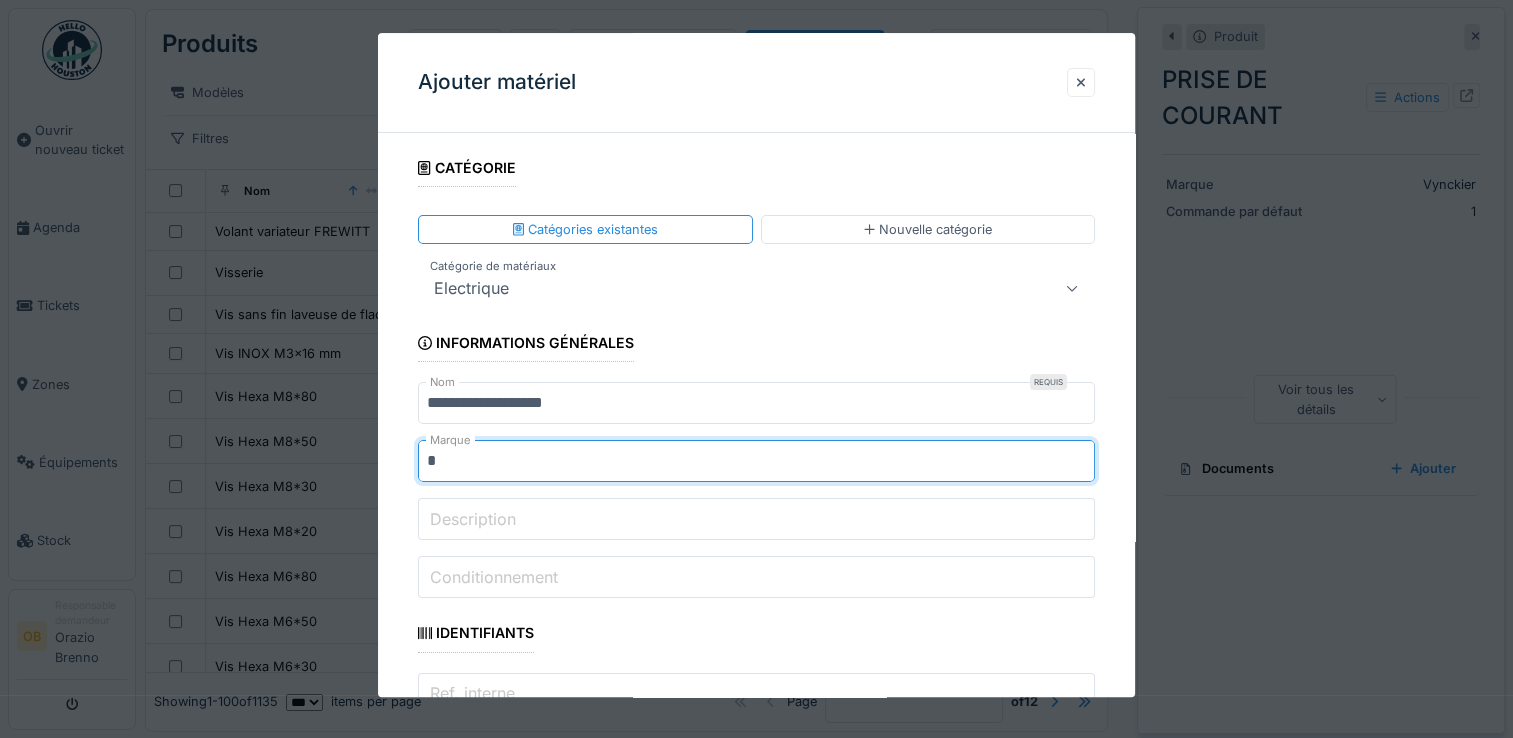 type on "********" 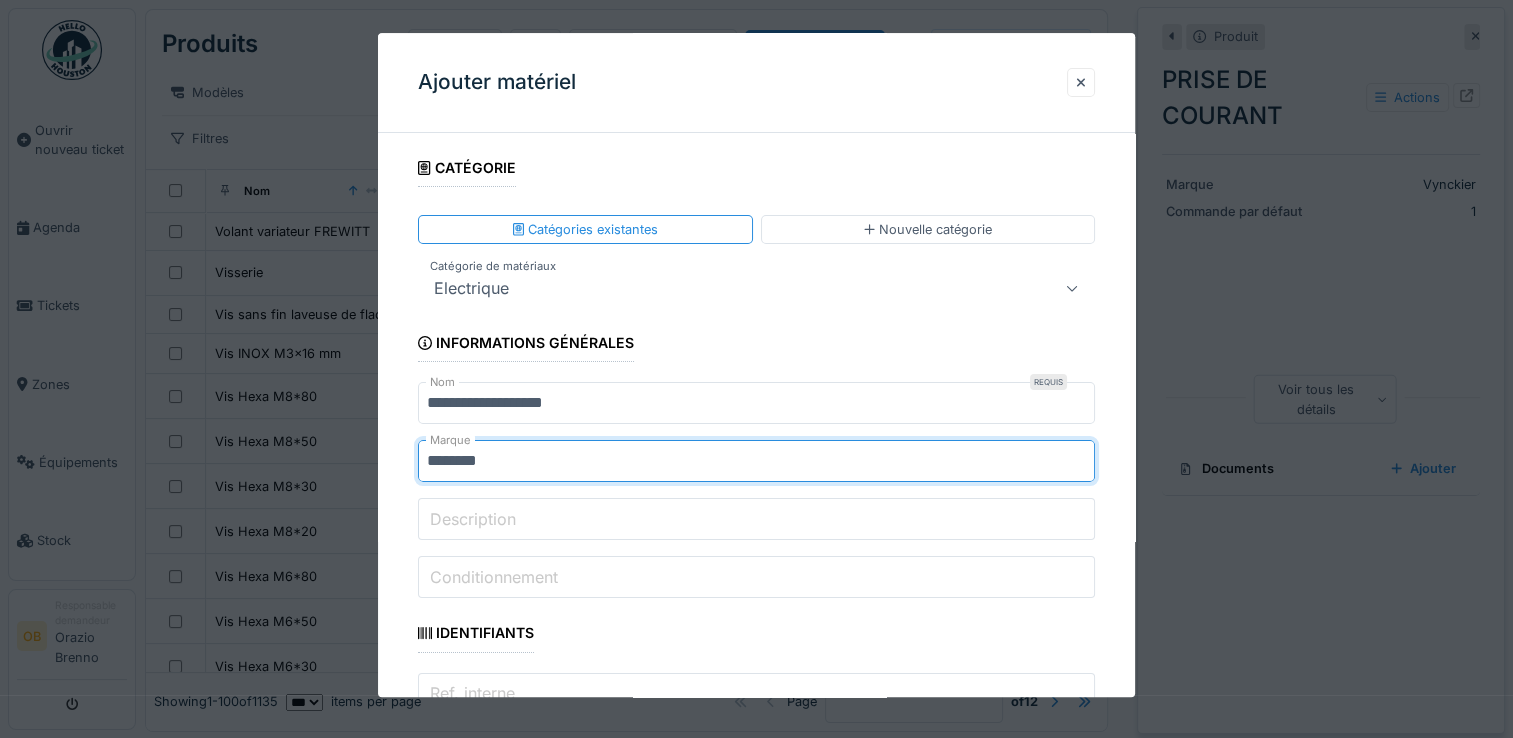 click on "Description" at bounding box center [473, 519] 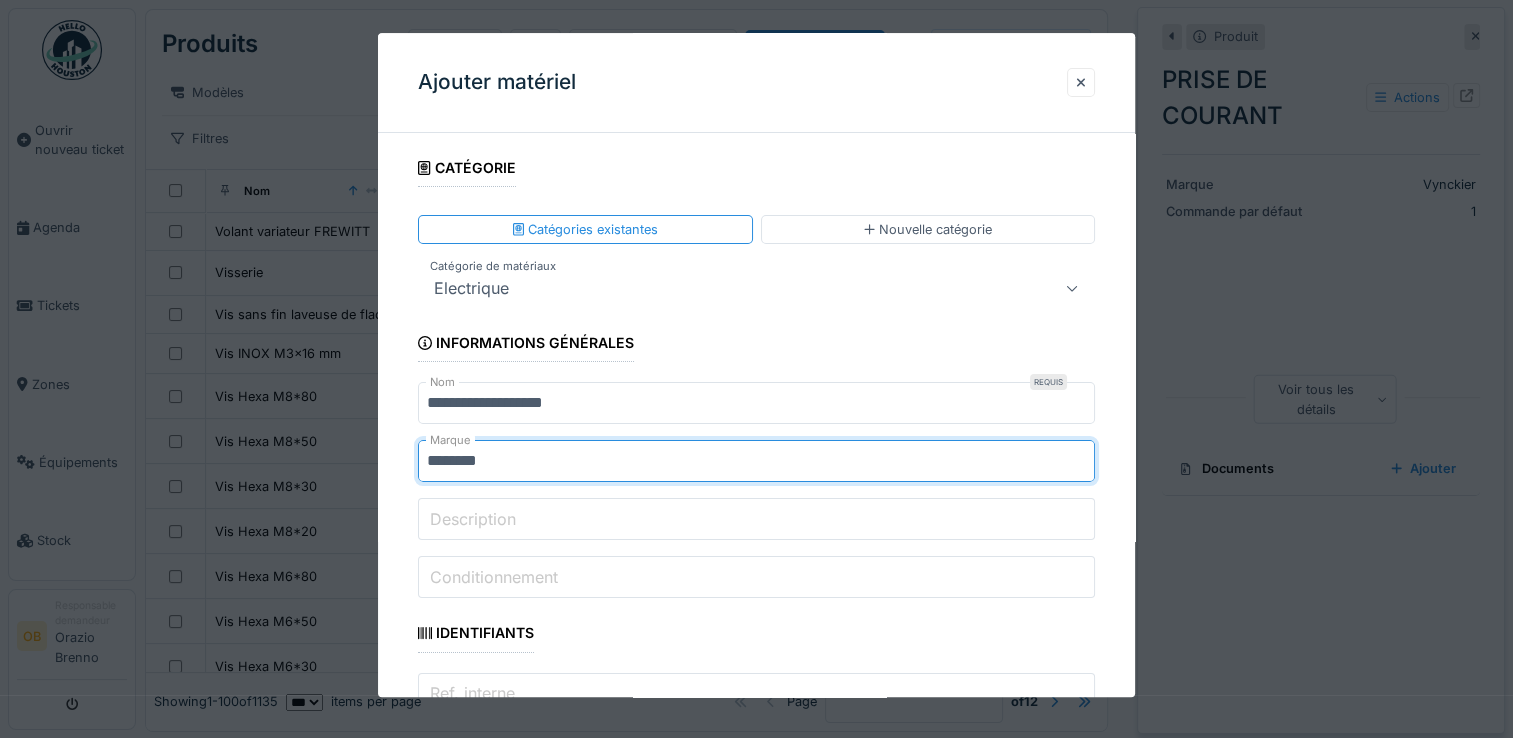 click on "********" at bounding box center (756, 462) 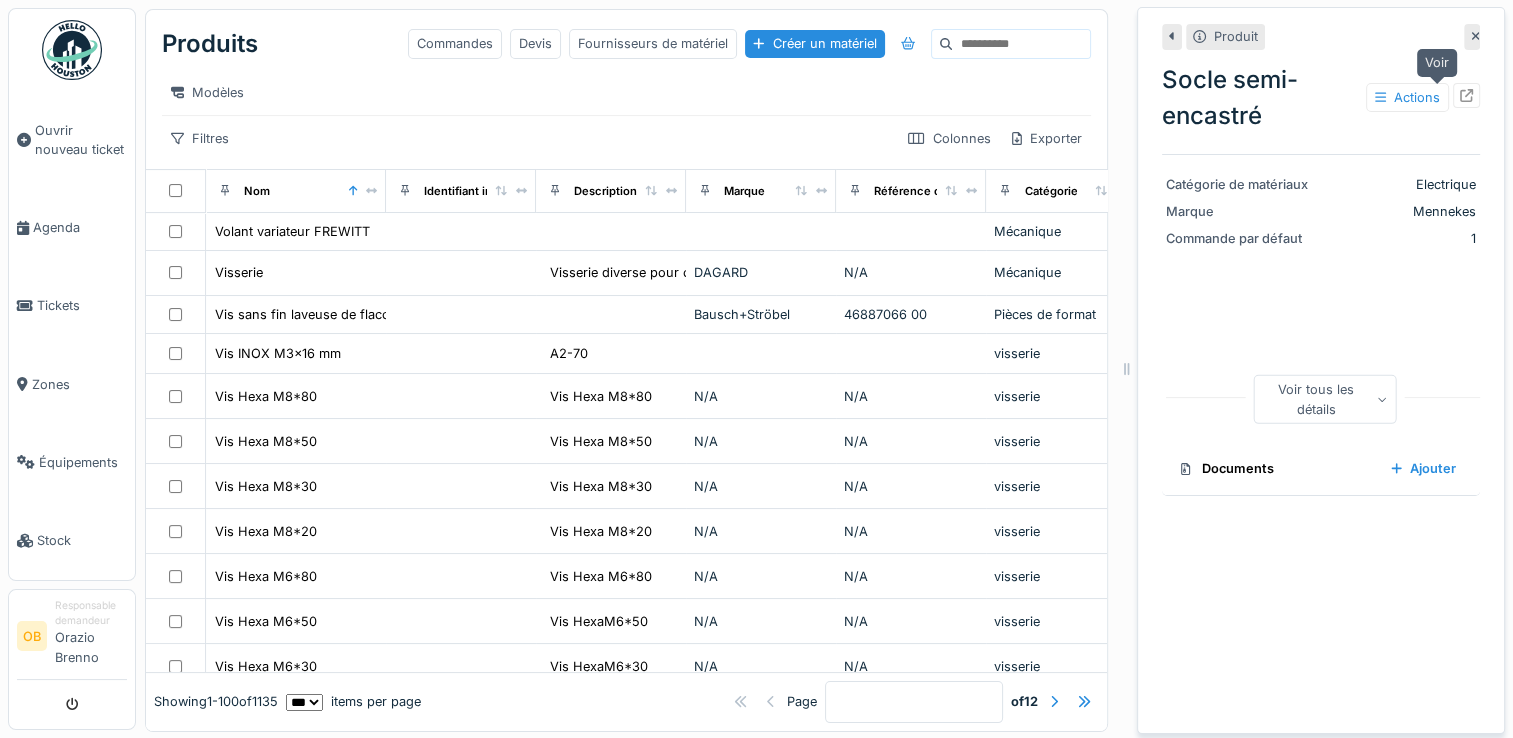 click 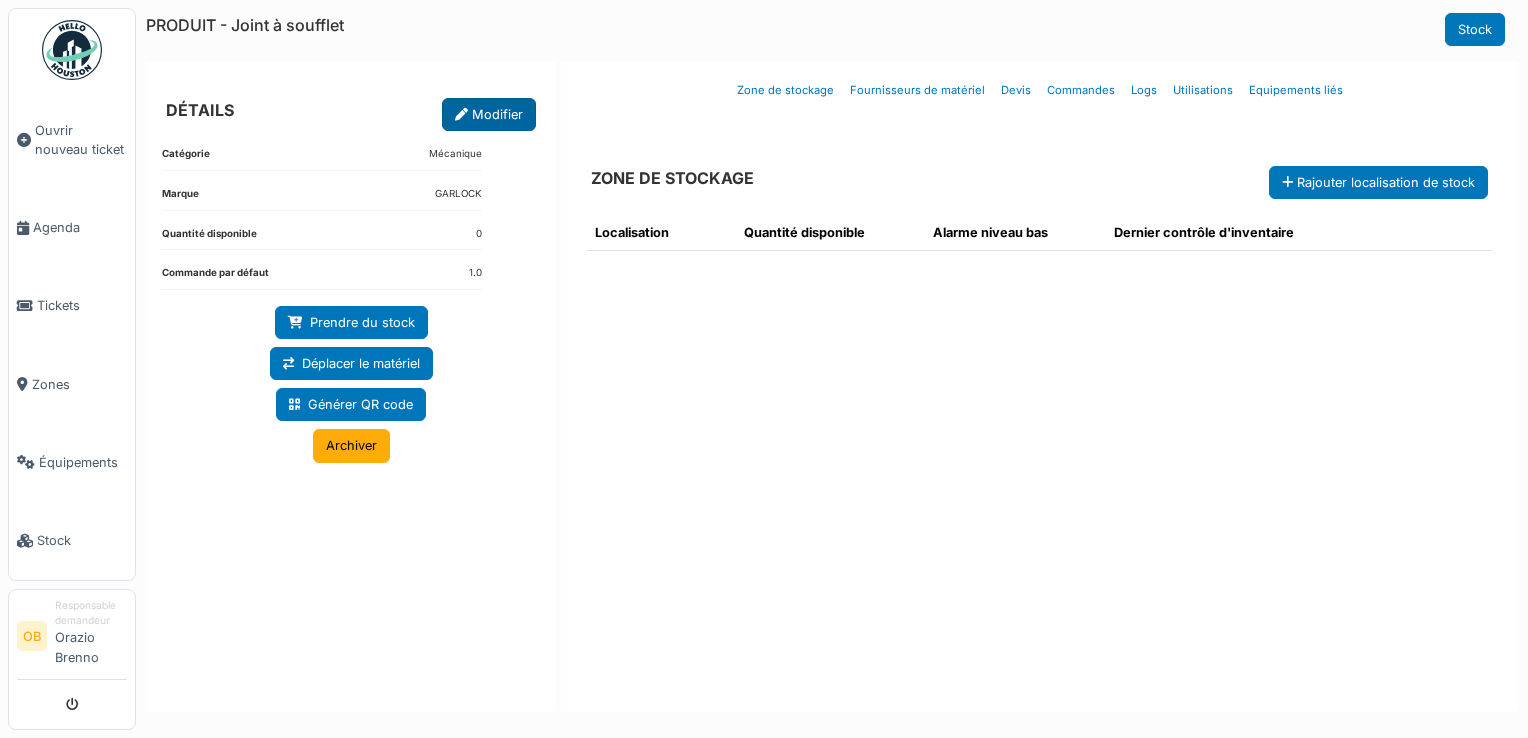 scroll, scrollTop: 0, scrollLeft: 0, axis: both 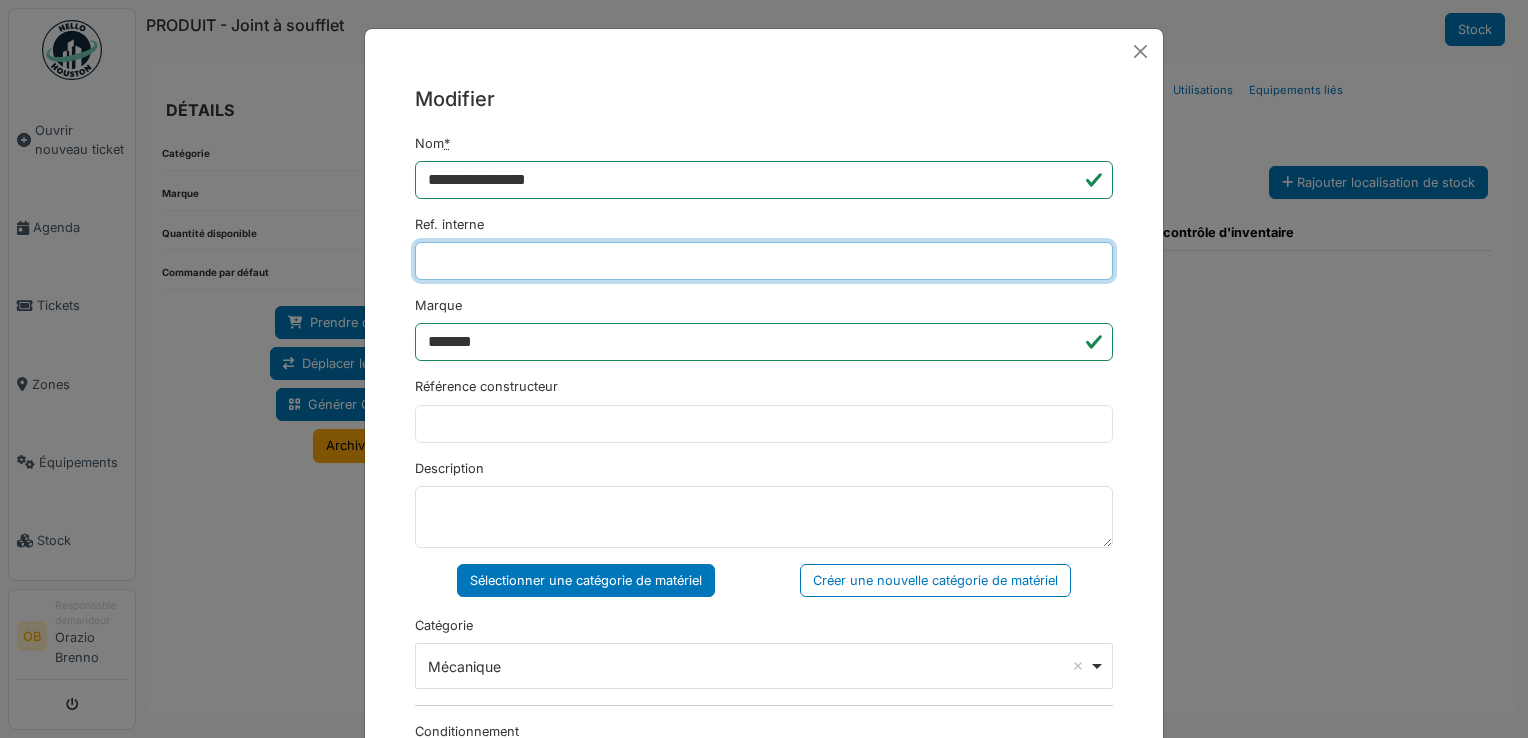 click on "Ref. interne" at bounding box center [764, 261] 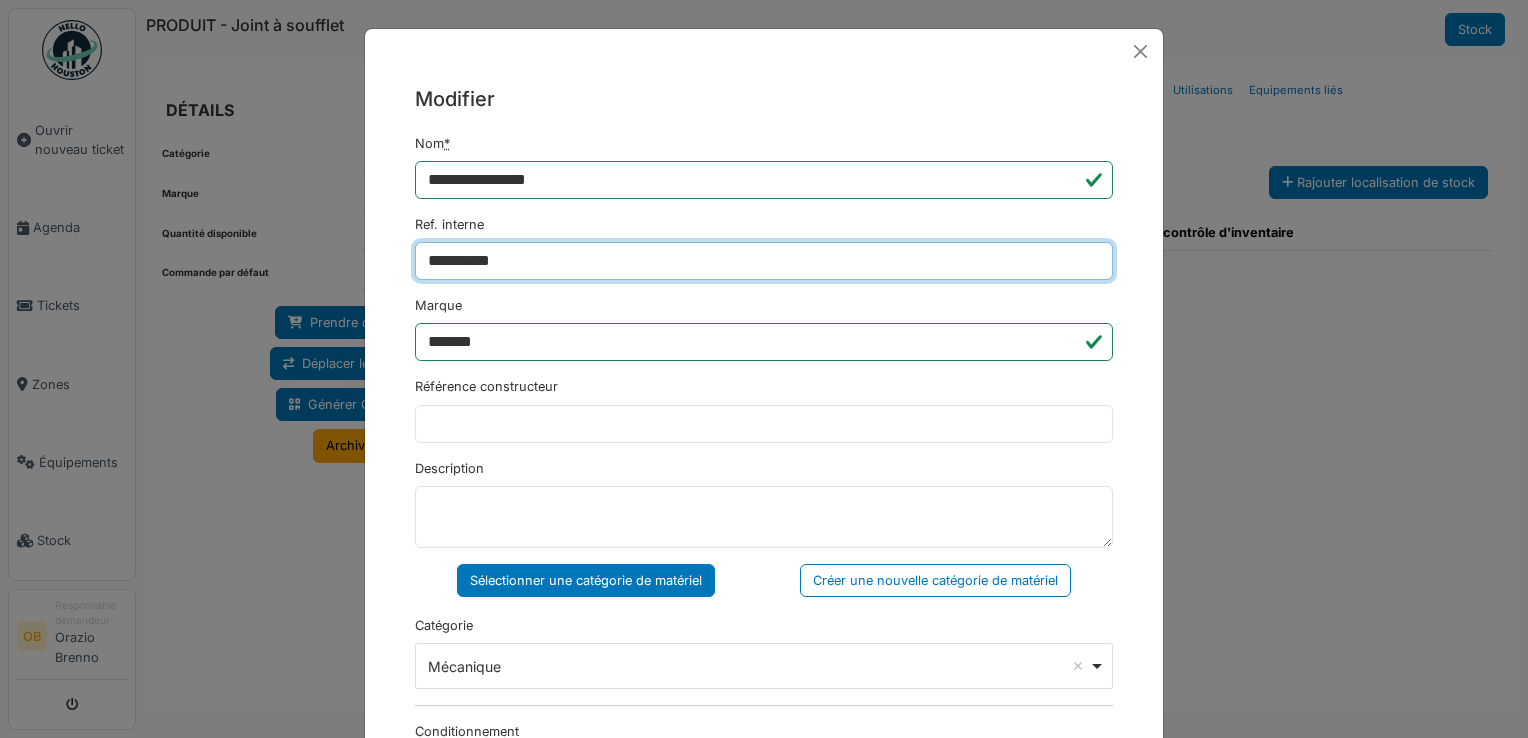 type on "**********" 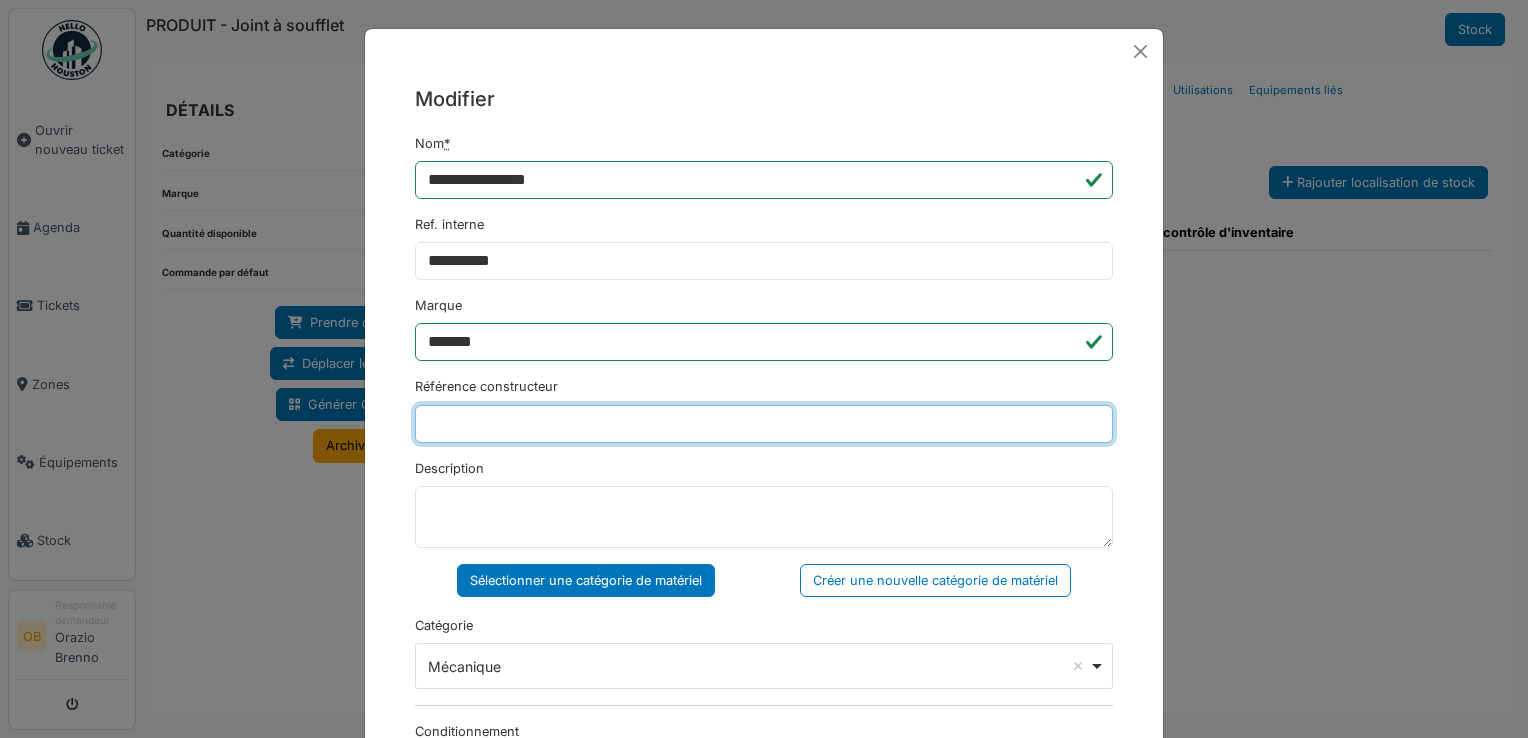 click on "Référence constructeur" at bounding box center (764, 424) 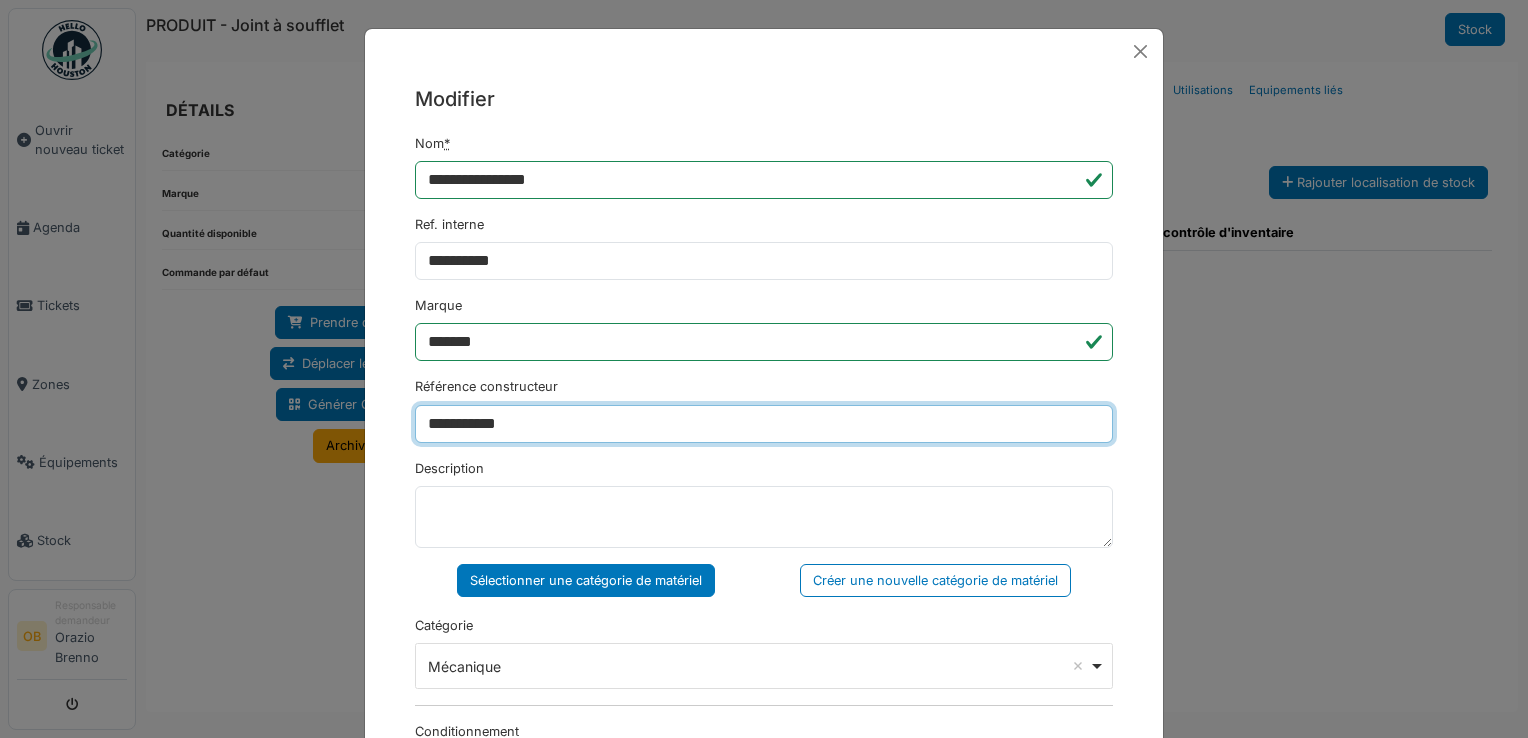 type on "**********" 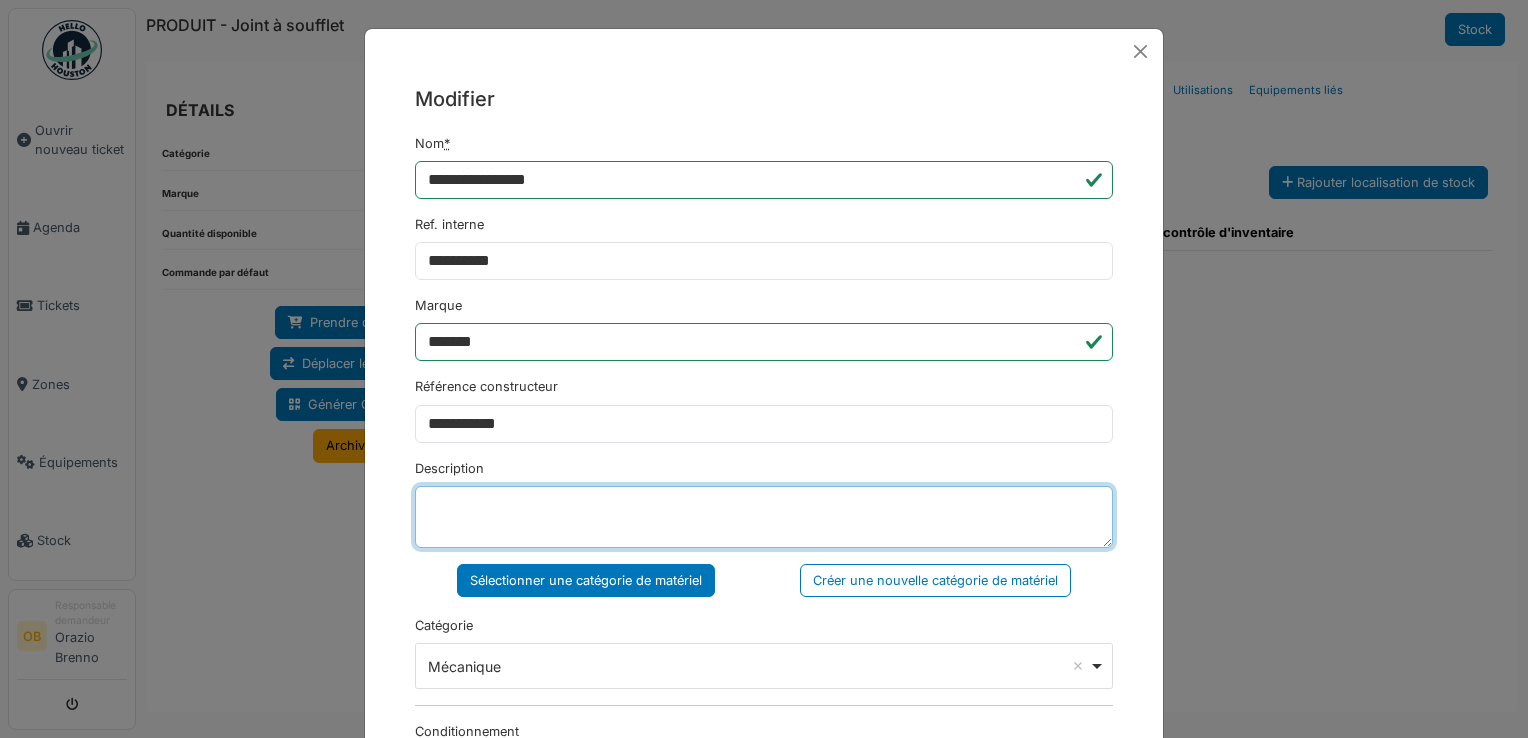 click on "Description" at bounding box center [764, 517] 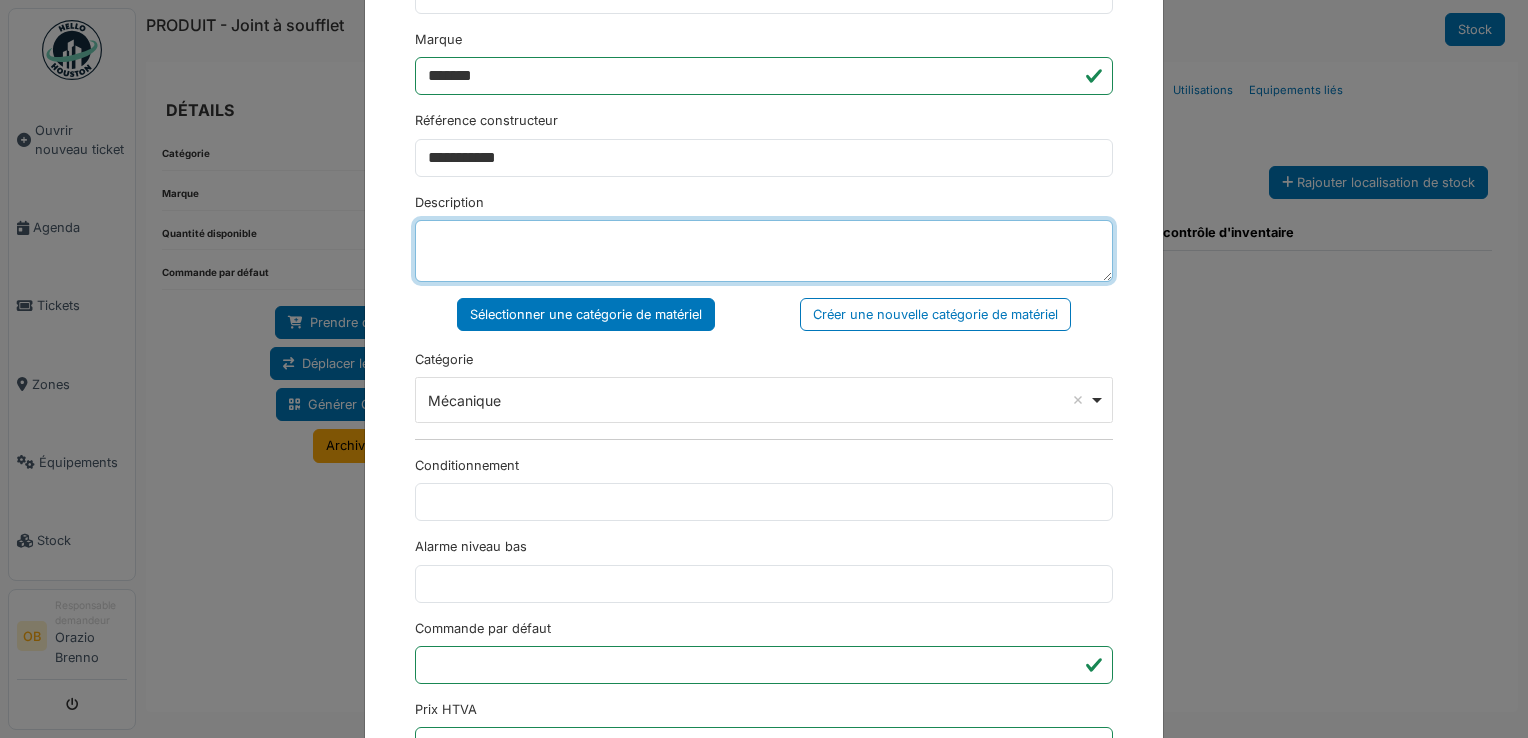 scroll, scrollTop: 650, scrollLeft: 0, axis: vertical 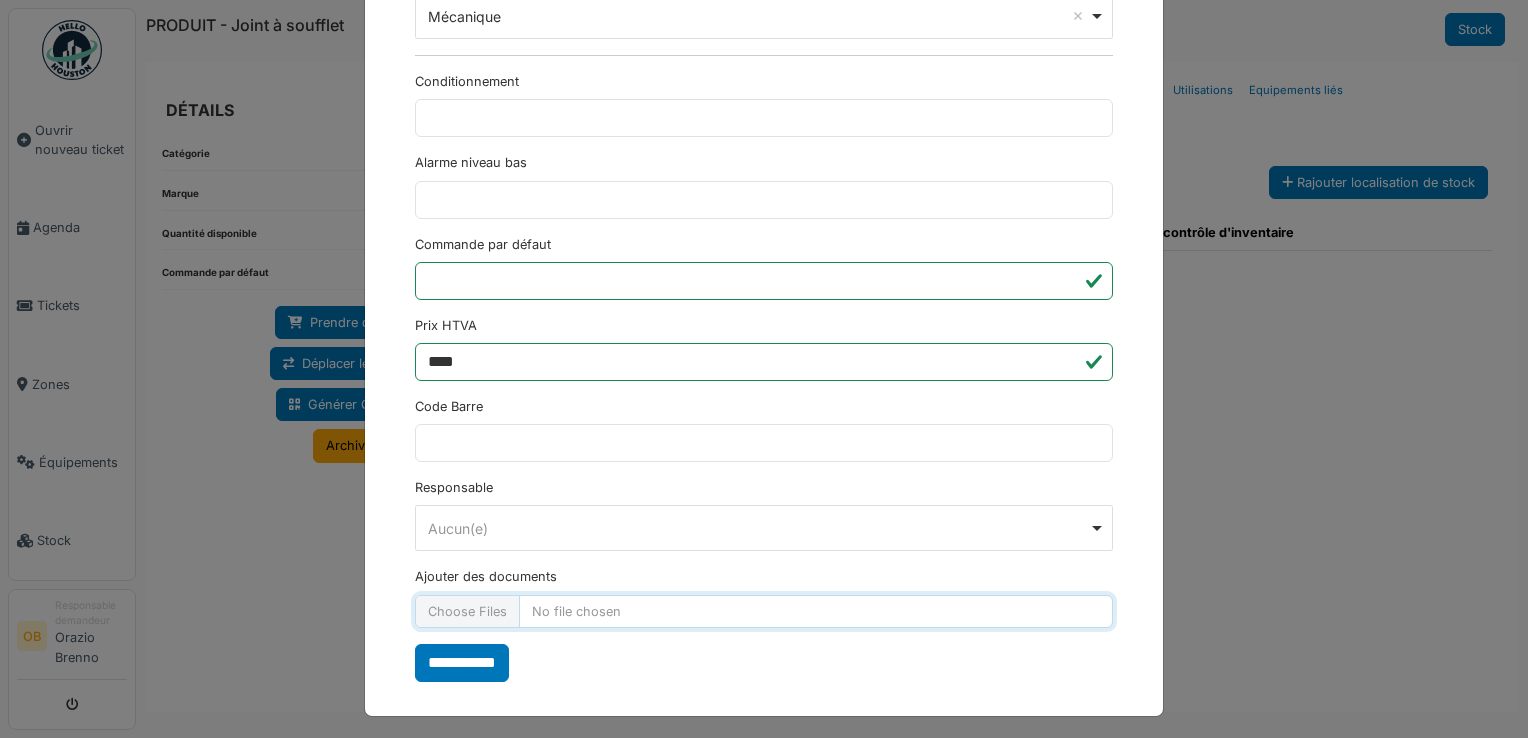 click on "Ajouter des documents" at bounding box center [764, 611] 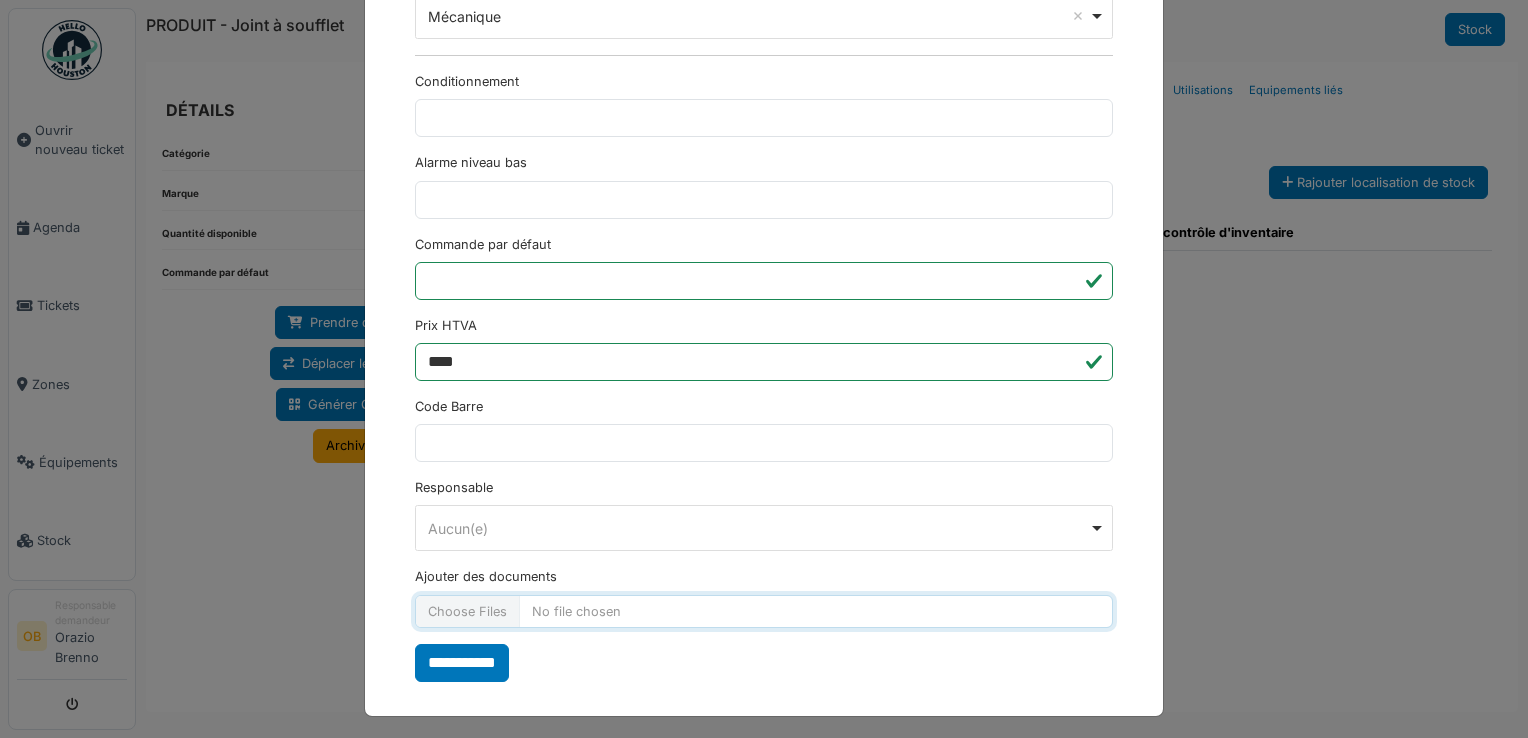 type on "**********" 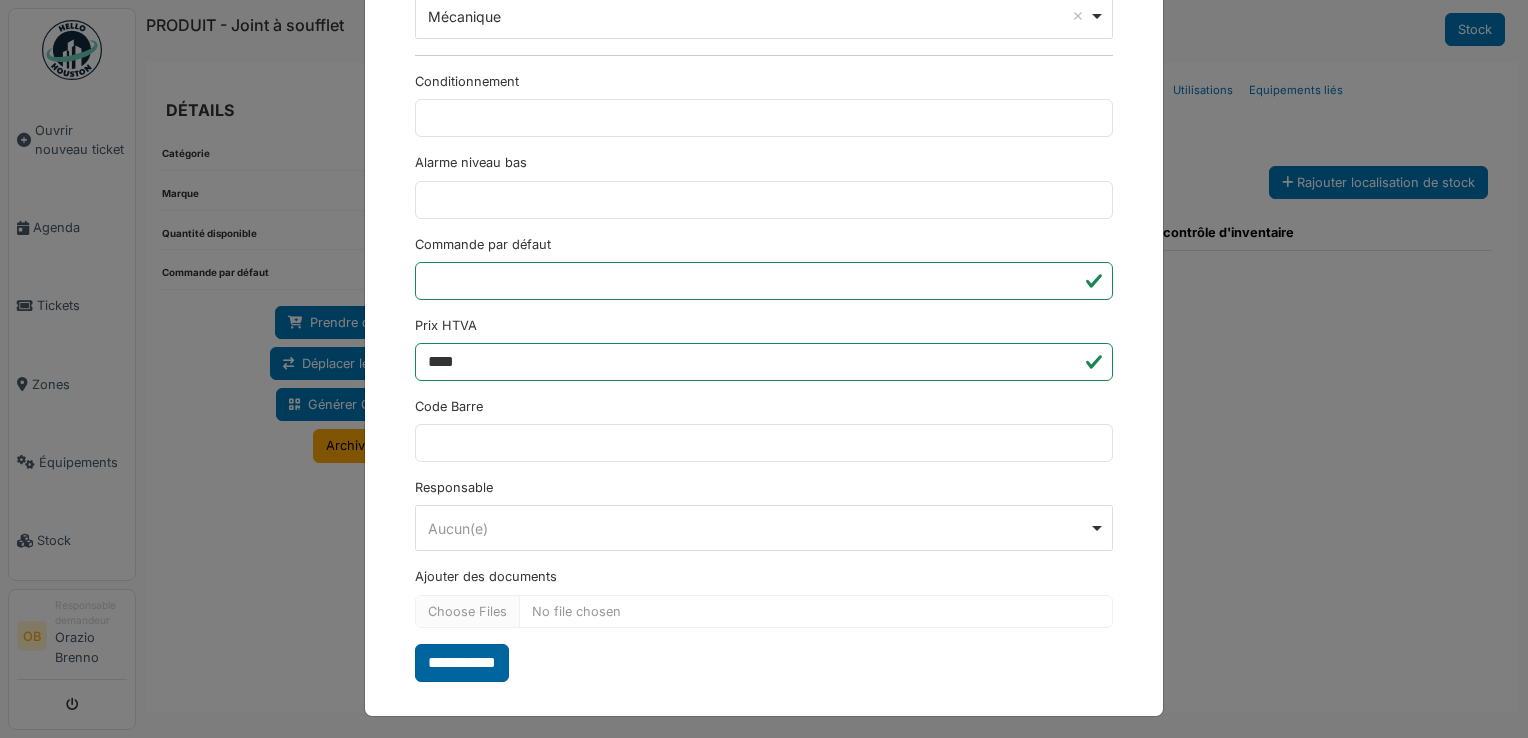 click on "**********" at bounding box center (462, 663) 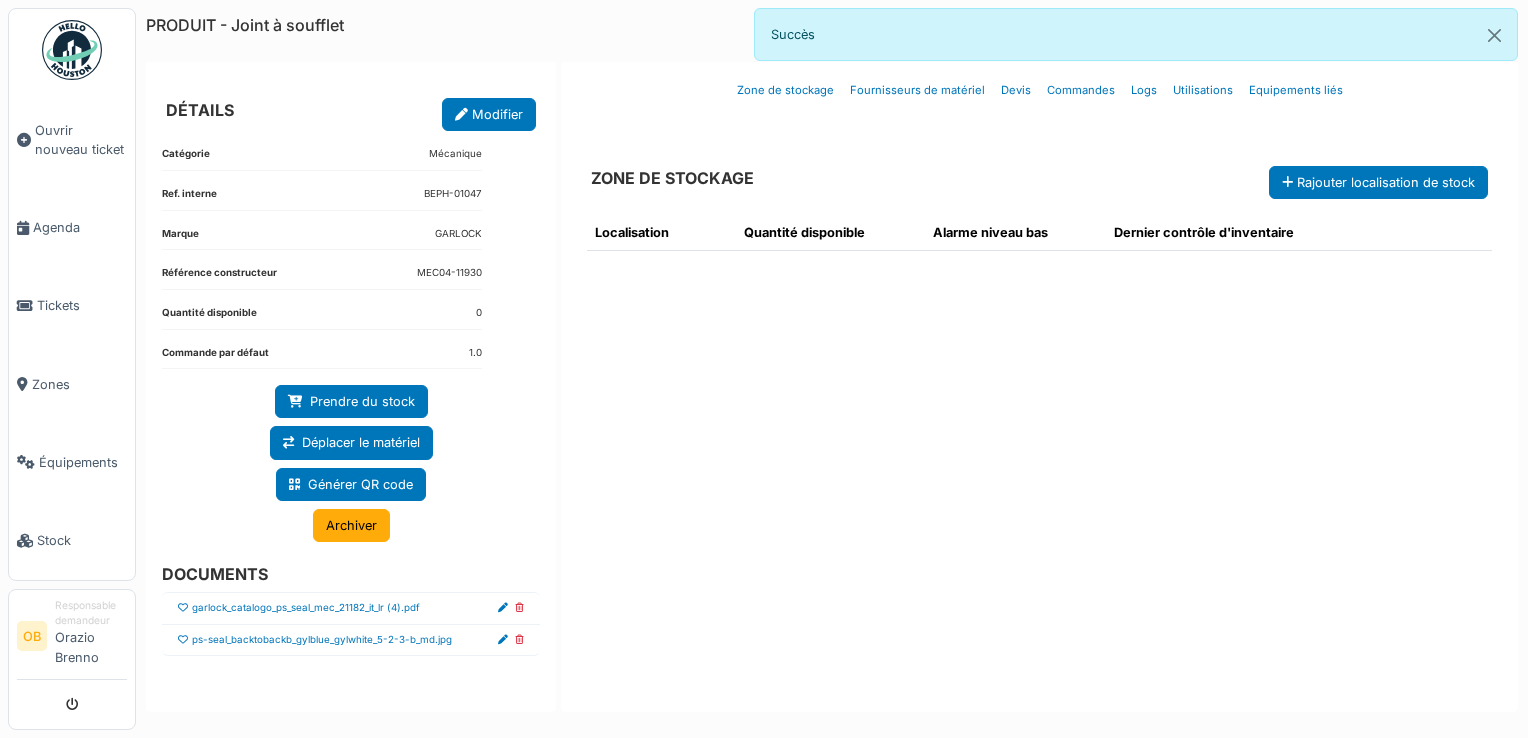 click on "garlock_catalogo_ps_seal_mec_21182_it_lr (4).pdf" at bounding box center [351, 608] 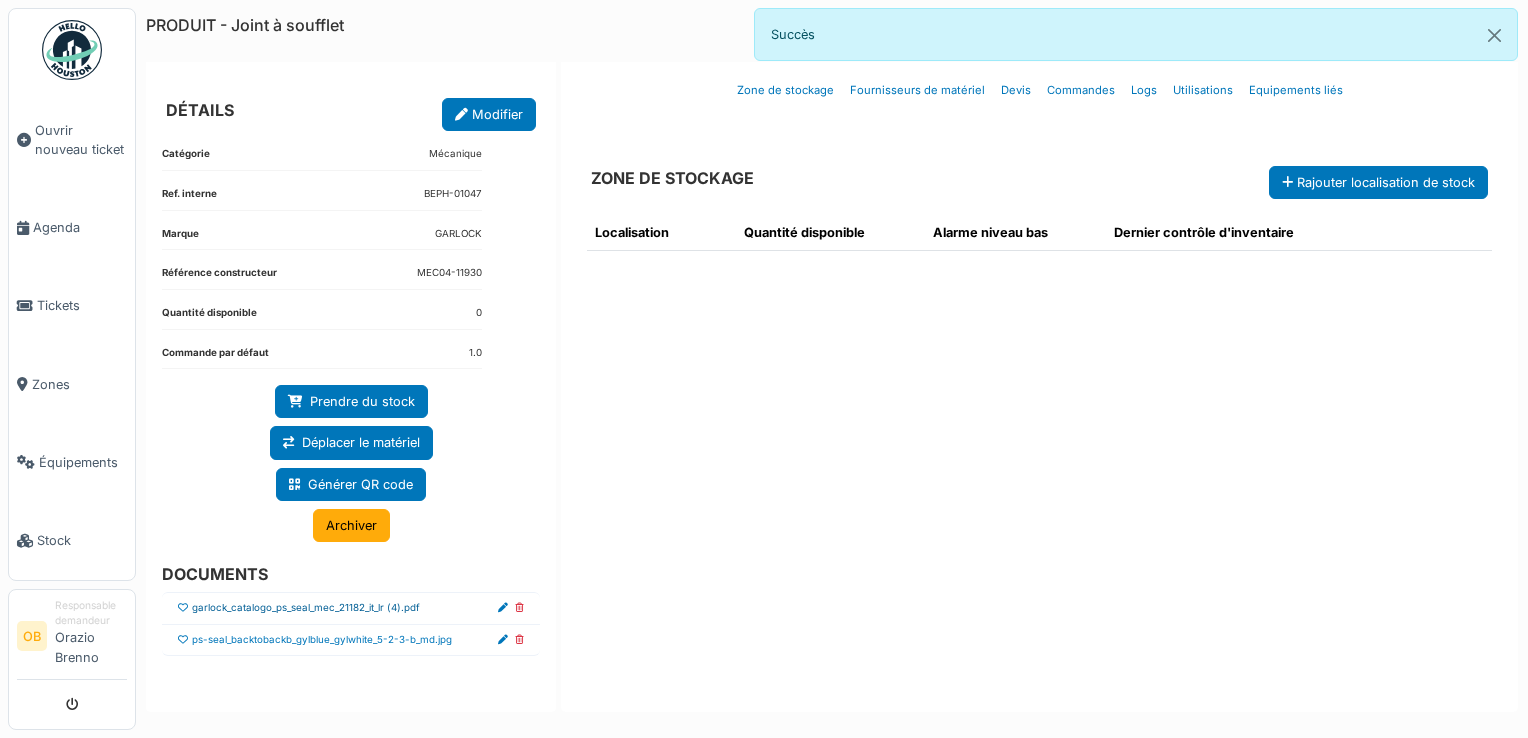 click on "garlock_catalogo_ps_seal_mec_21182_it_lr (4).pdf" at bounding box center (306, 608) 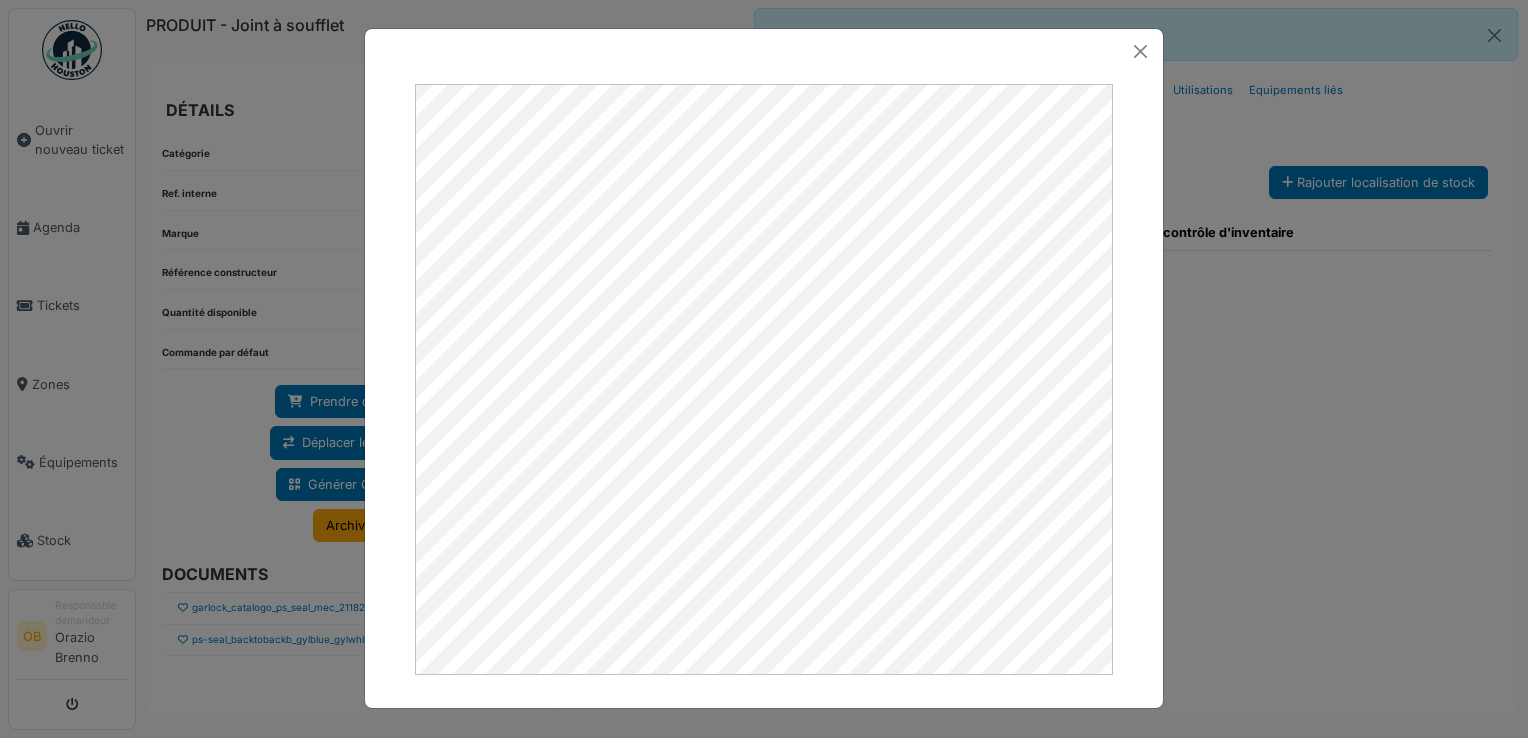 click at bounding box center [764, 369] 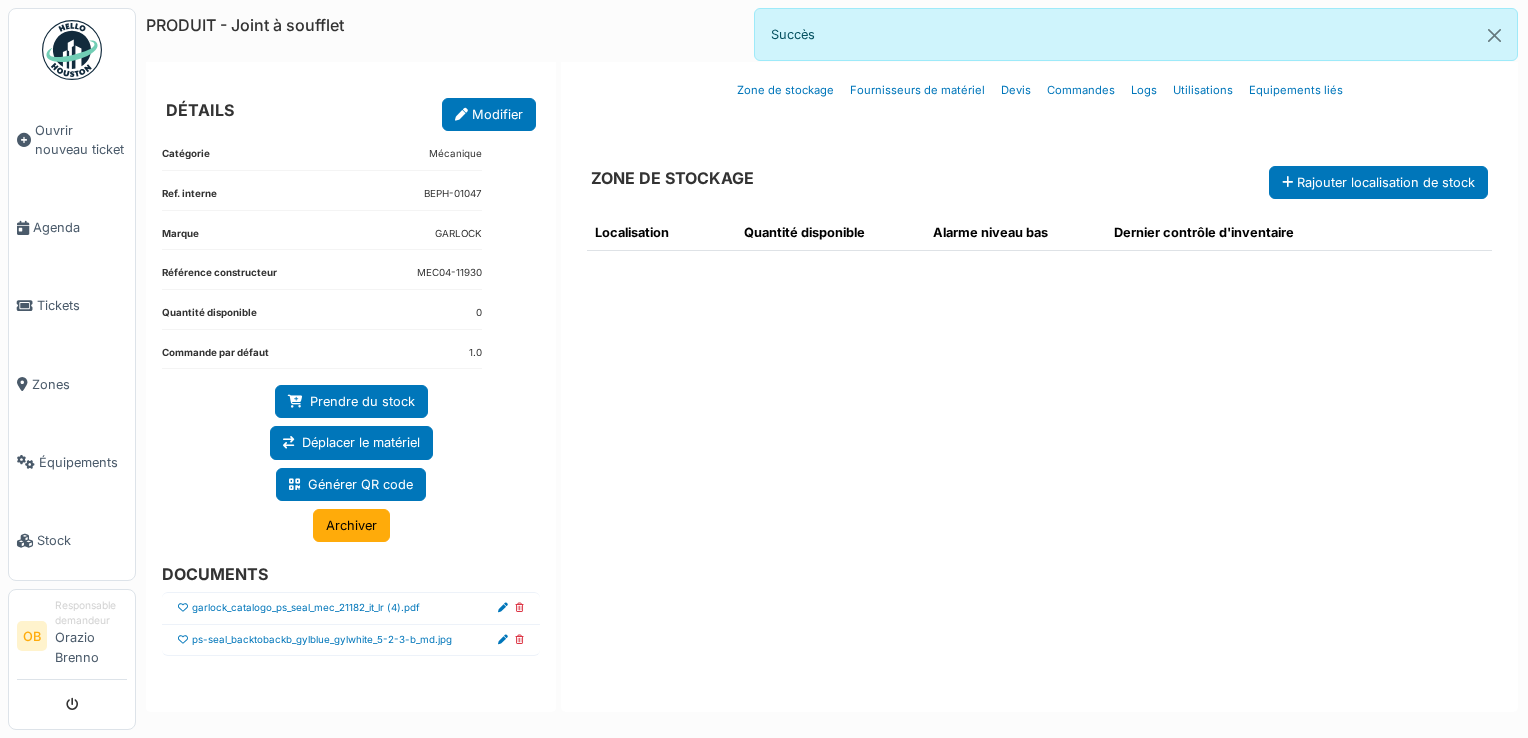 click at bounding box center (183, 640) 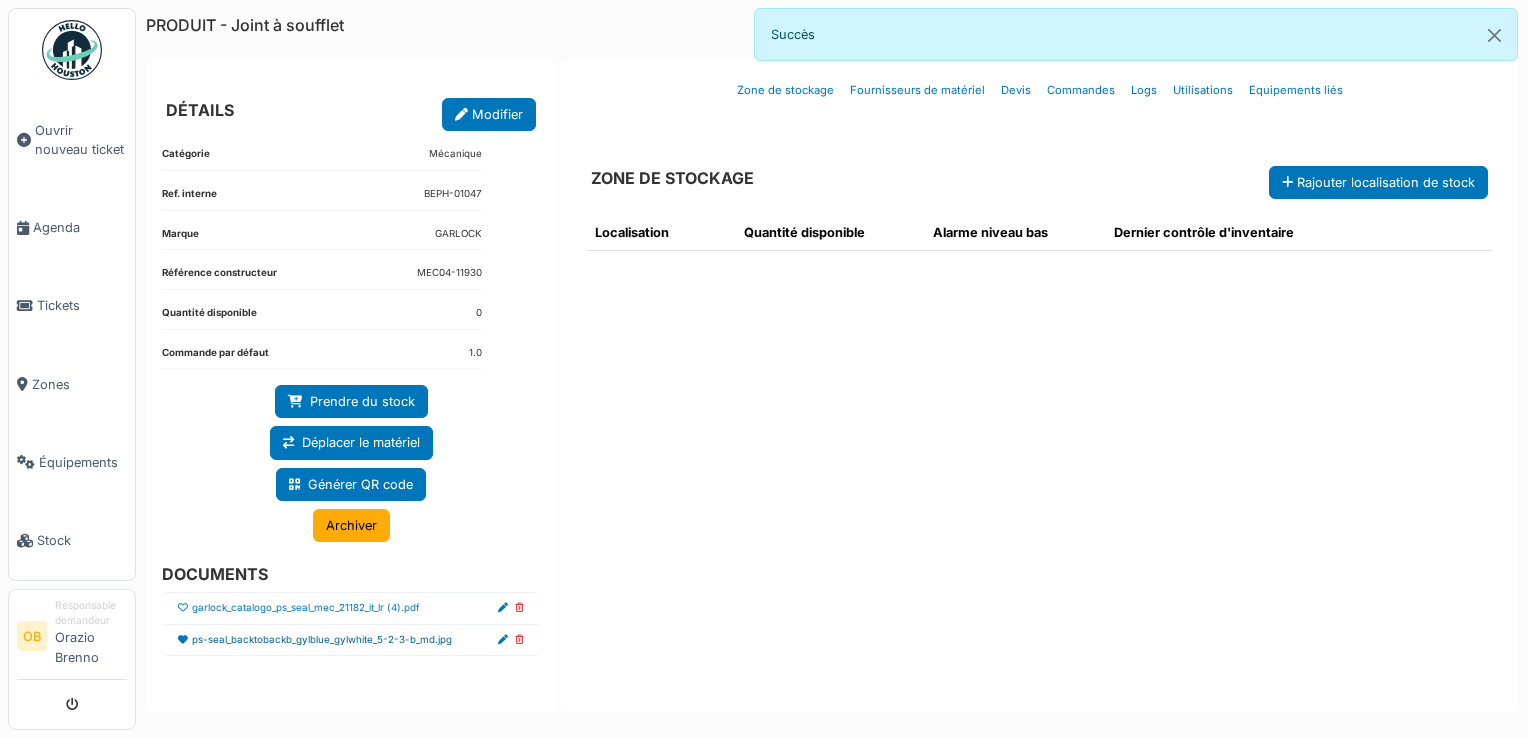 click on "ps-seal_backtobackb_gylblue_gylwhite_5-2-3-b_md.jpg" at bounding box center [322, 640] 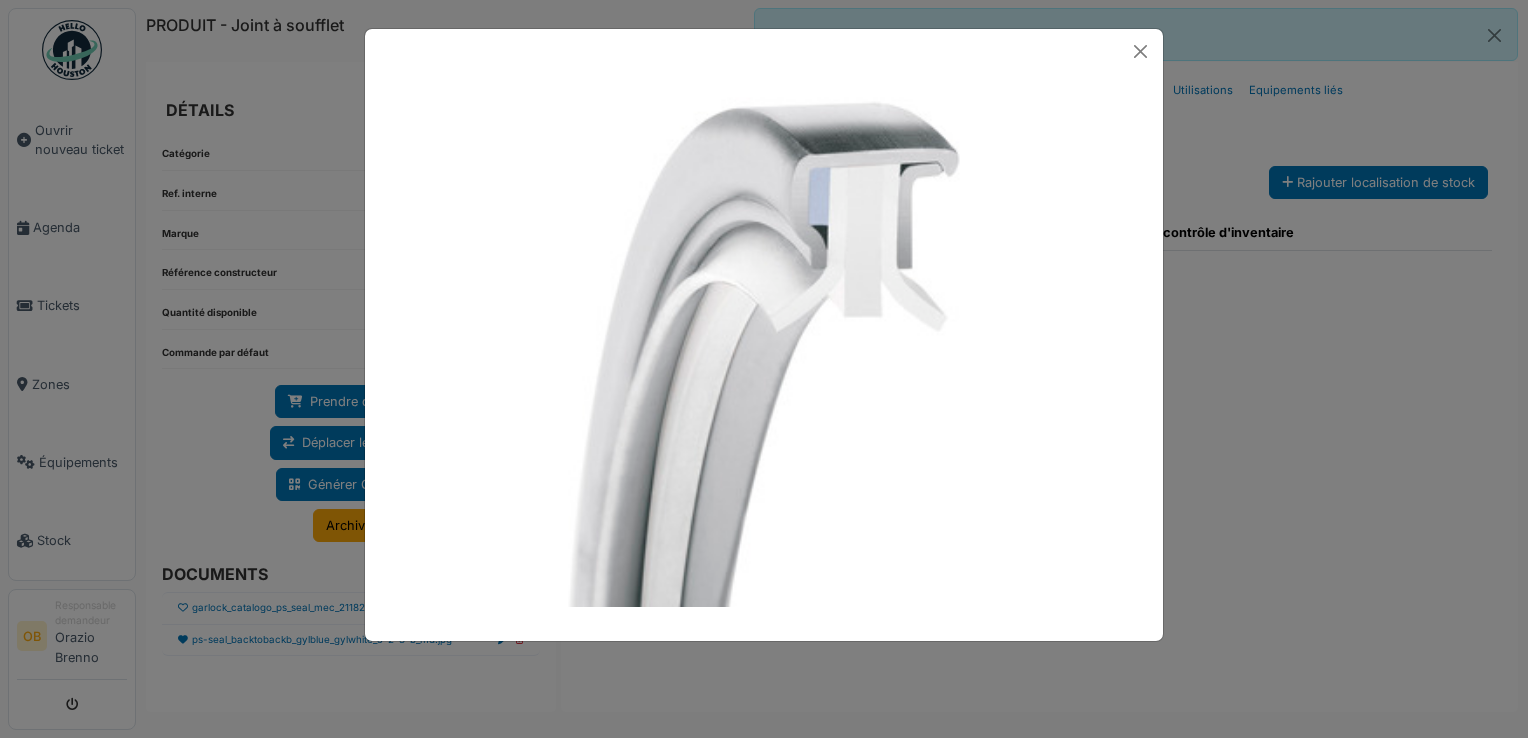 click at bounding box center [764, 369] 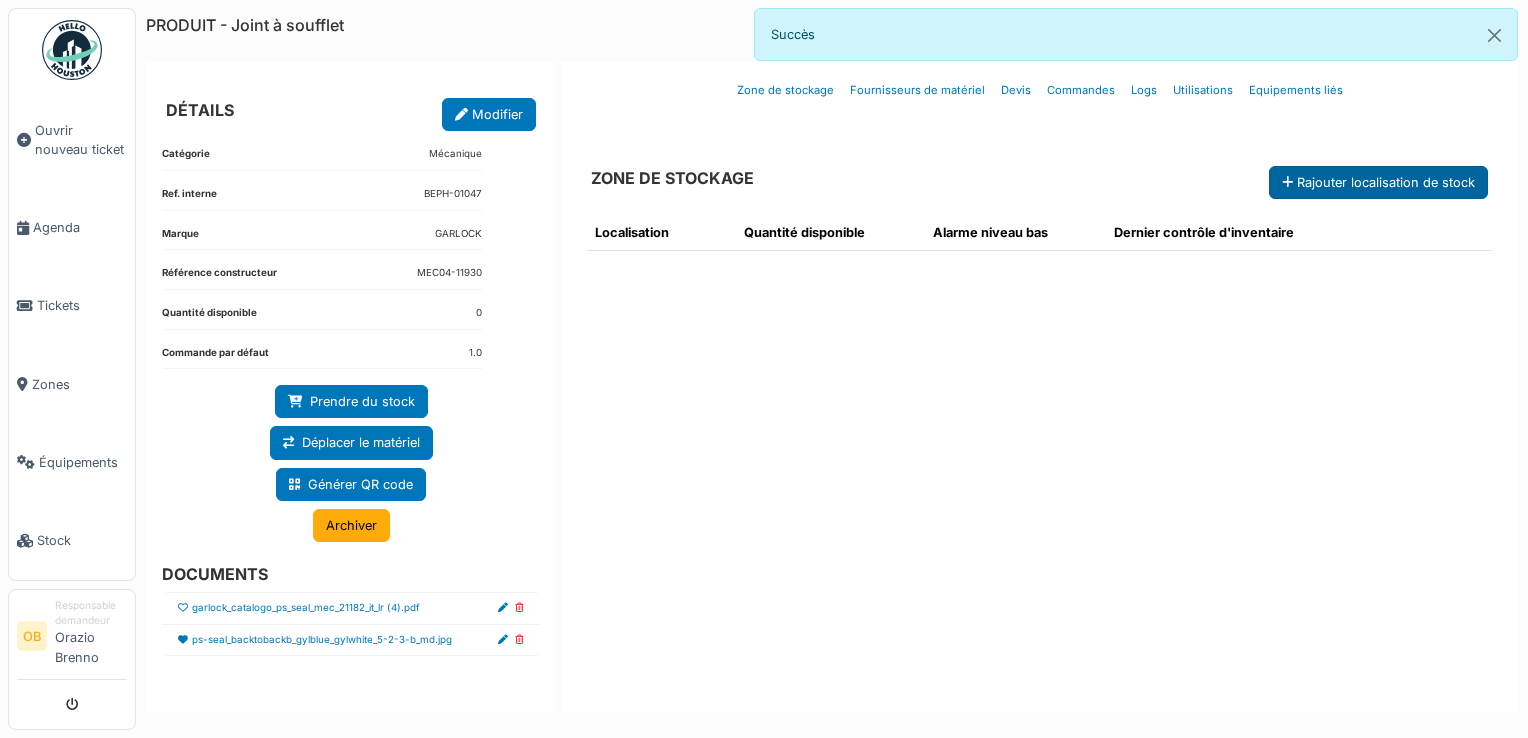 click on "Rajouter localisation de stock" at bounding box center (1378, 182) 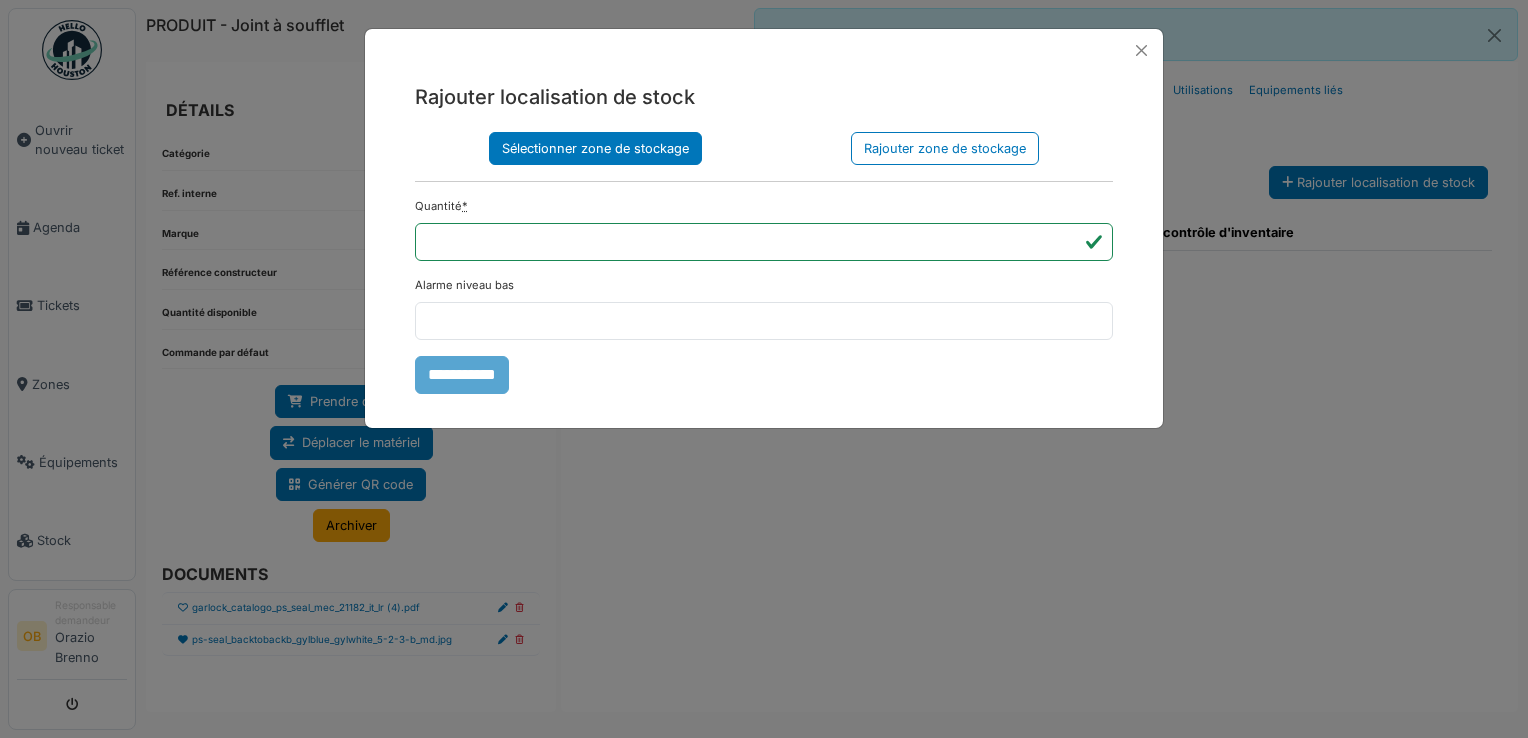 click on "Sélectionner zone de stockage" at bounding box center (595, 148) 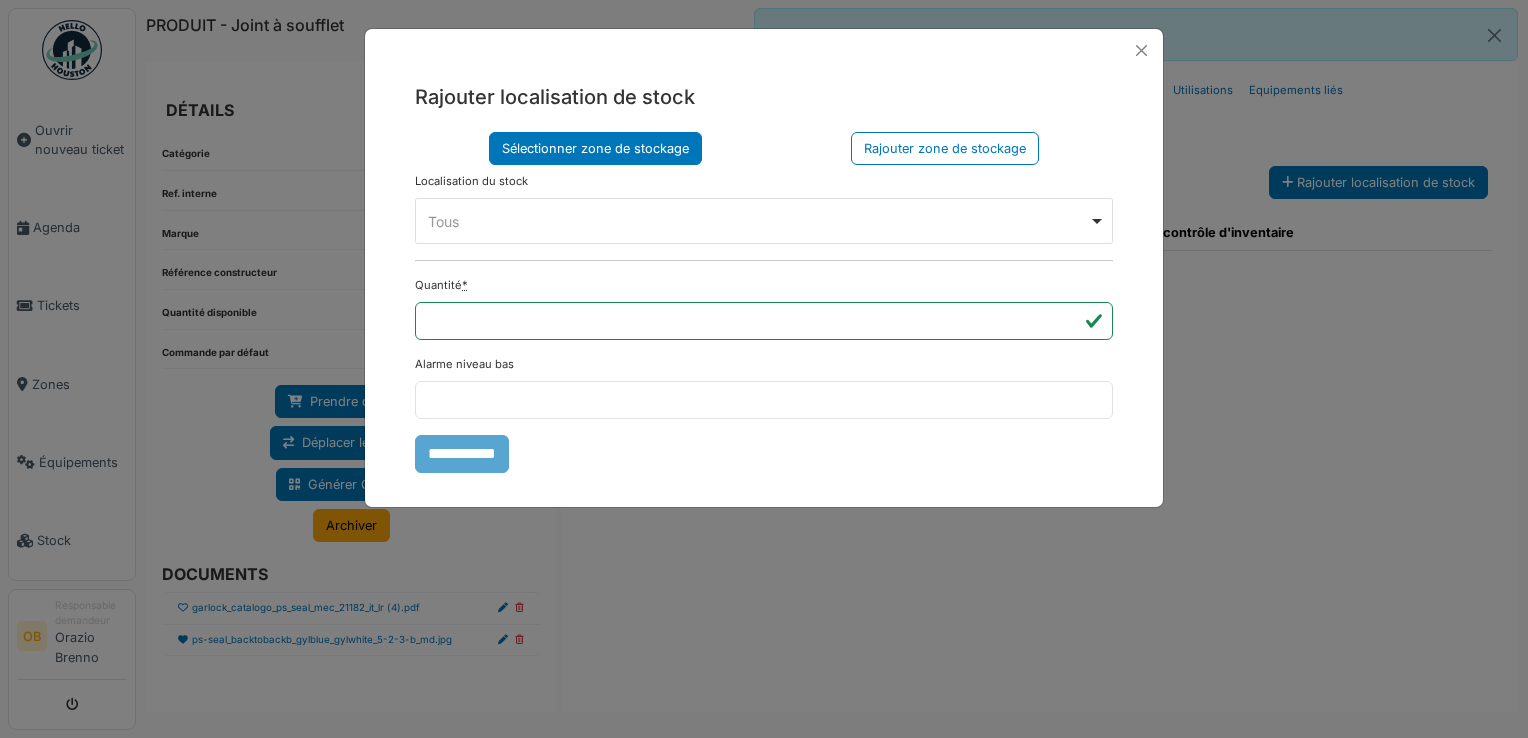 click on "Tous Remove item" at bounding box center (758, 221) 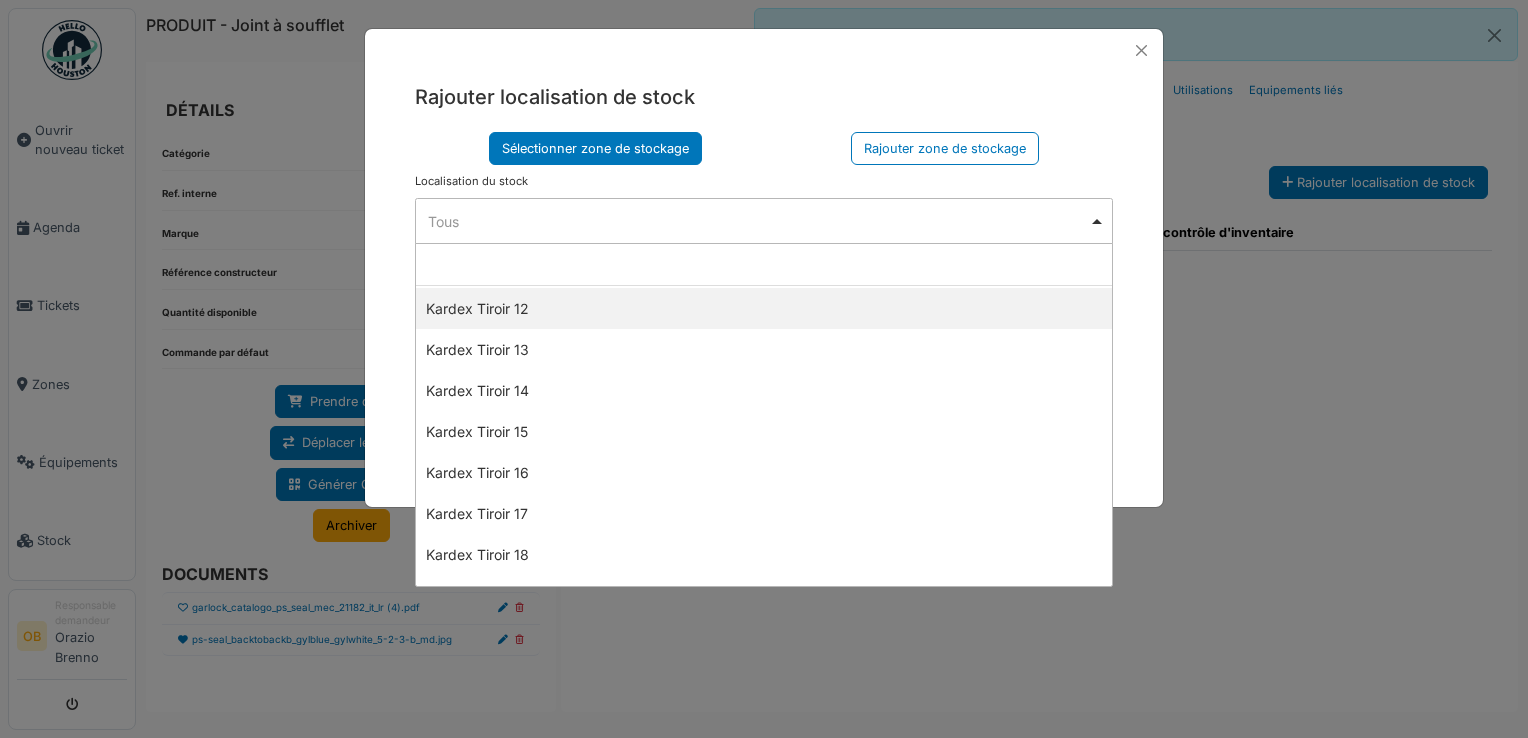 scroll, scrollTop: 533, scrollLeft: 0, axis: vertical 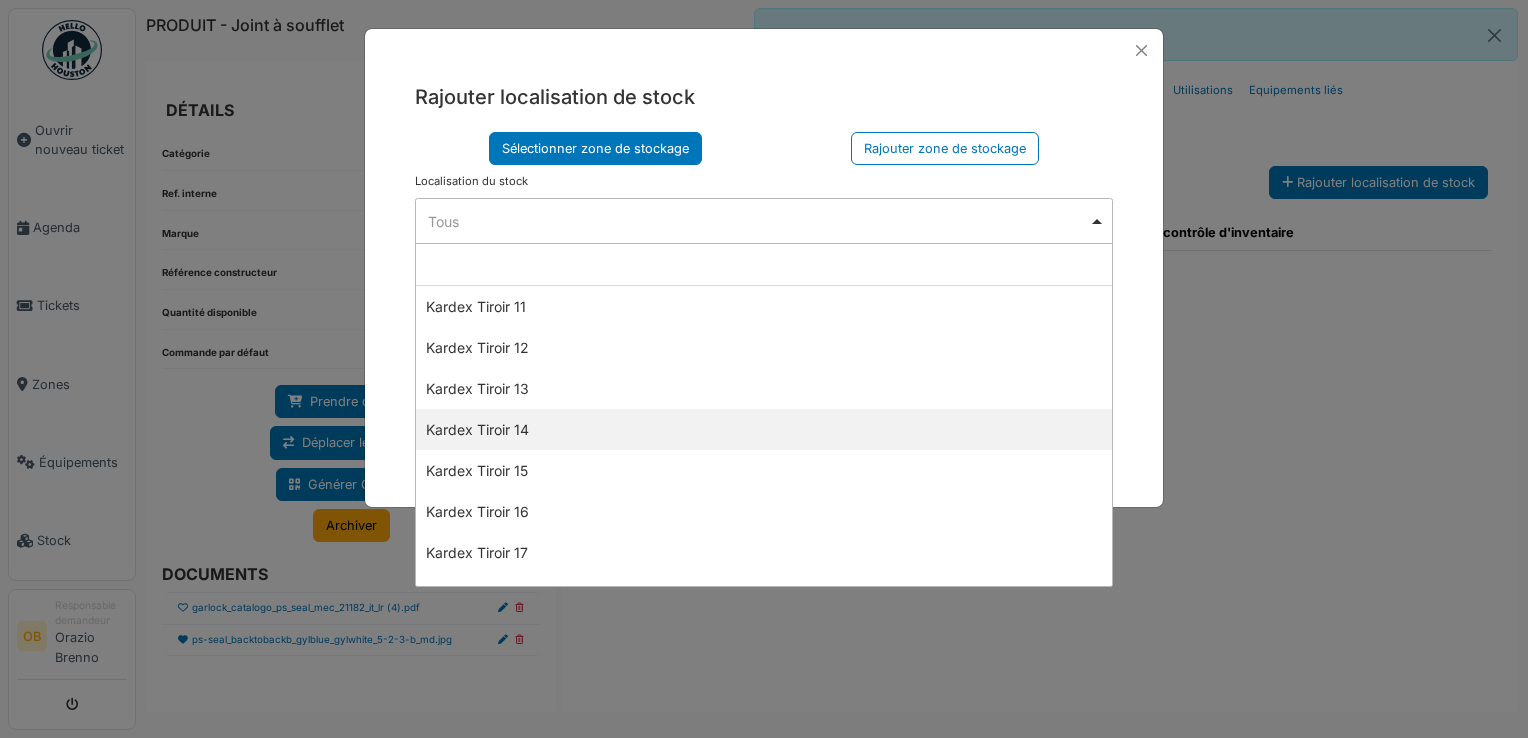 select on "****" 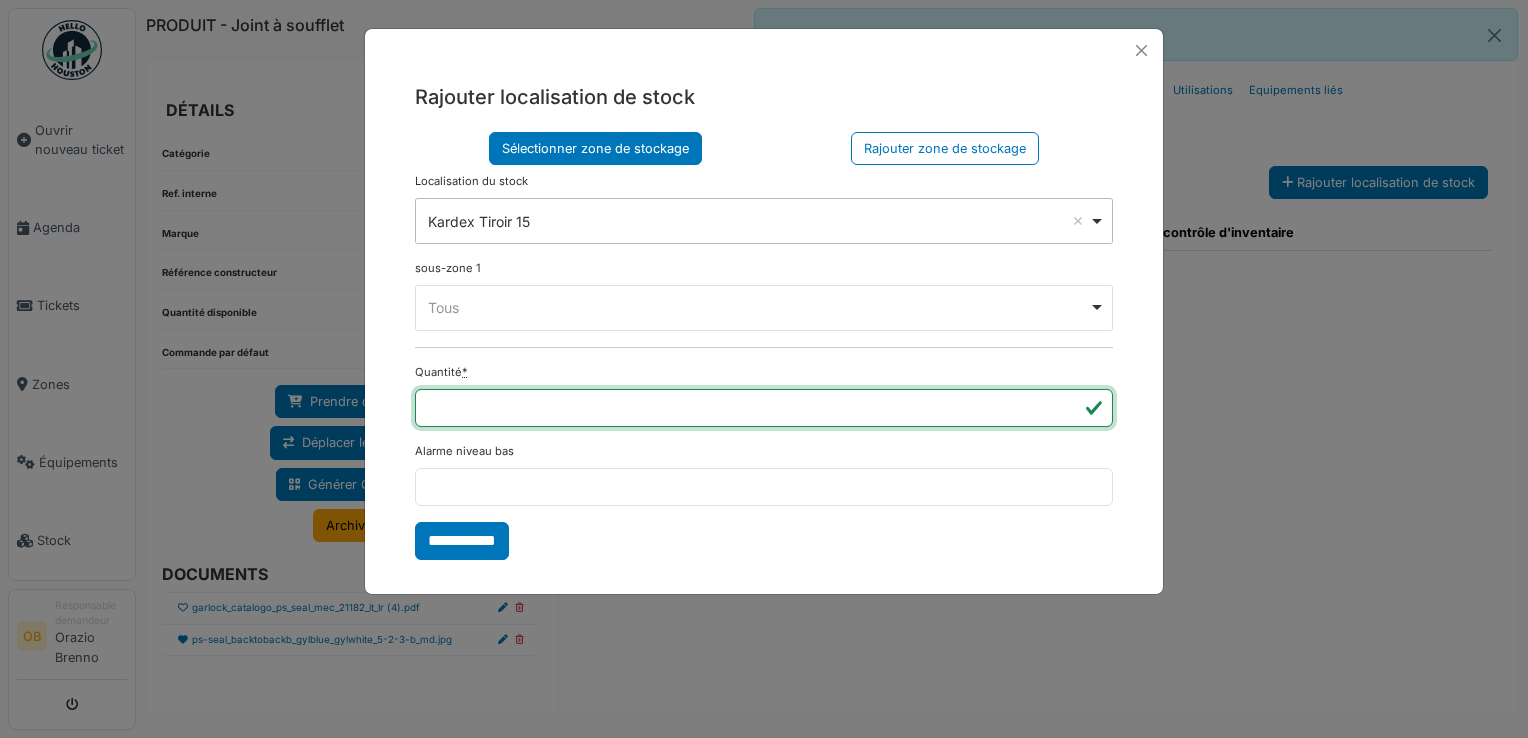click on "**" at bounding box center [764, 408] 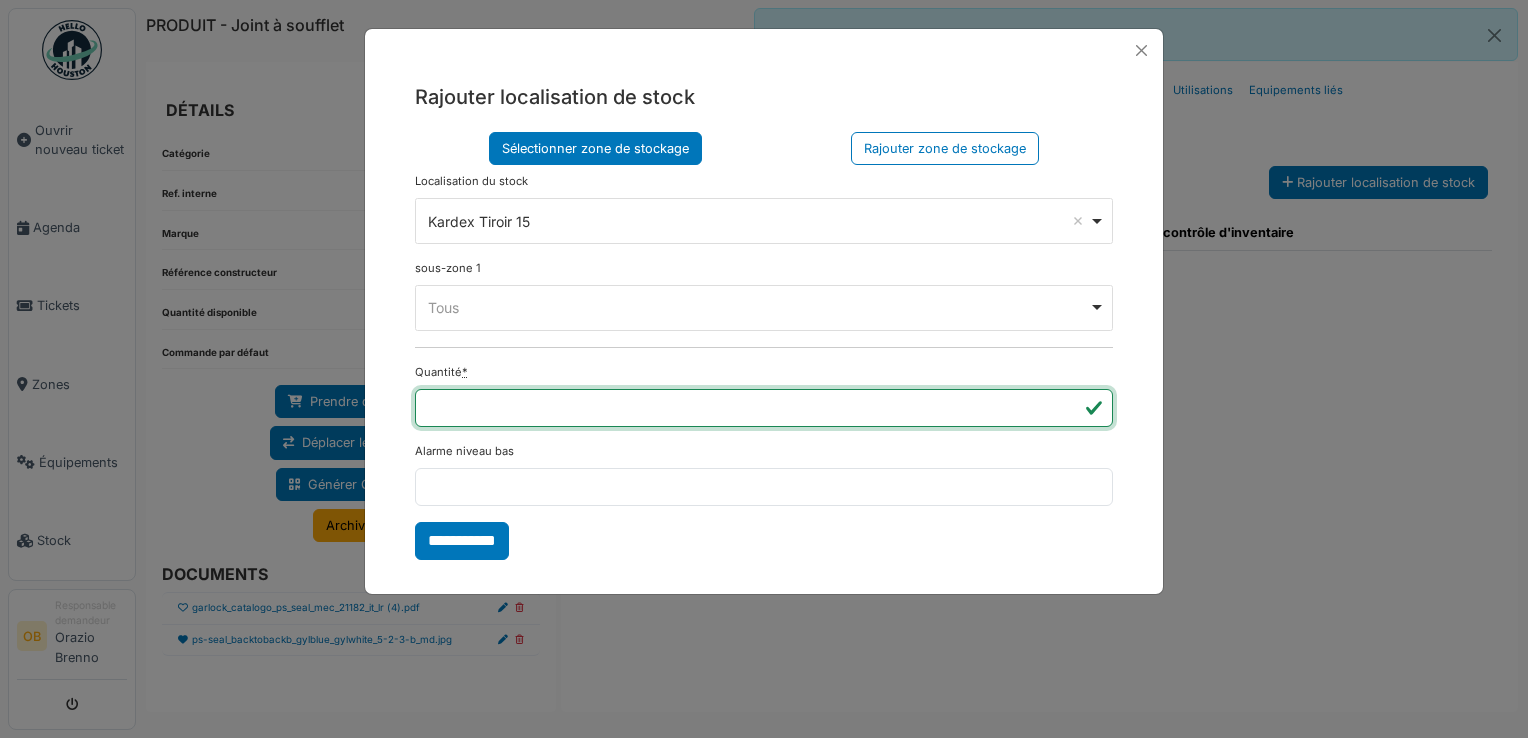 click on "**" at bounding box center [764, 408] 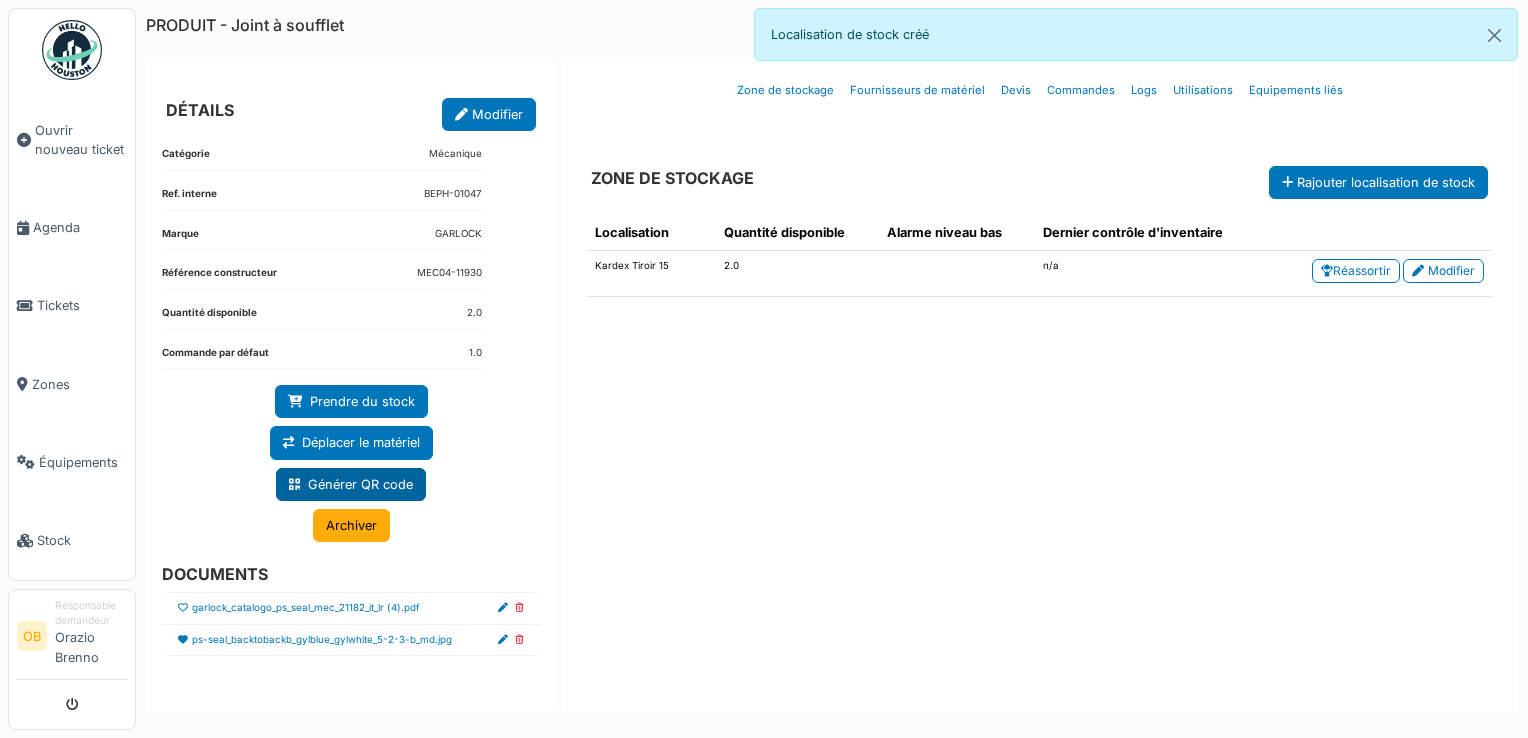 click on "Générer QR code" at bounding box center (351, 484) 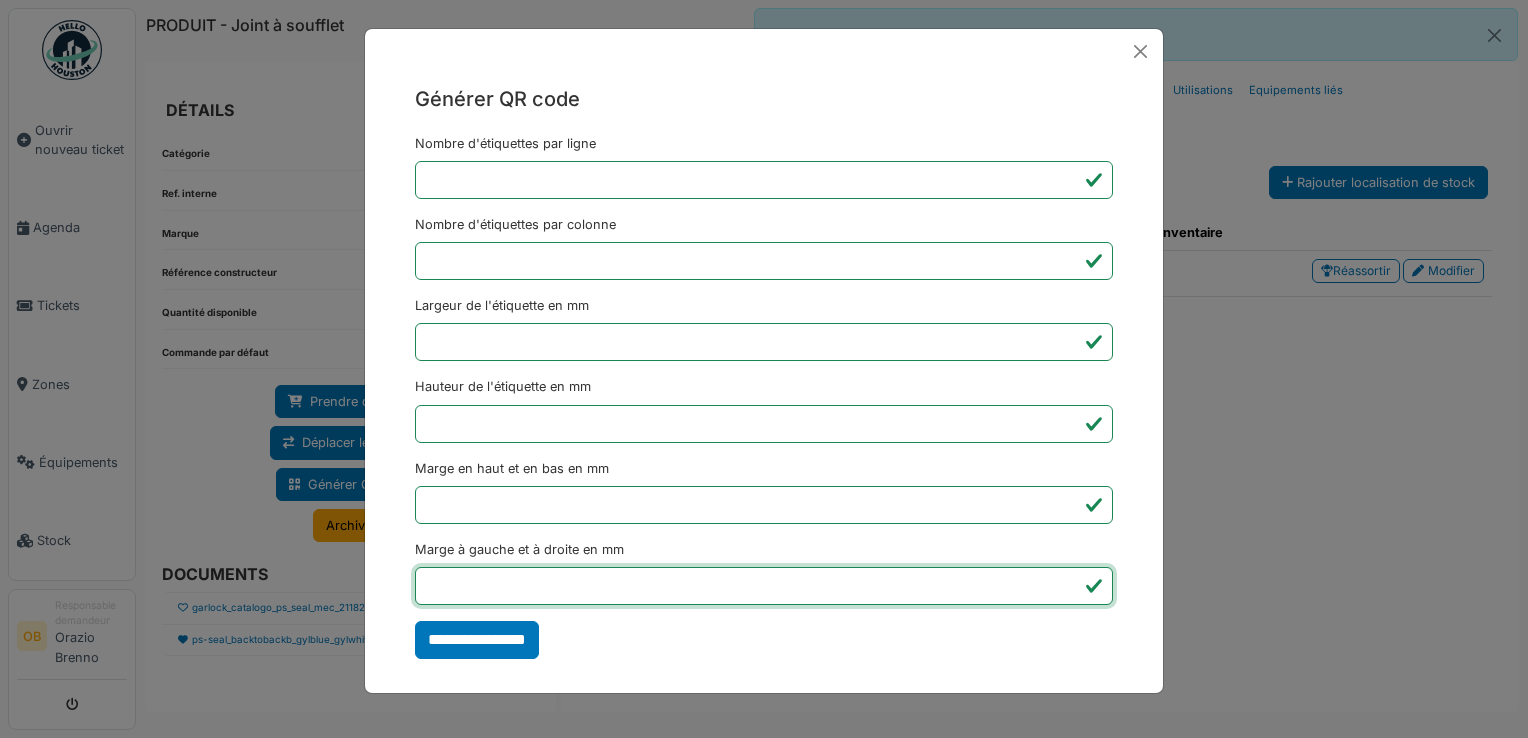click on "*" at bounding box center [764, 586] 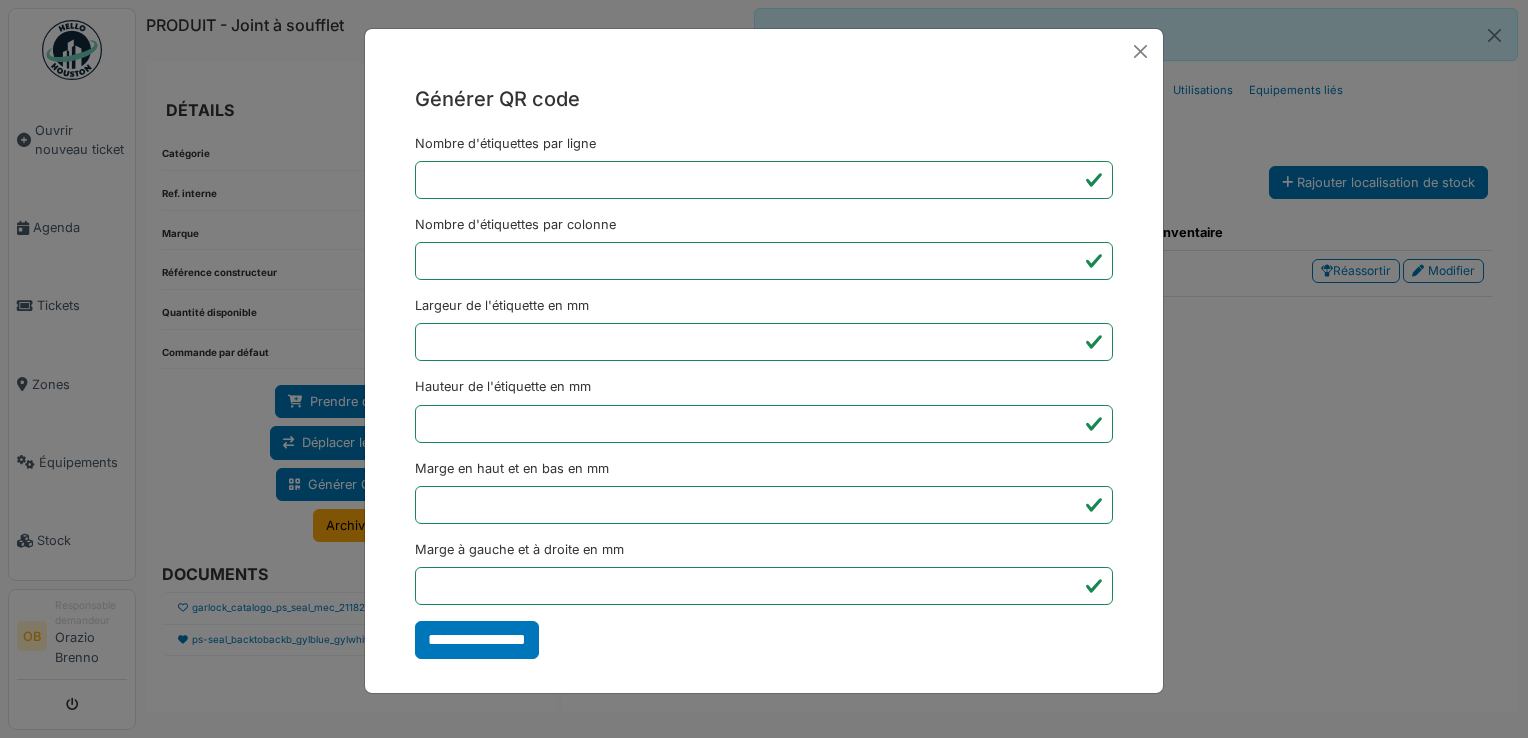type on "*******" 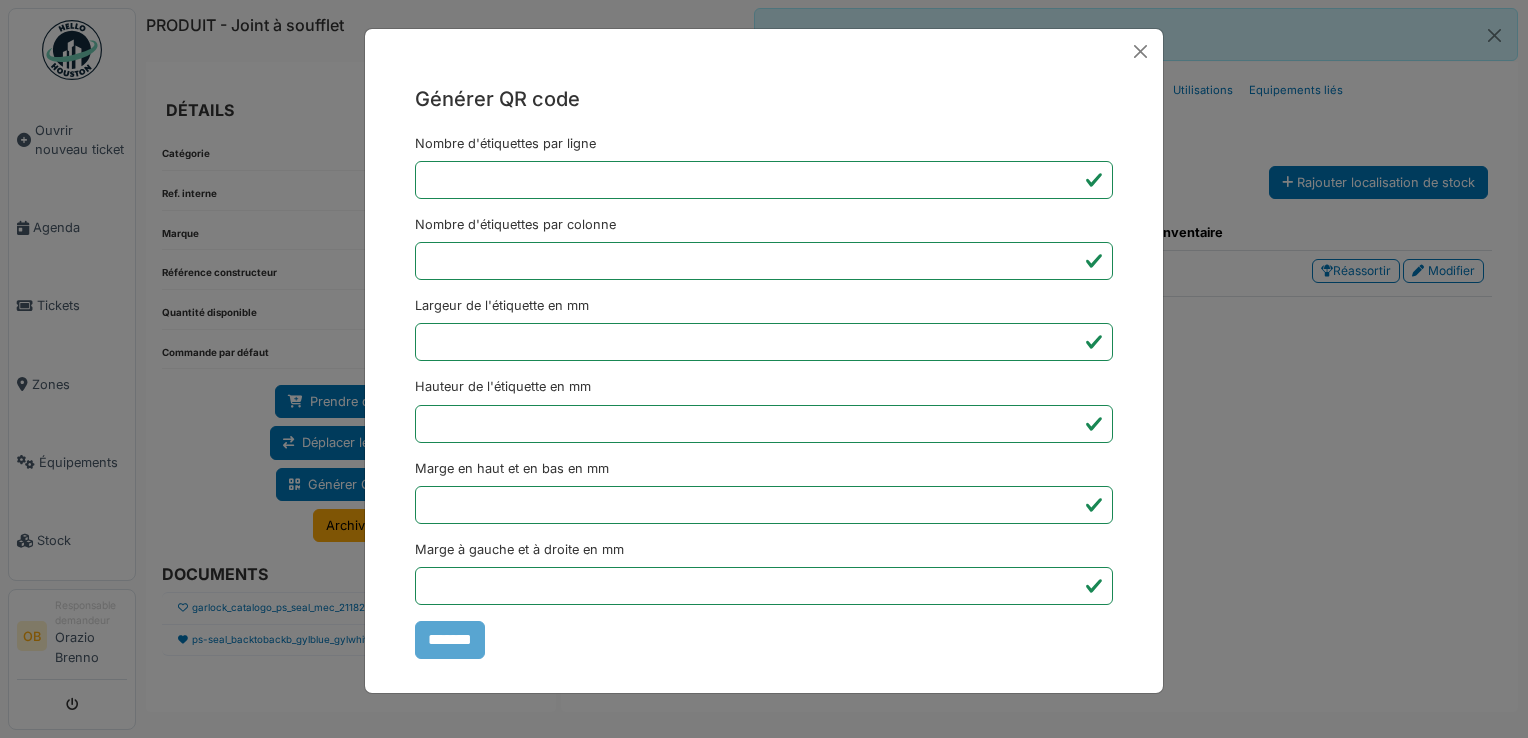 click on "Générer QR code
Nombre d'étiquettes par ligne
*
Nombre d'étiquettes par colonne
*
Largeur de l'étiquette en mm
**
Hauteur de l'étiquette en mm
**
Marge en haut et en bas en mm
*
Marge à gauche et à droite en mm
***
*******" at bounding box center (764, 369) 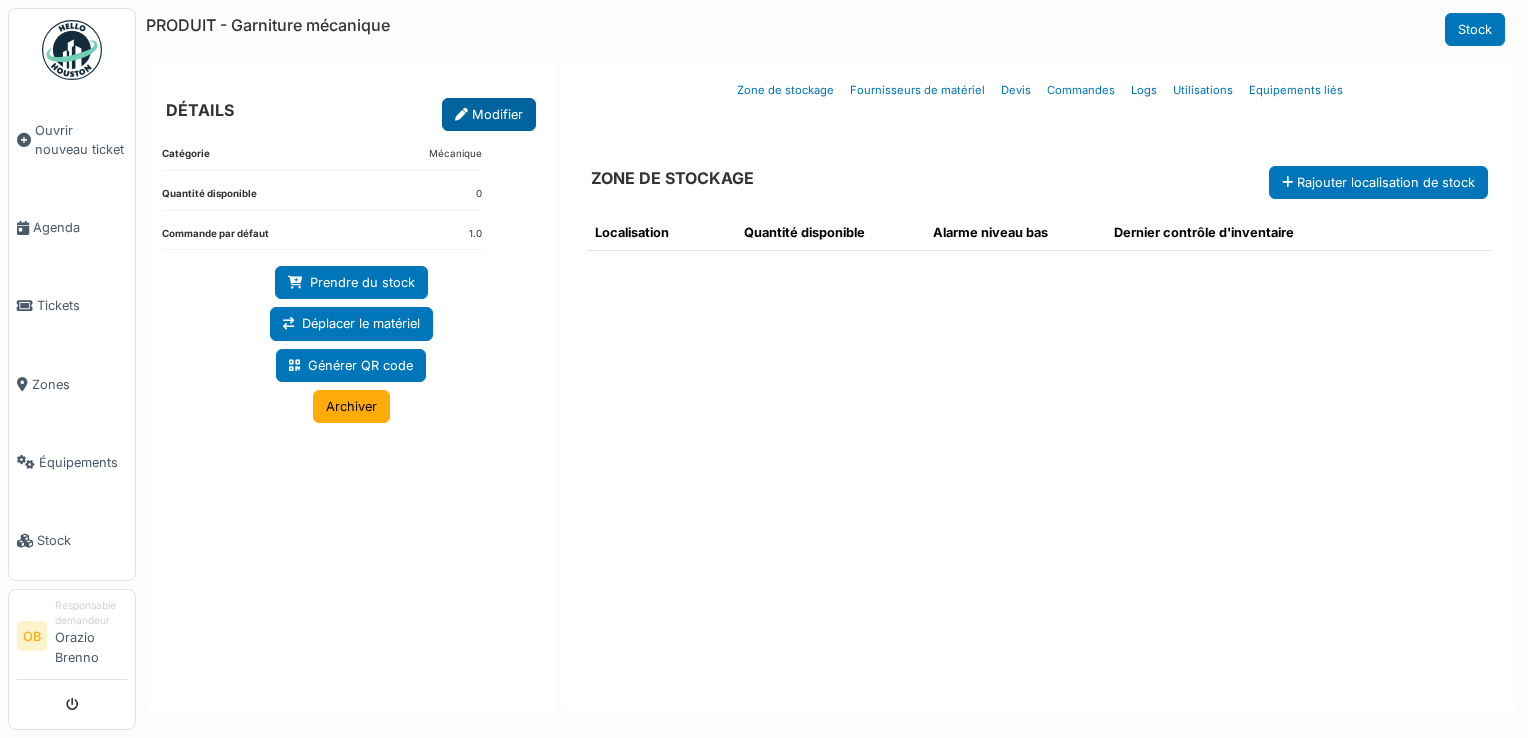 scroll, scrollTop: 0, scrollLeft: 0, axis: both 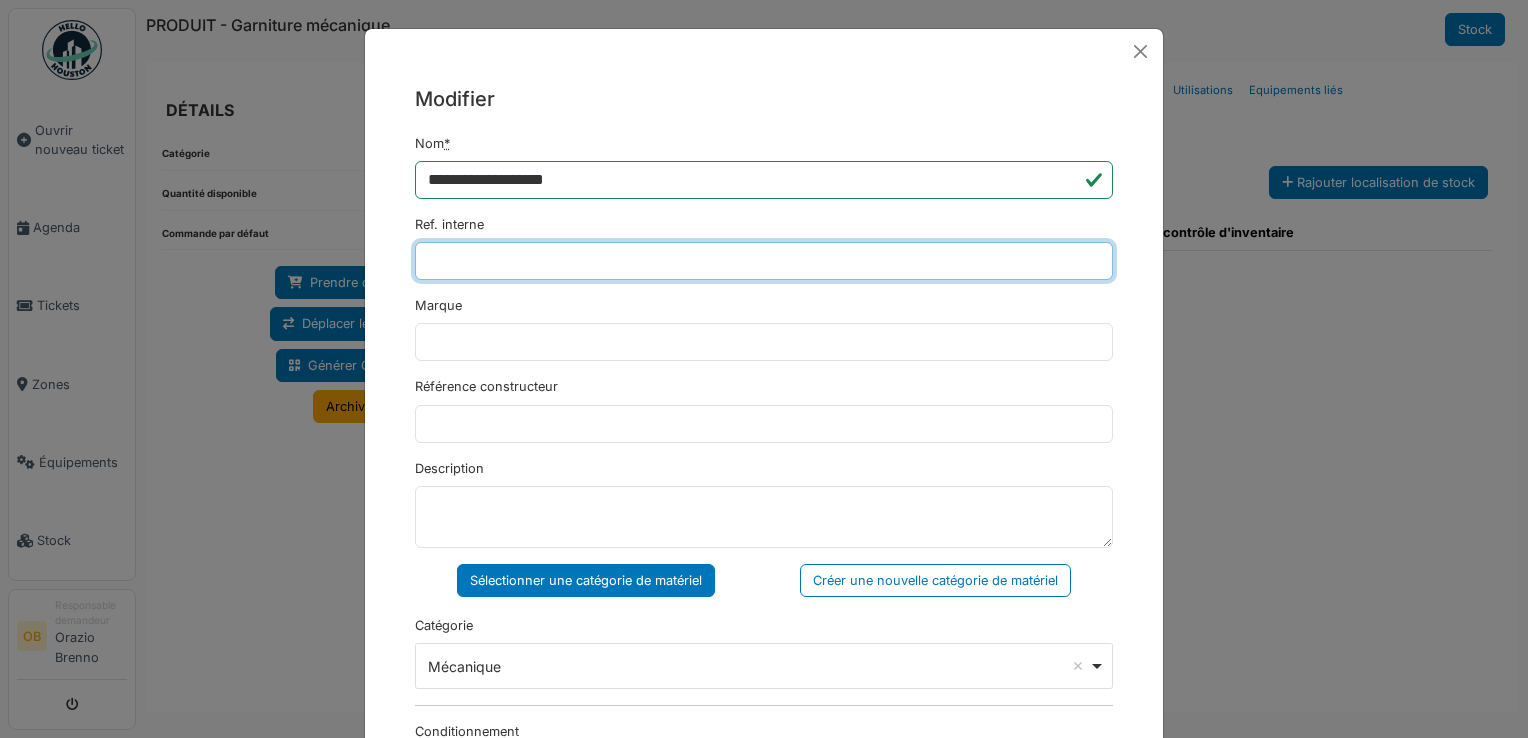 click on "Ref. interne" at bounding box center [764, 261] 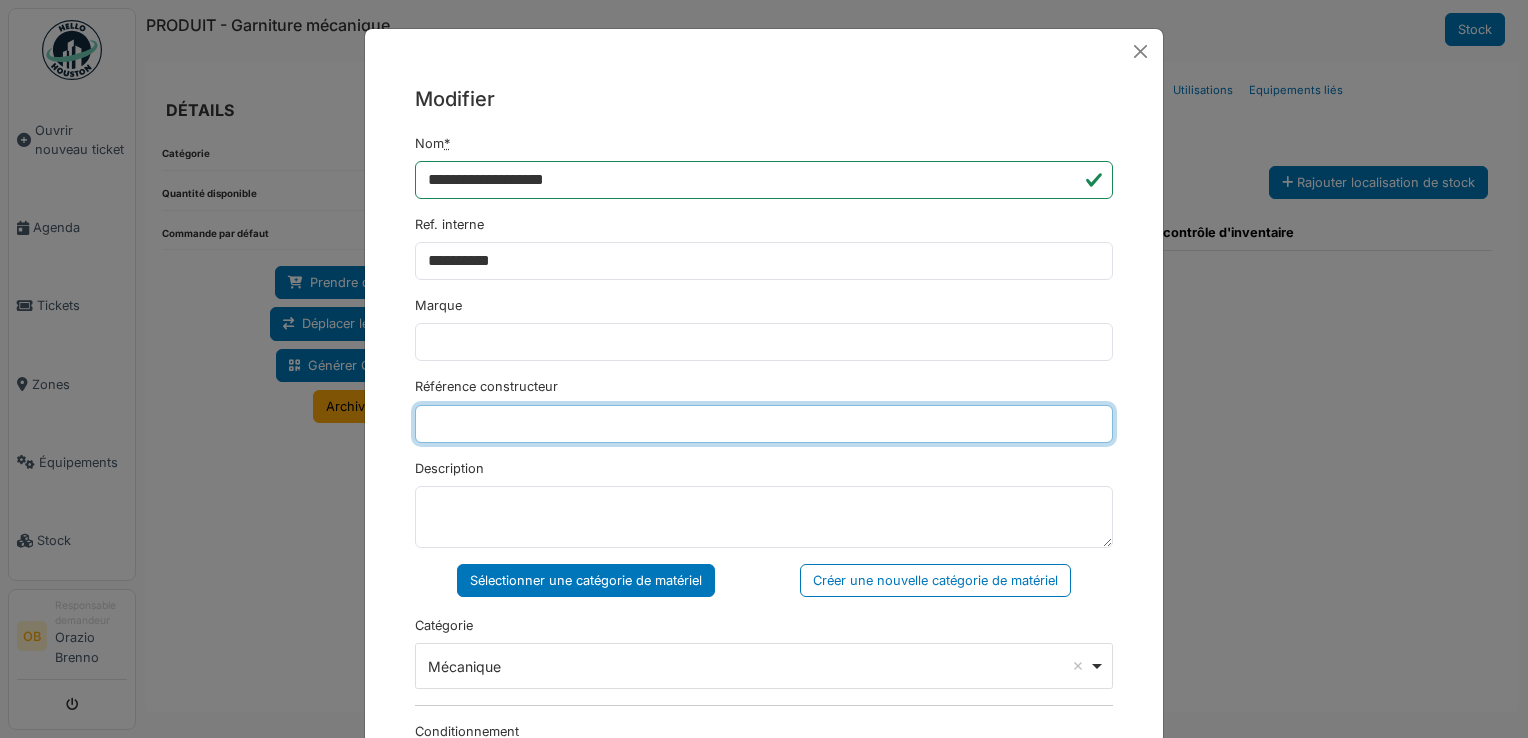 type on "**********" 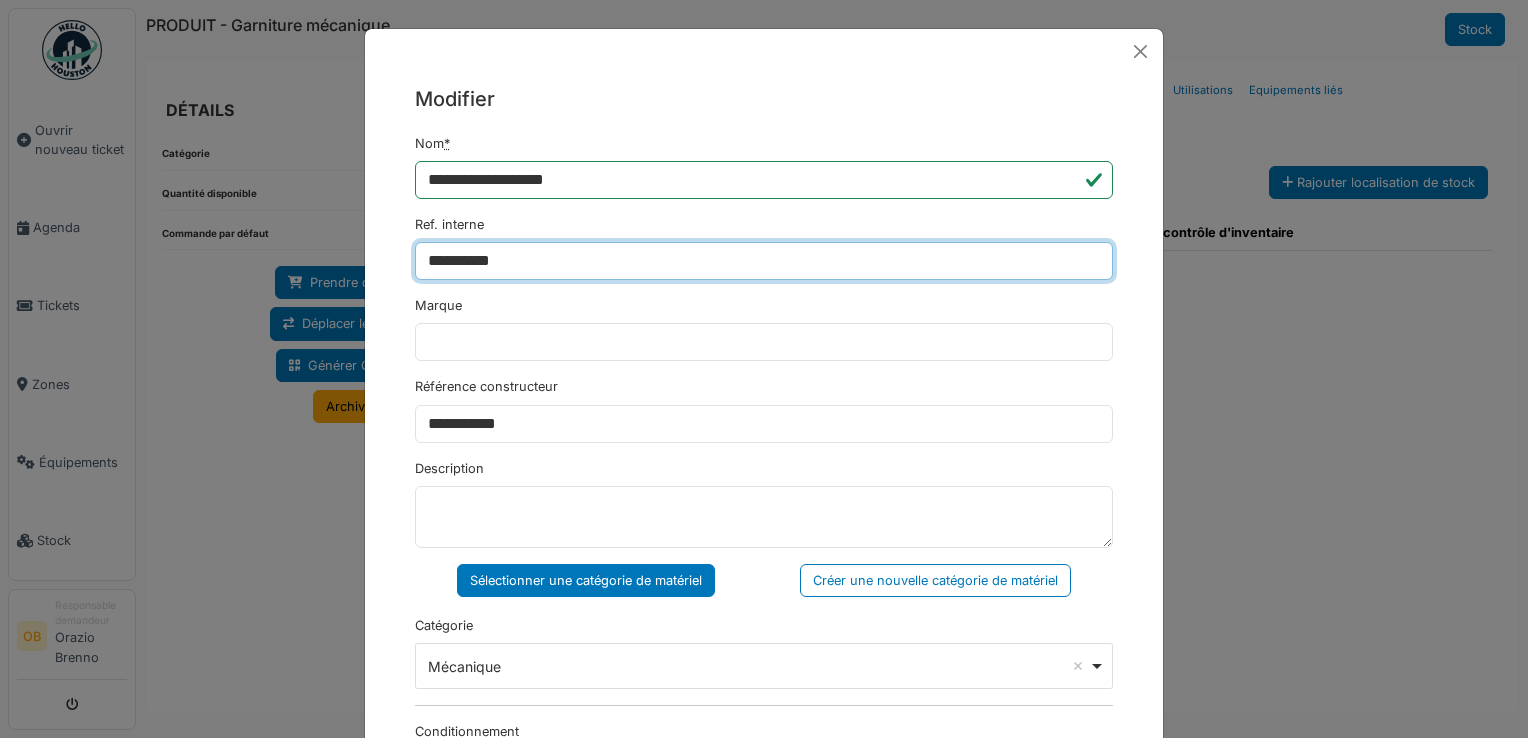 type on "**********" 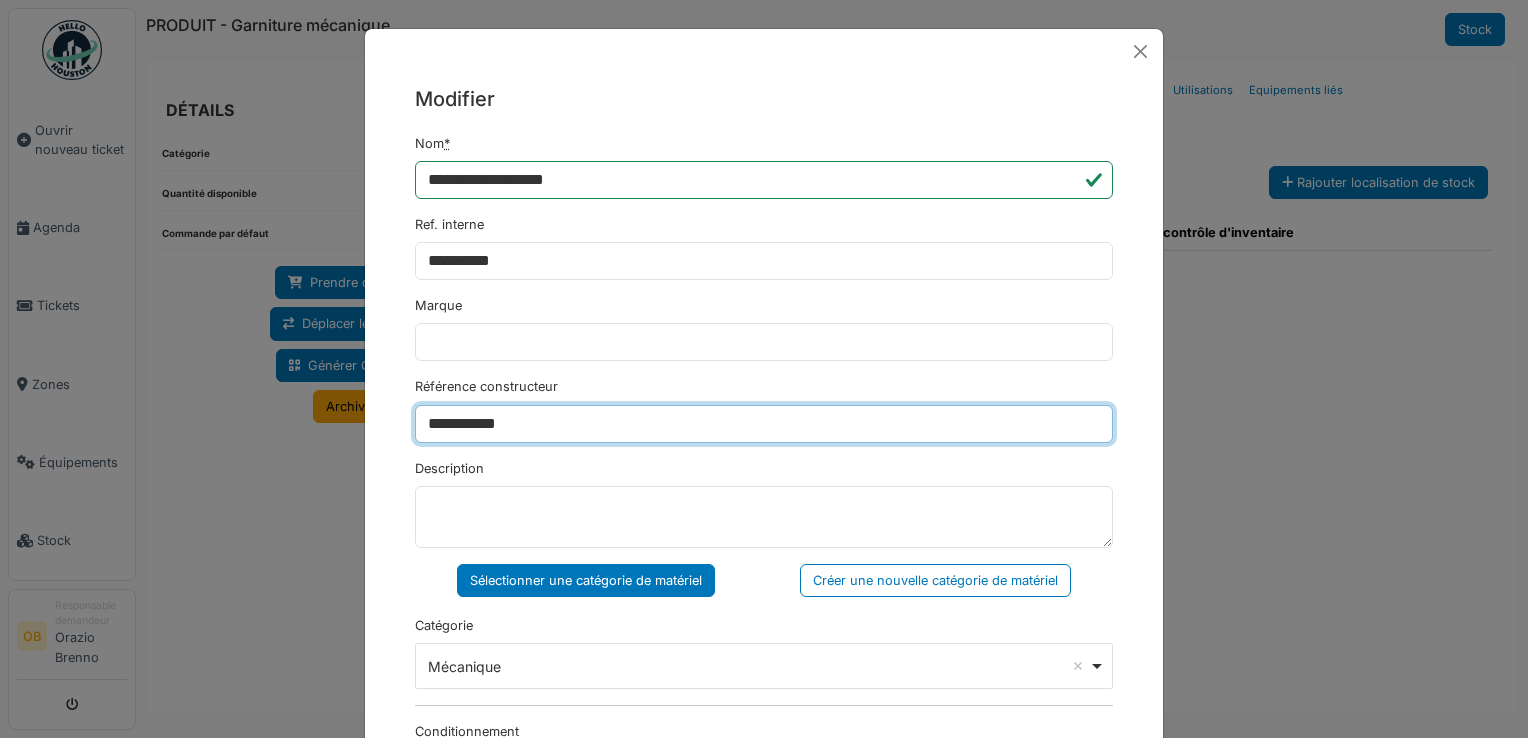 drag, startPoint x: 554, startPoint y: 422, endPoint x: 558, endPoint y: 408, distance: 14.56022 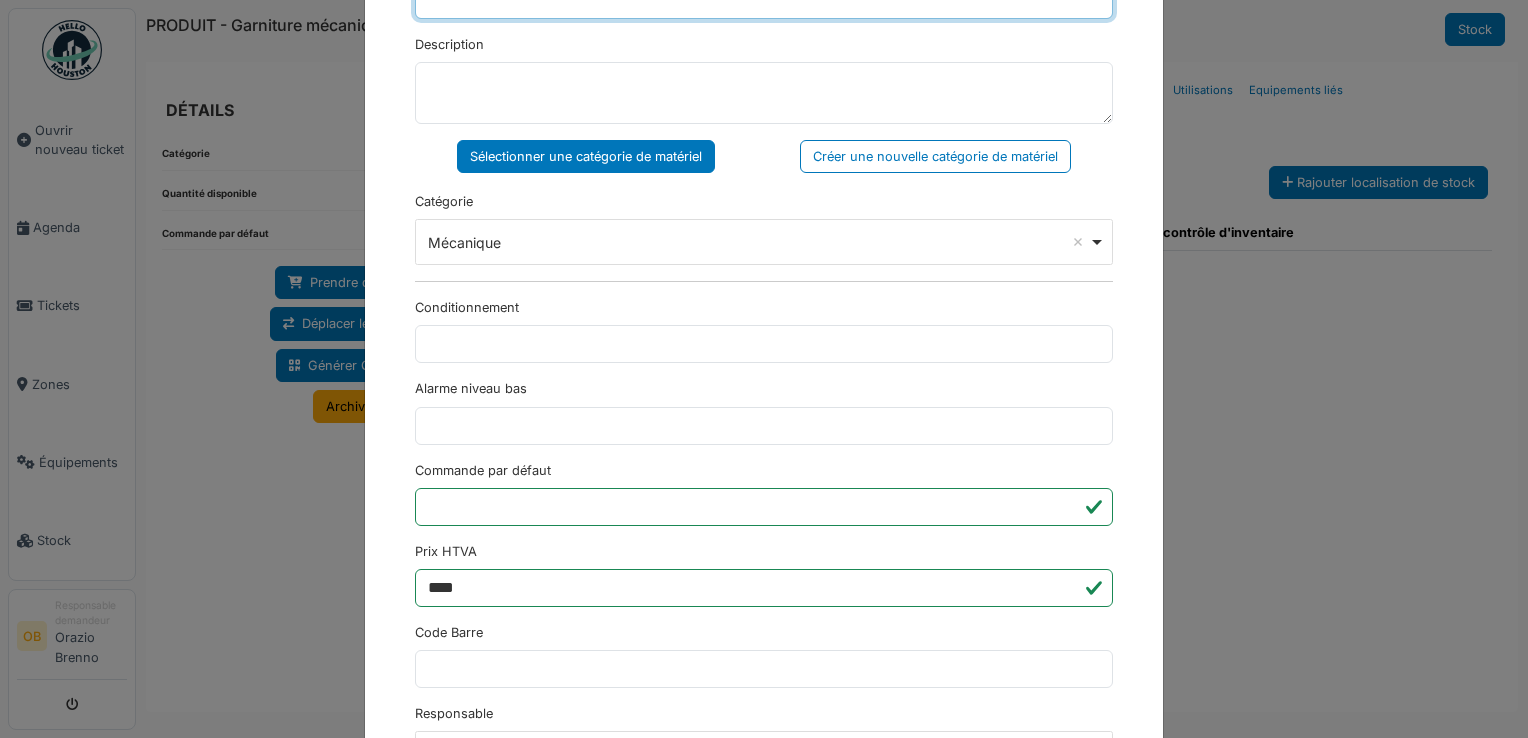 scroll, scrollTop: 650, scrollLeft: 0, axis: vertical 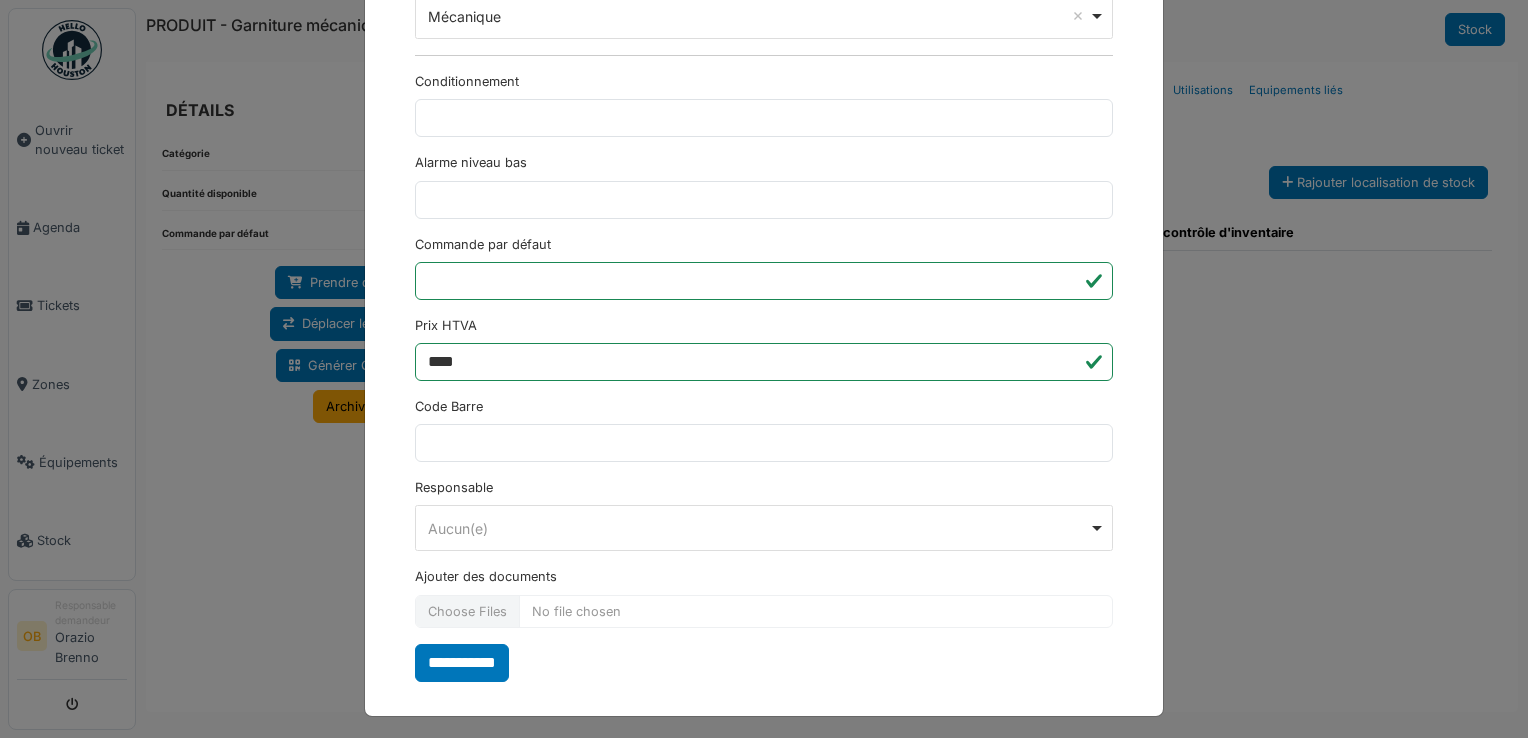 type 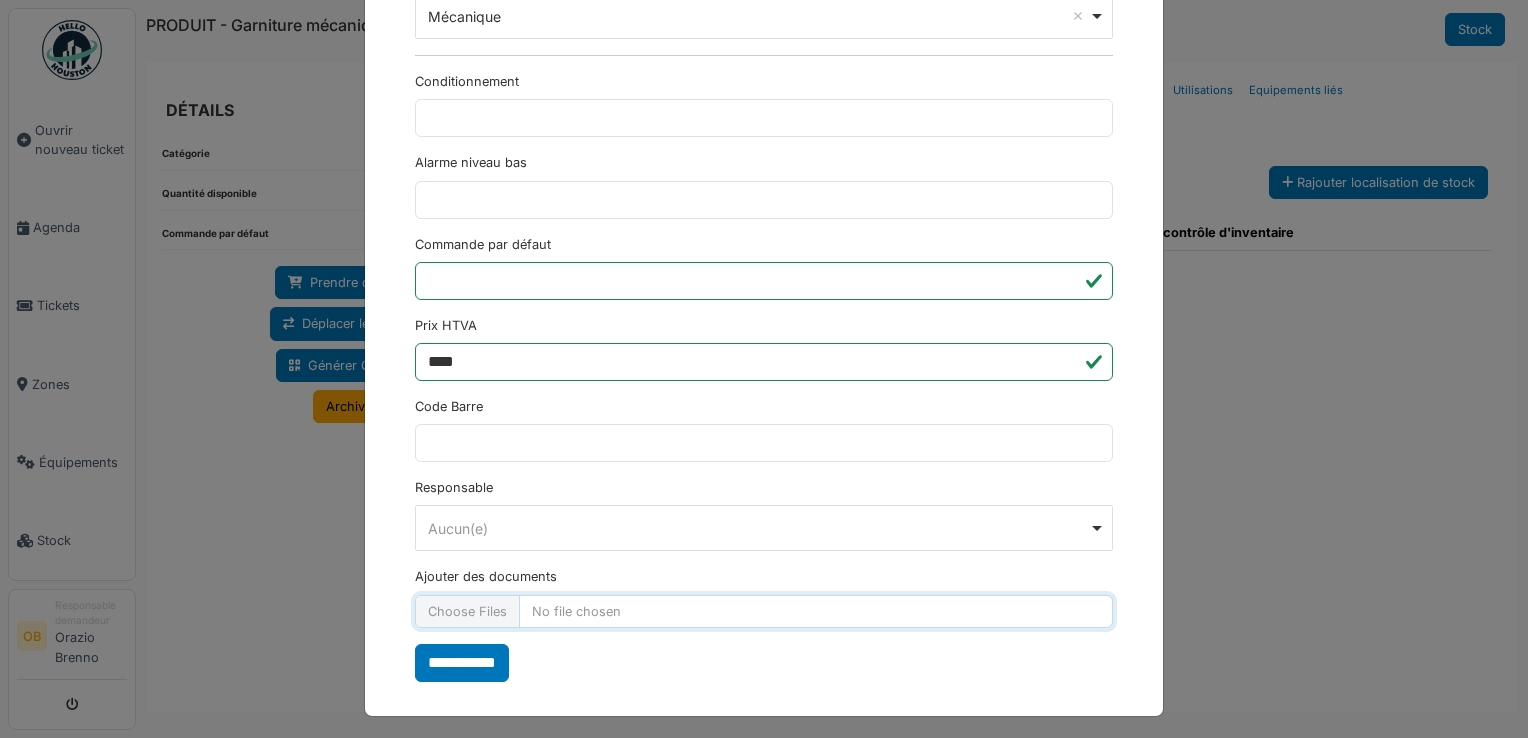 click on "Ajouter des documents" at bounding box center [764, 611] 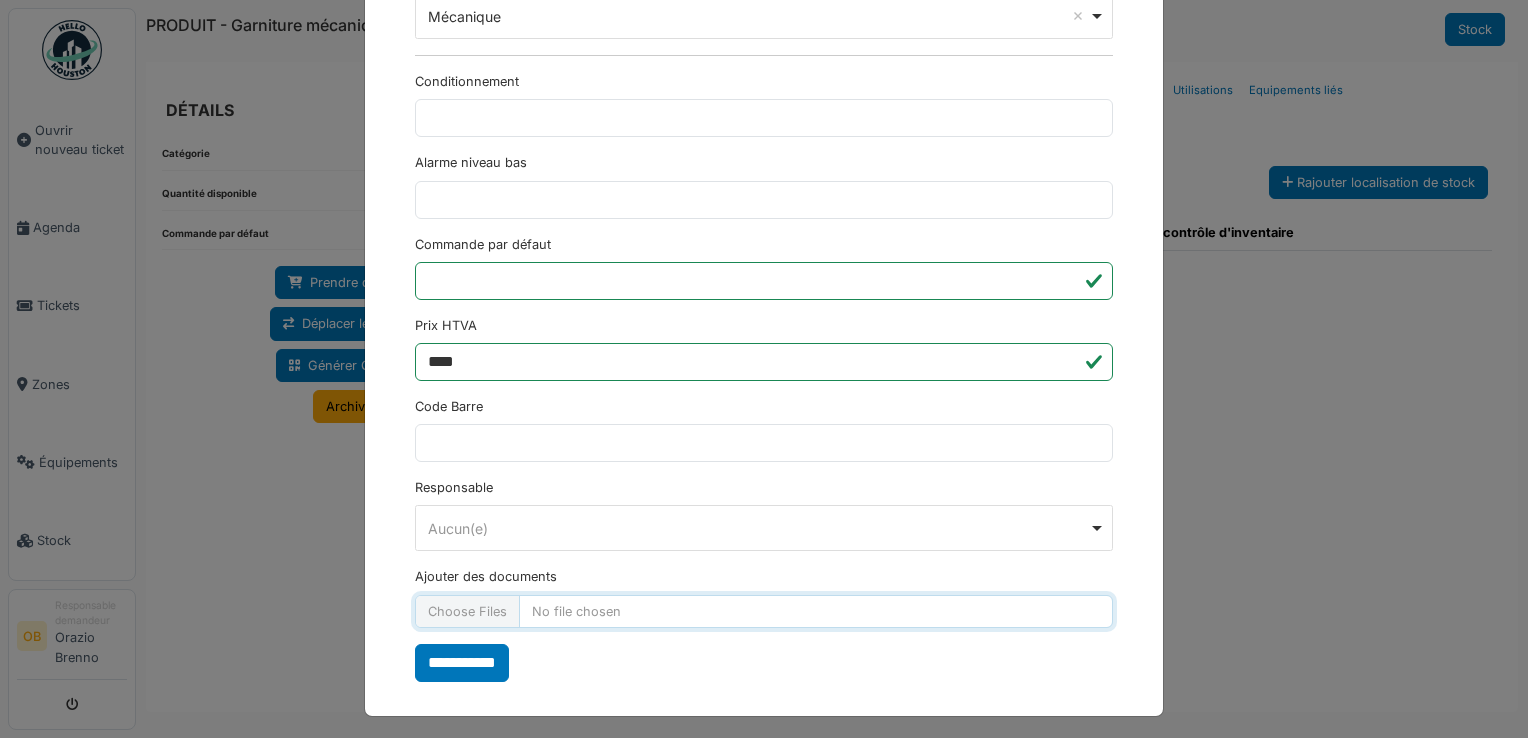 click on "Ajouter des documents" at bounding box center [764, 611] 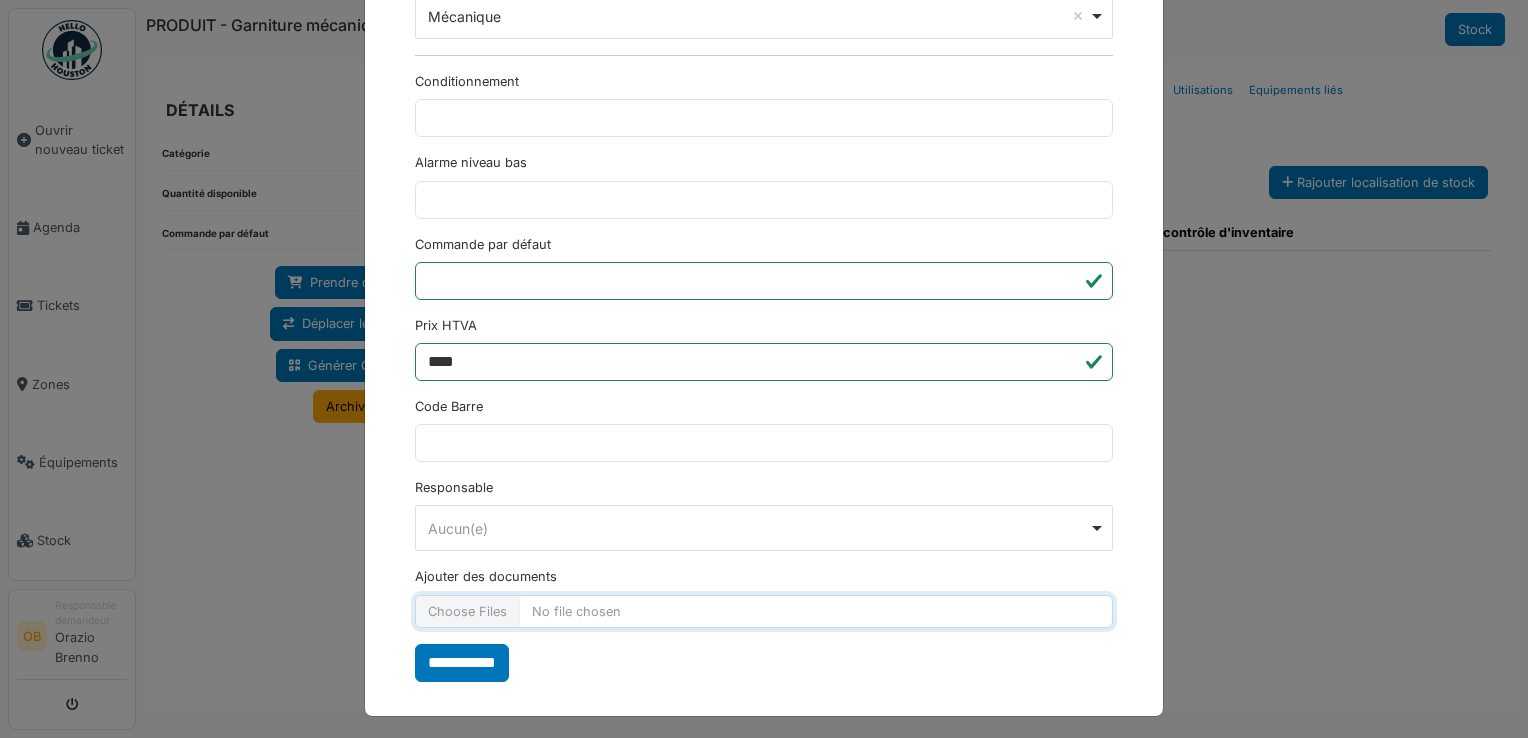 type on "**********" 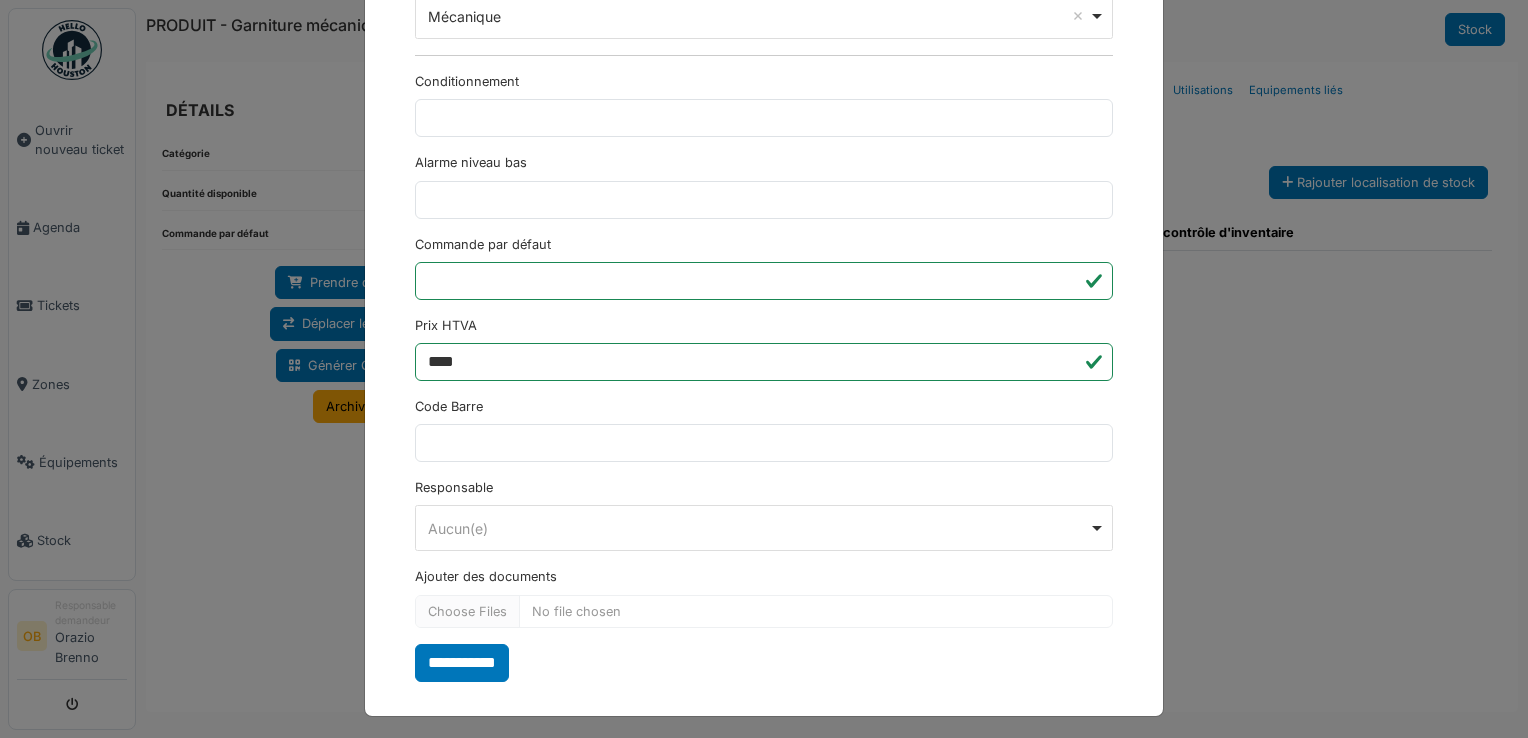 click on "**********" at bounding box center [764, 83] 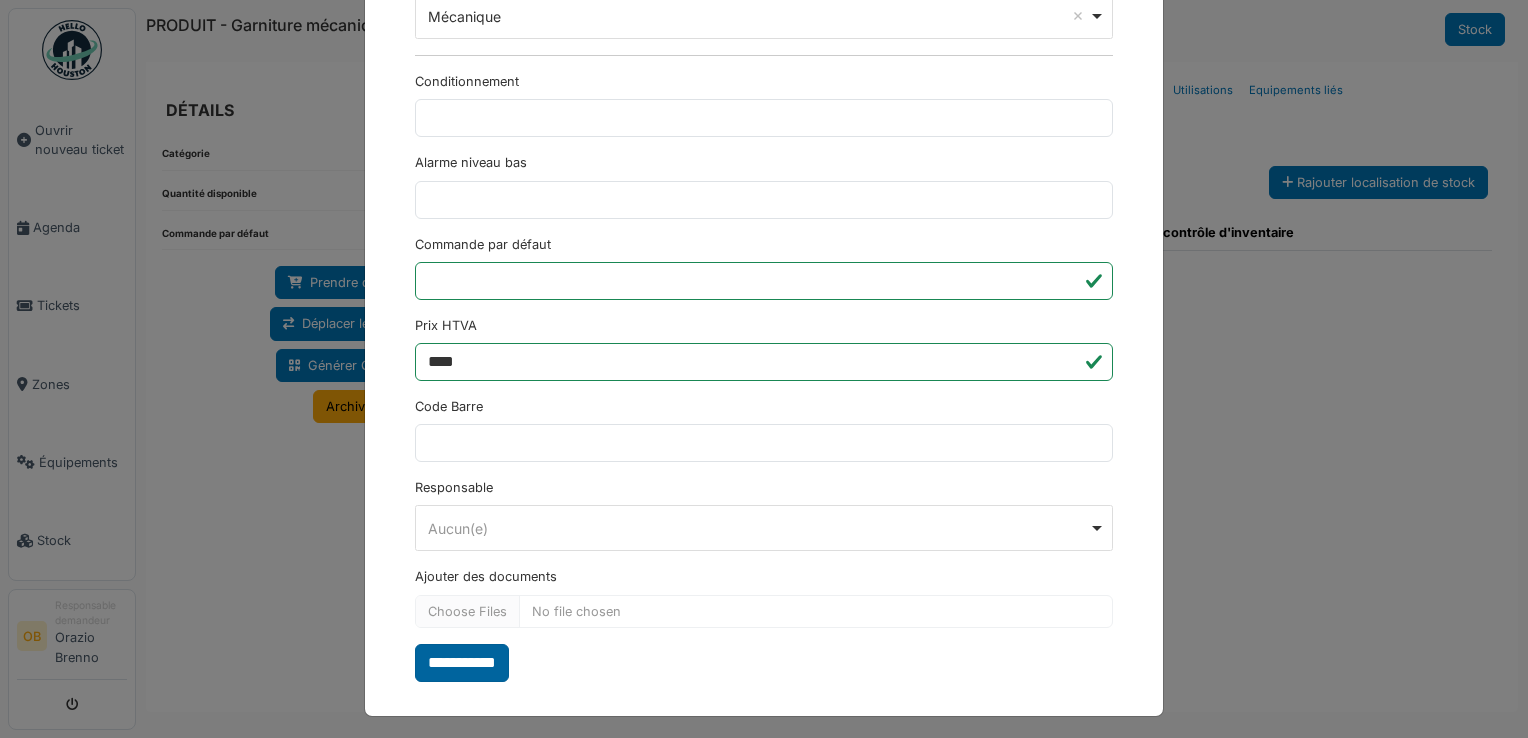 click on "**********" at bounding box center [462, 663] 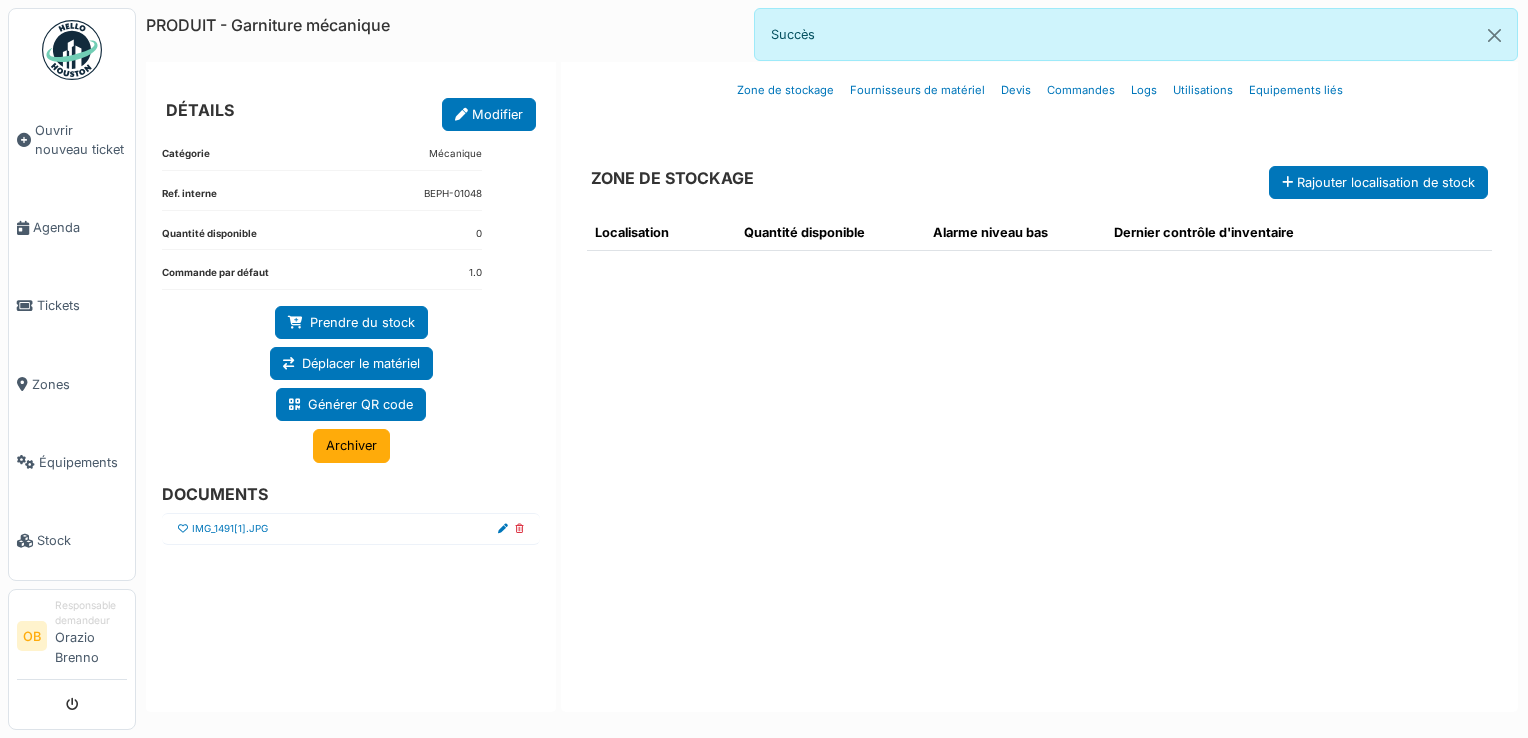 click on "IMG_1491[1].JPG" at bounding box center (351, 529) 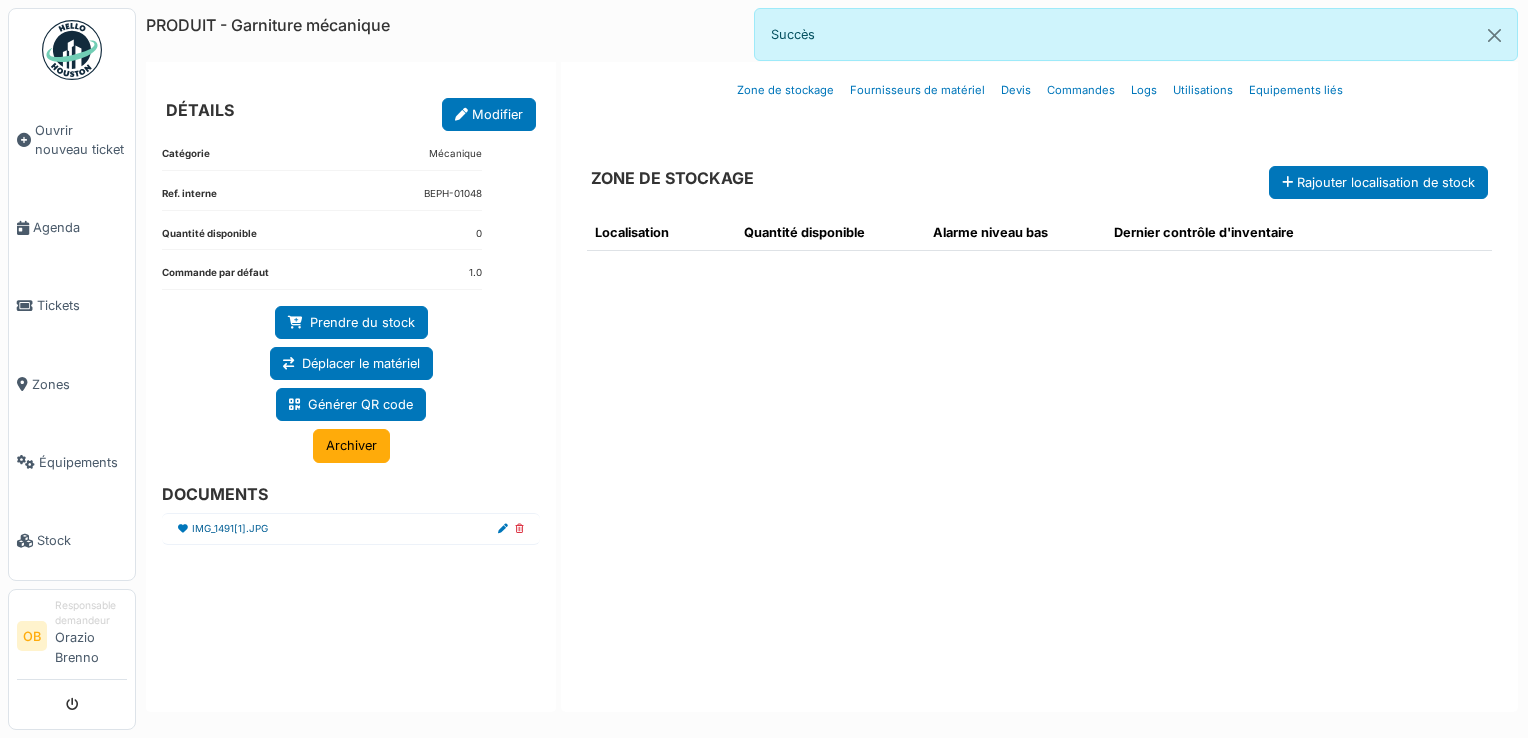 click on "IMG_1491[1].JPG" at bounding box center (230, 529) 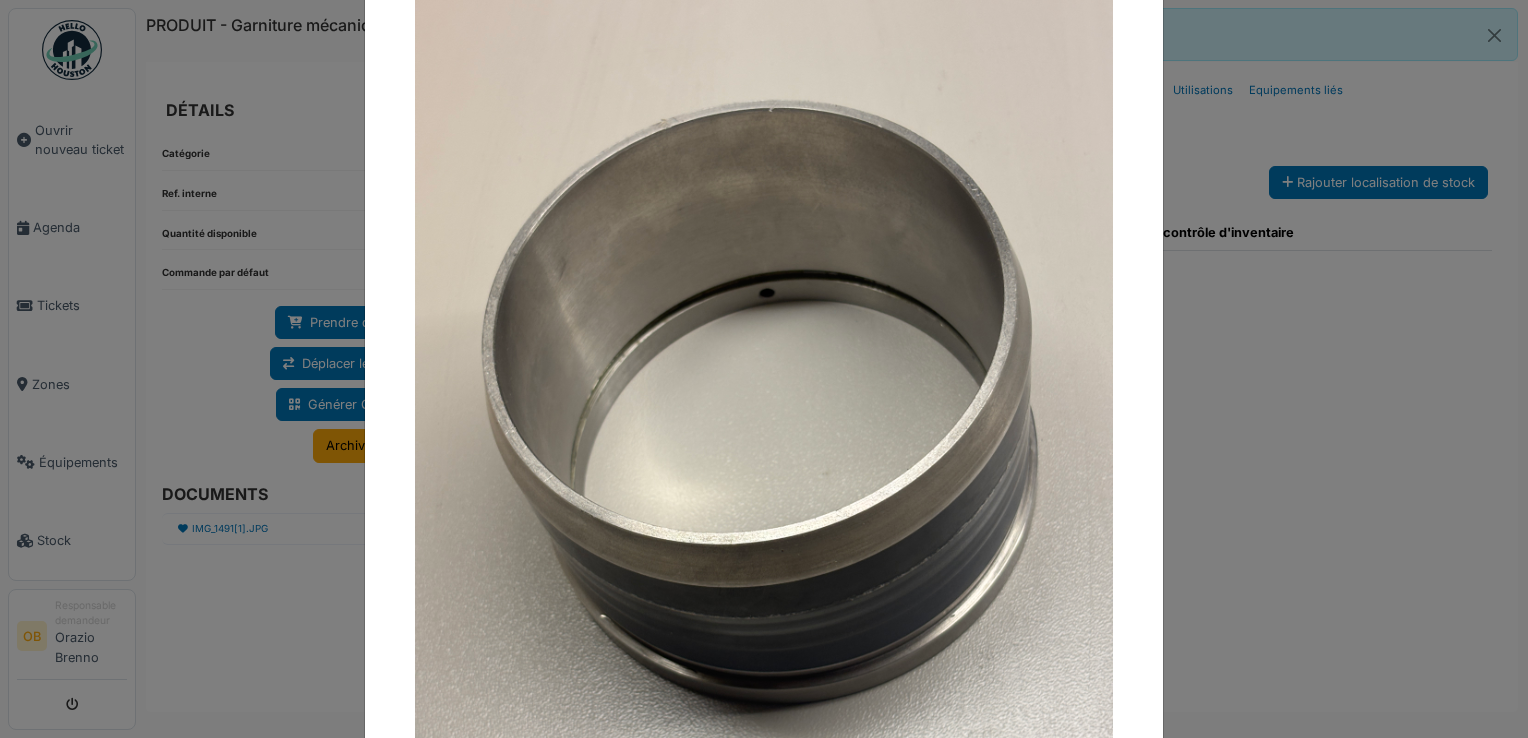 scroll, scrollTop: 339, scrollLeft: 0, axis: vertical 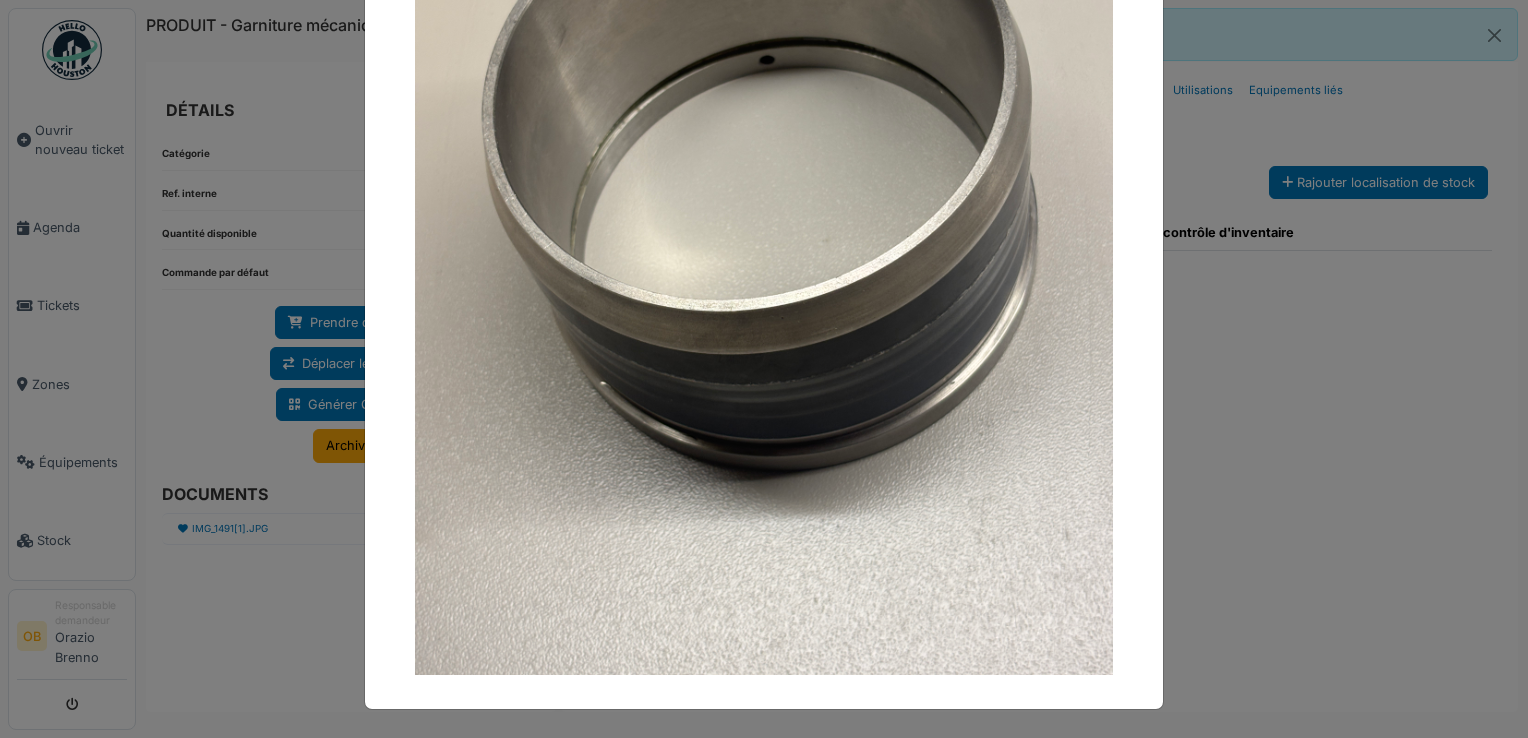 click at bounding box center (764, 369) 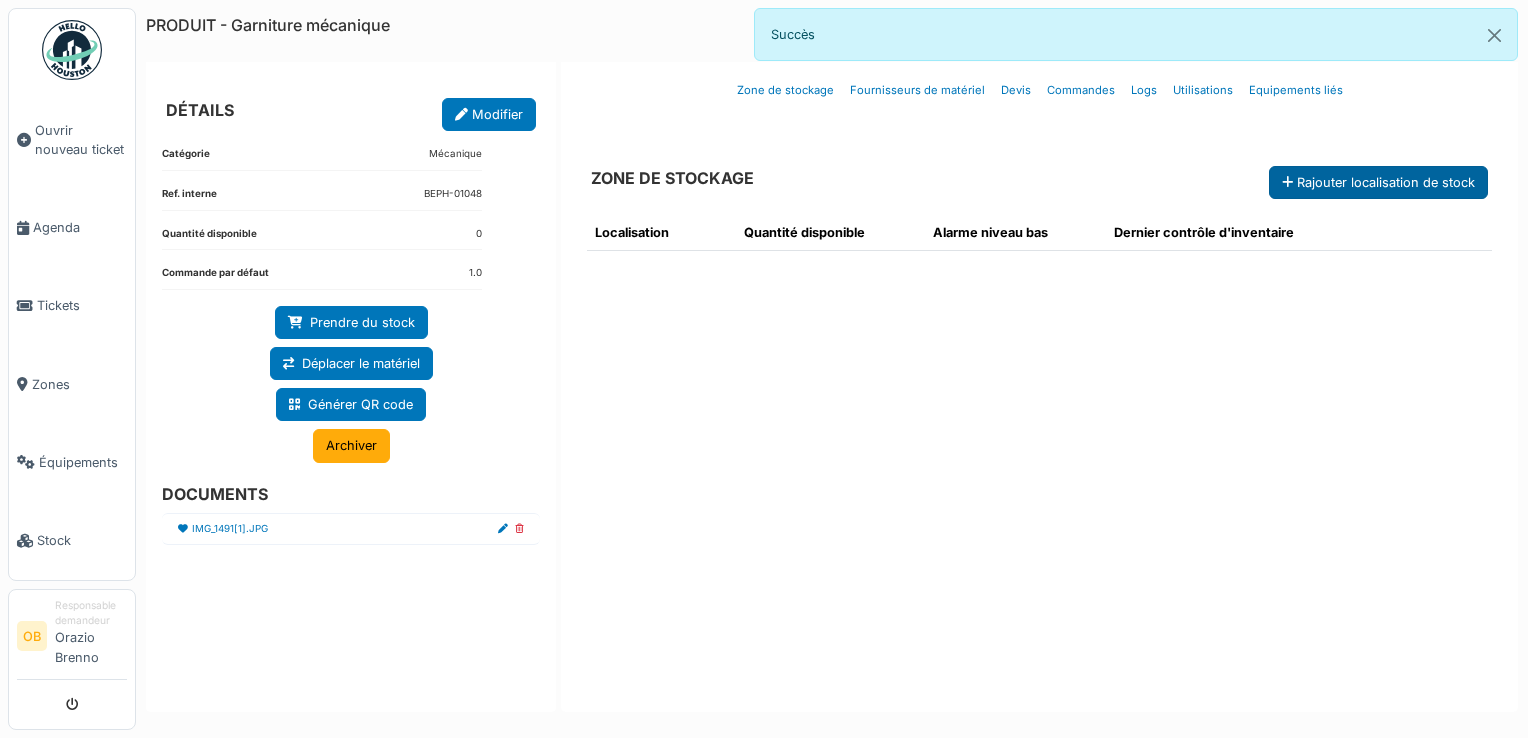 click on "Rajouter localisation de stock" at bounding box center [1378, 182] 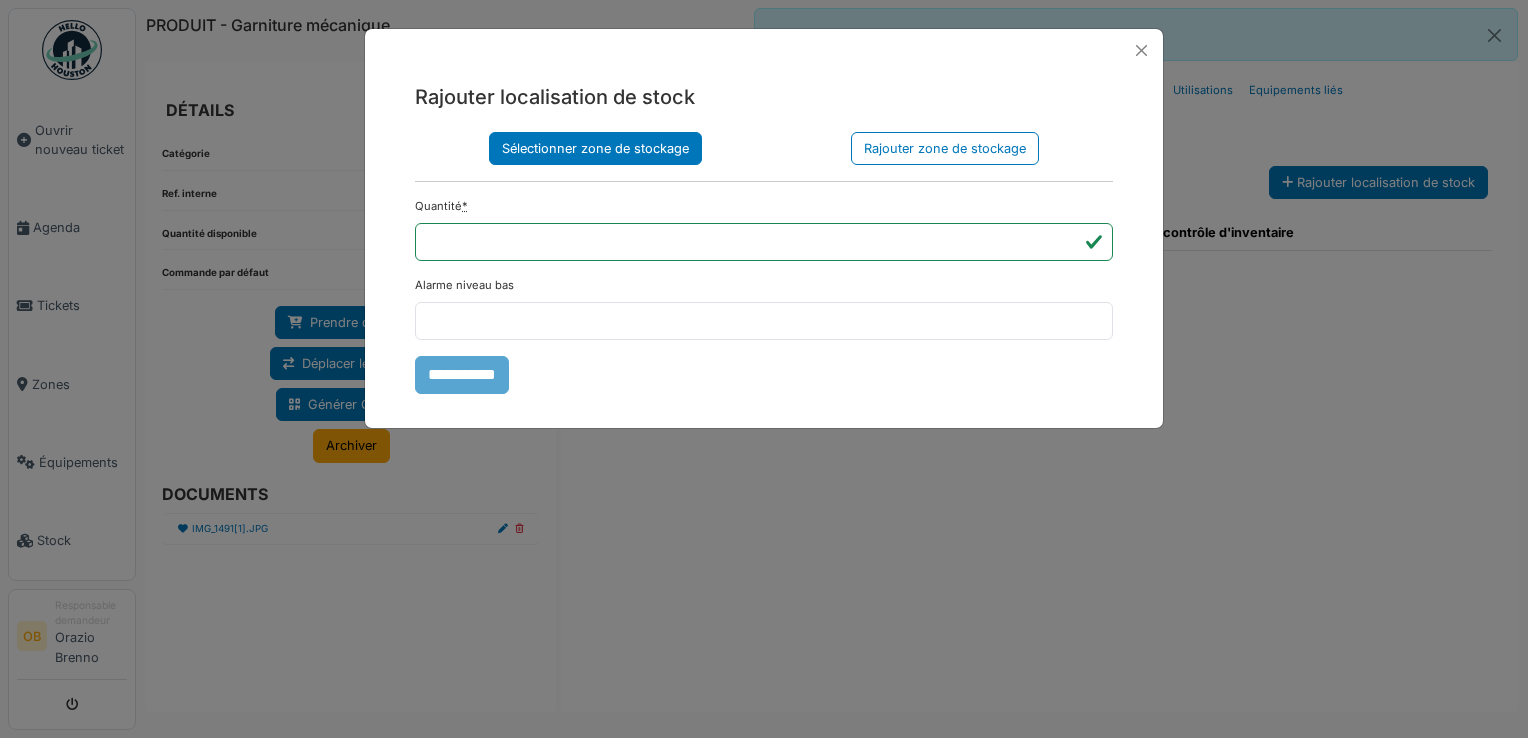 click on "Sélectionner zone de stockage" at bounding box center (595, 148) 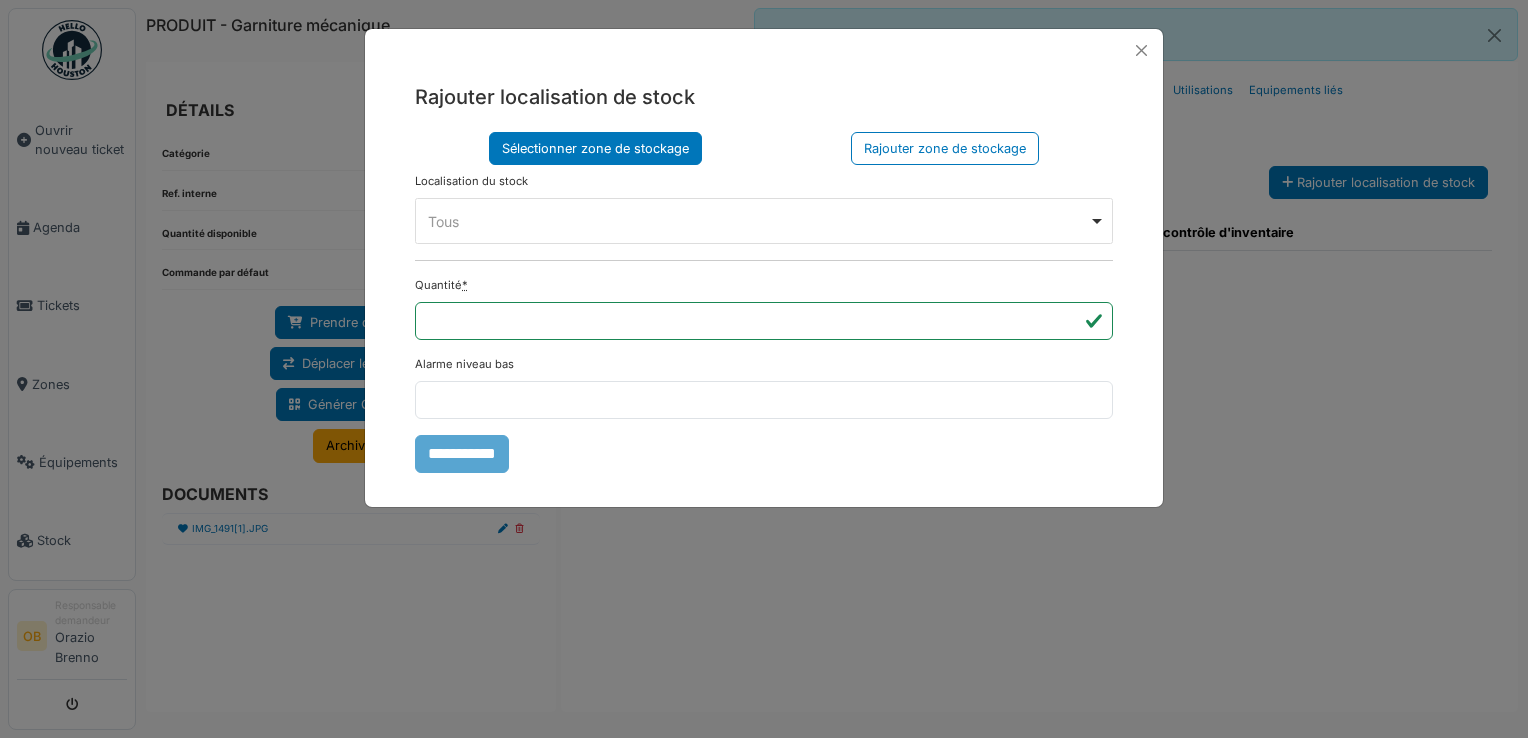 click on "Tous Remove item" at bounding box center [758, 221] 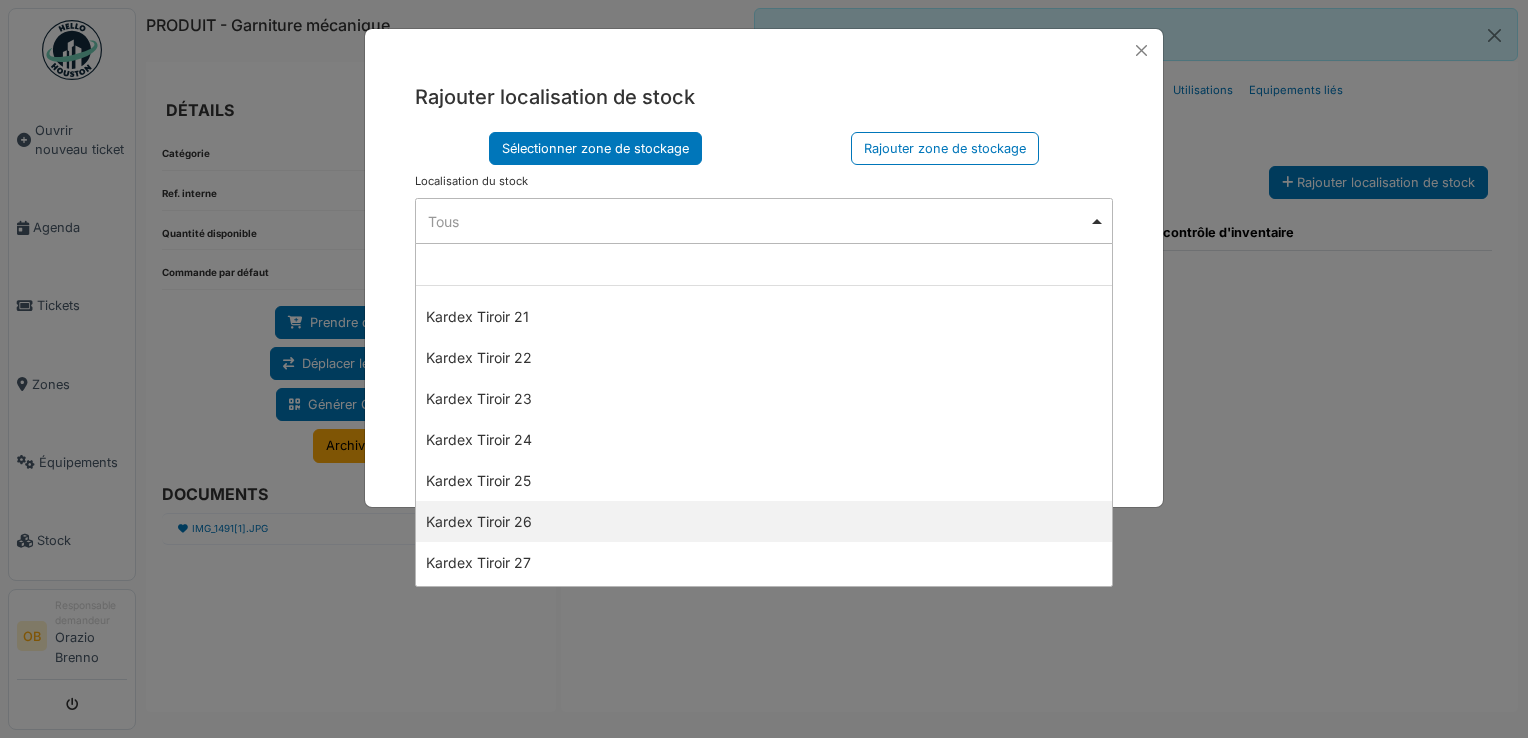 scroll, scrollTop: 800, scrollLeft: 0, axis: vertical 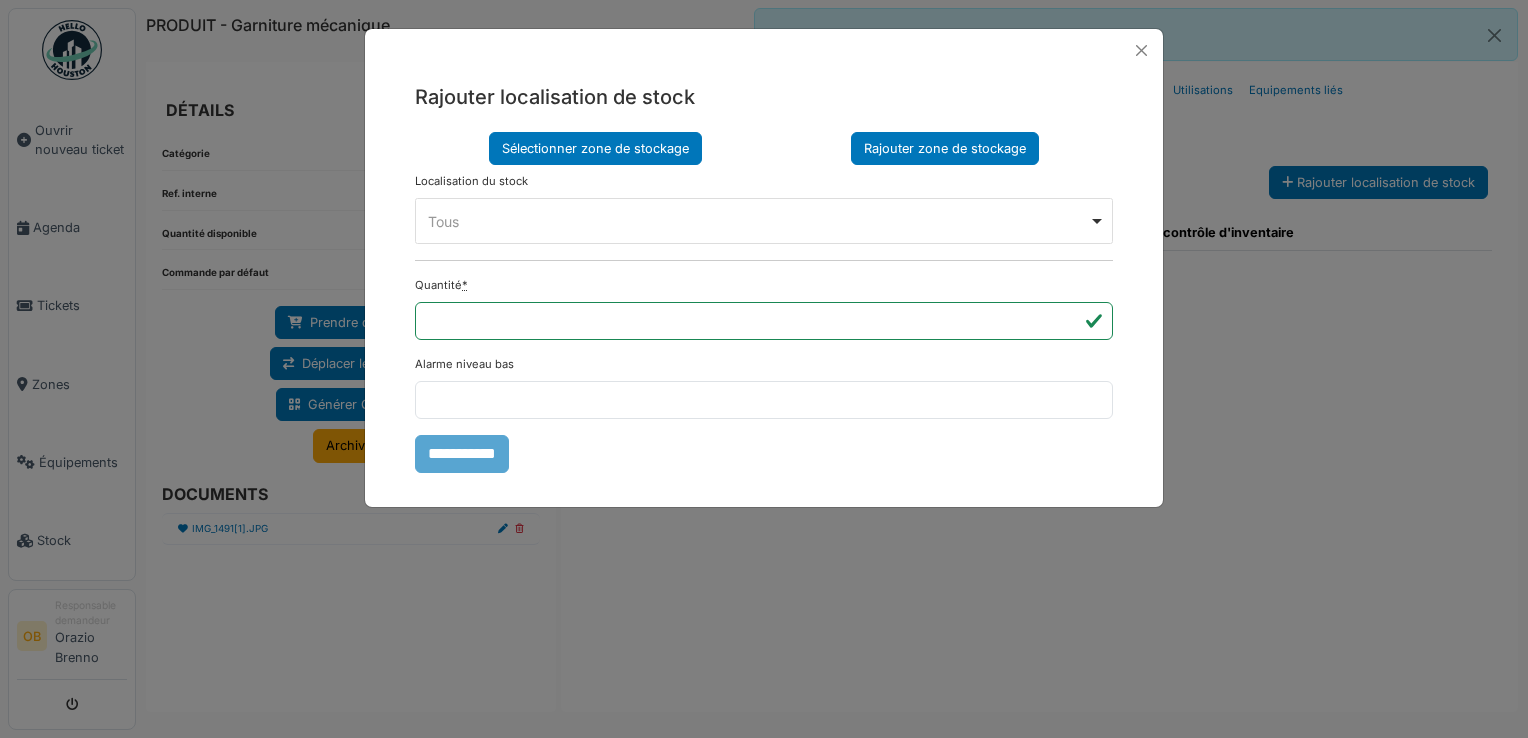 click on "Rajouter zone de stockage" at bounding box center [945, 148] 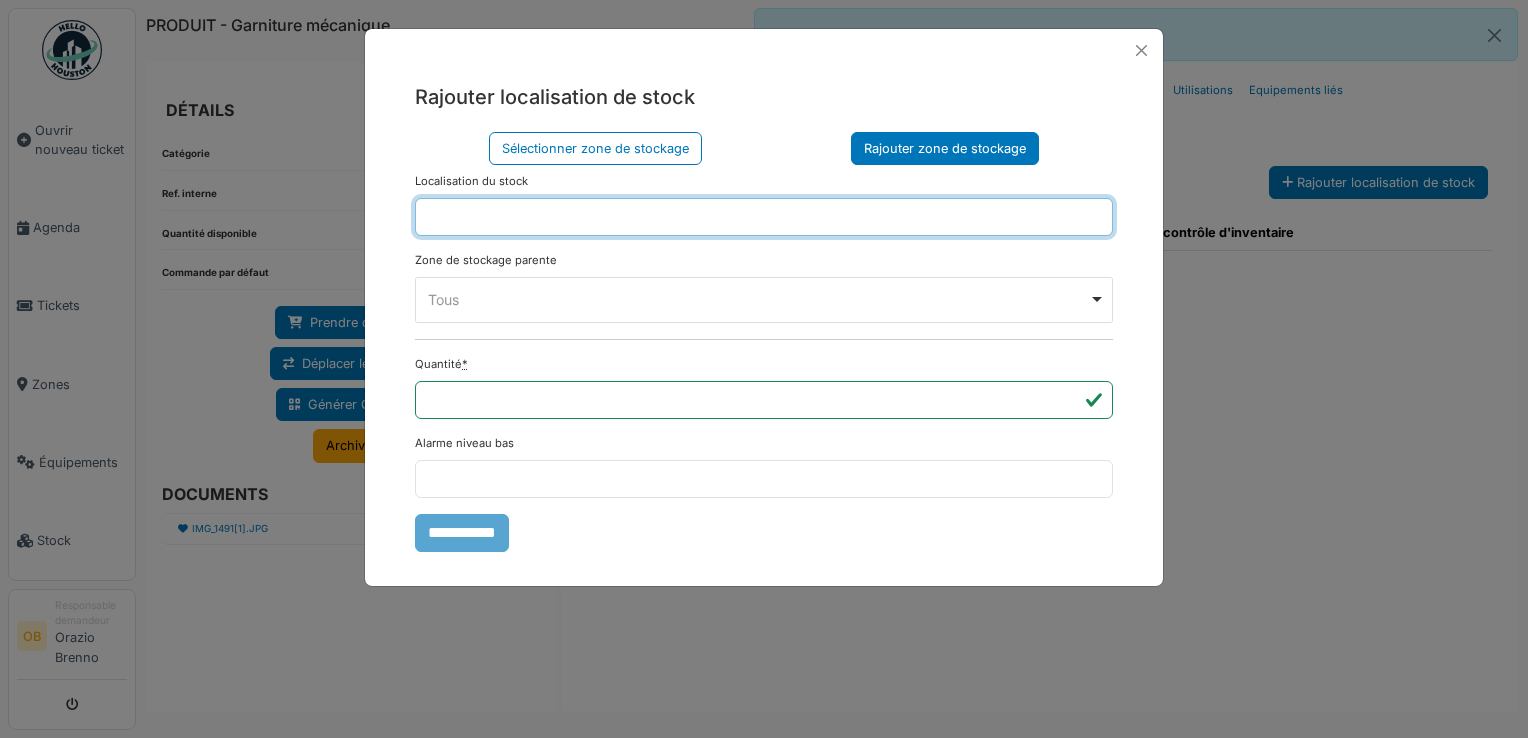 click at bounding box center [764, 217] 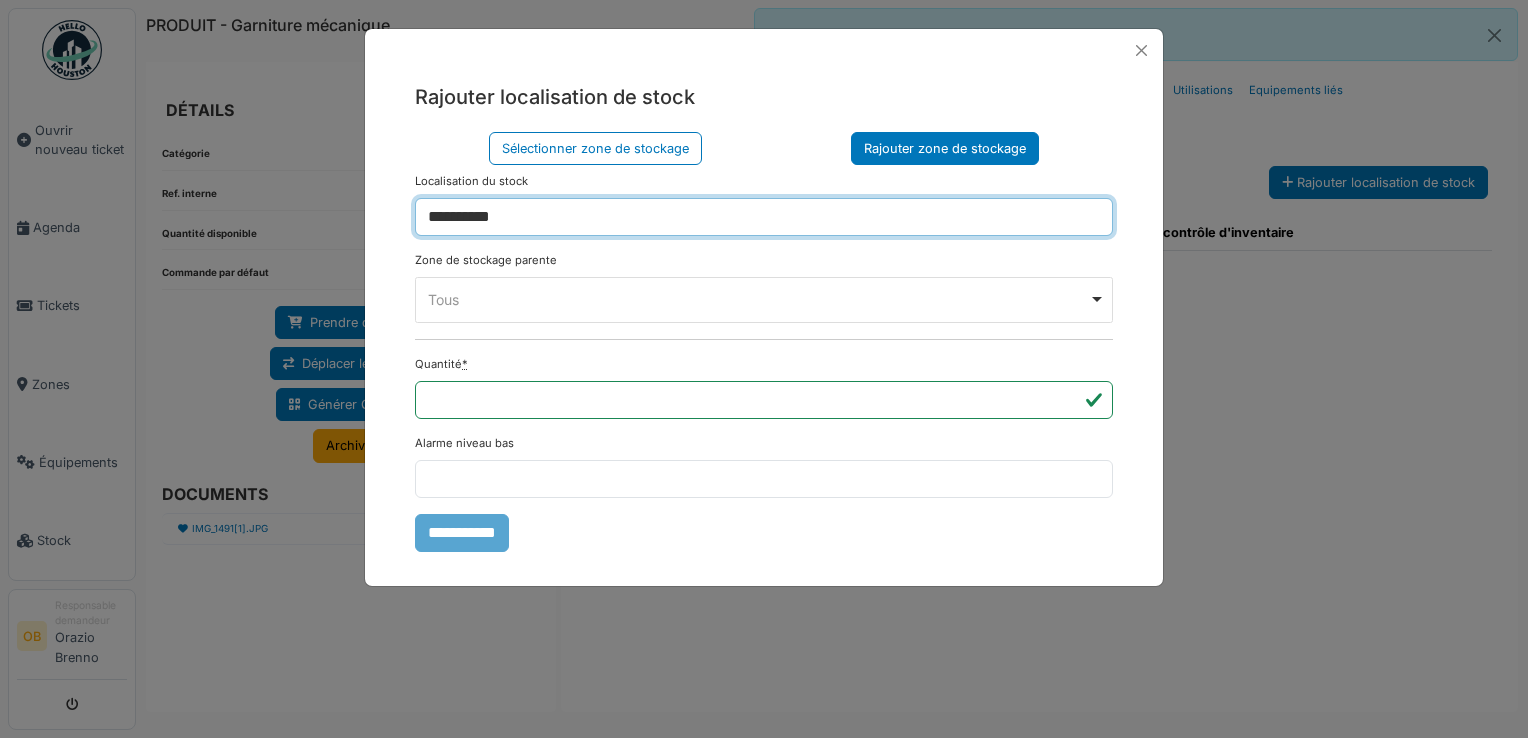 click on "Tous Remove item" at bounding box center (758, 299) 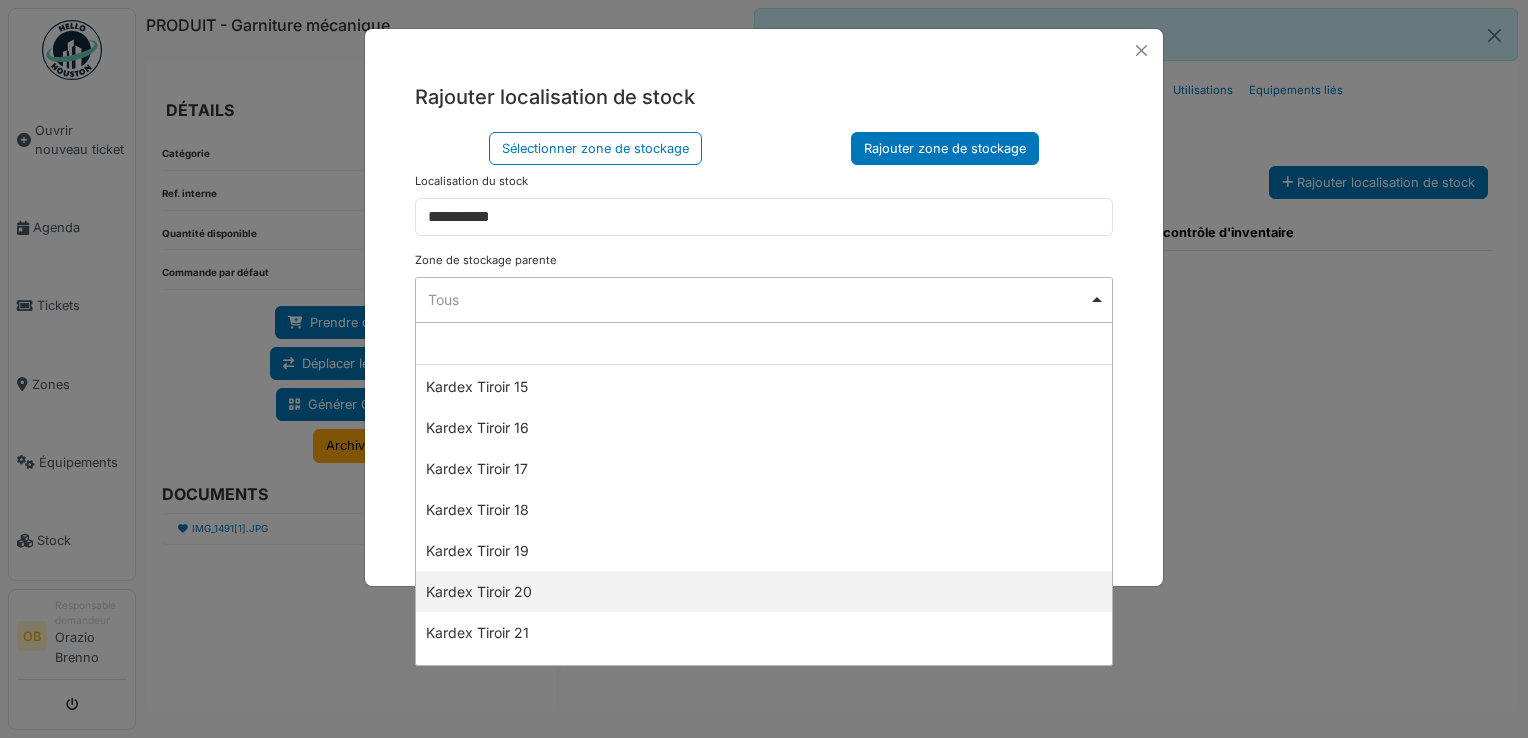 scroll, scrollTop: 666, scrollLeft: 0, axis: vertical 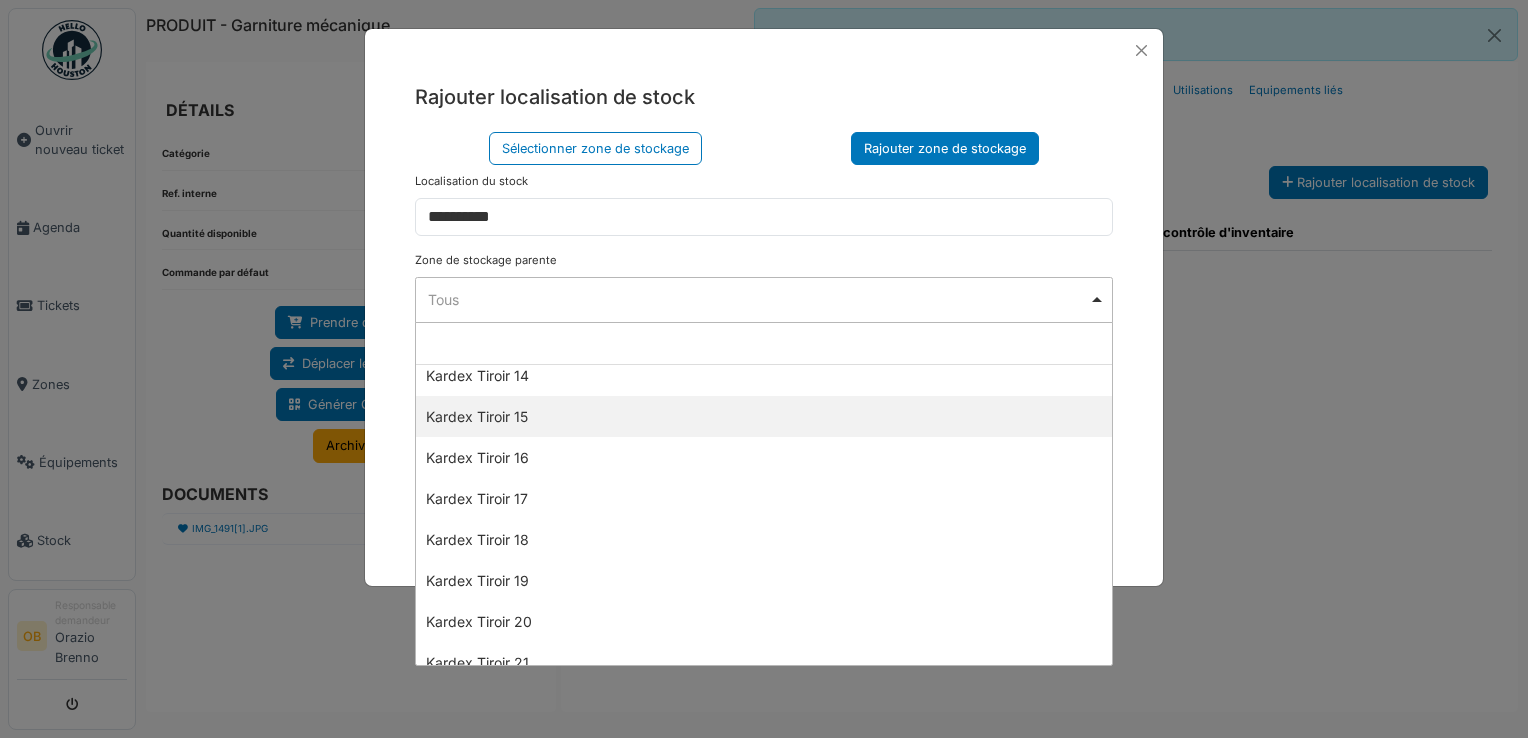 select on "****" 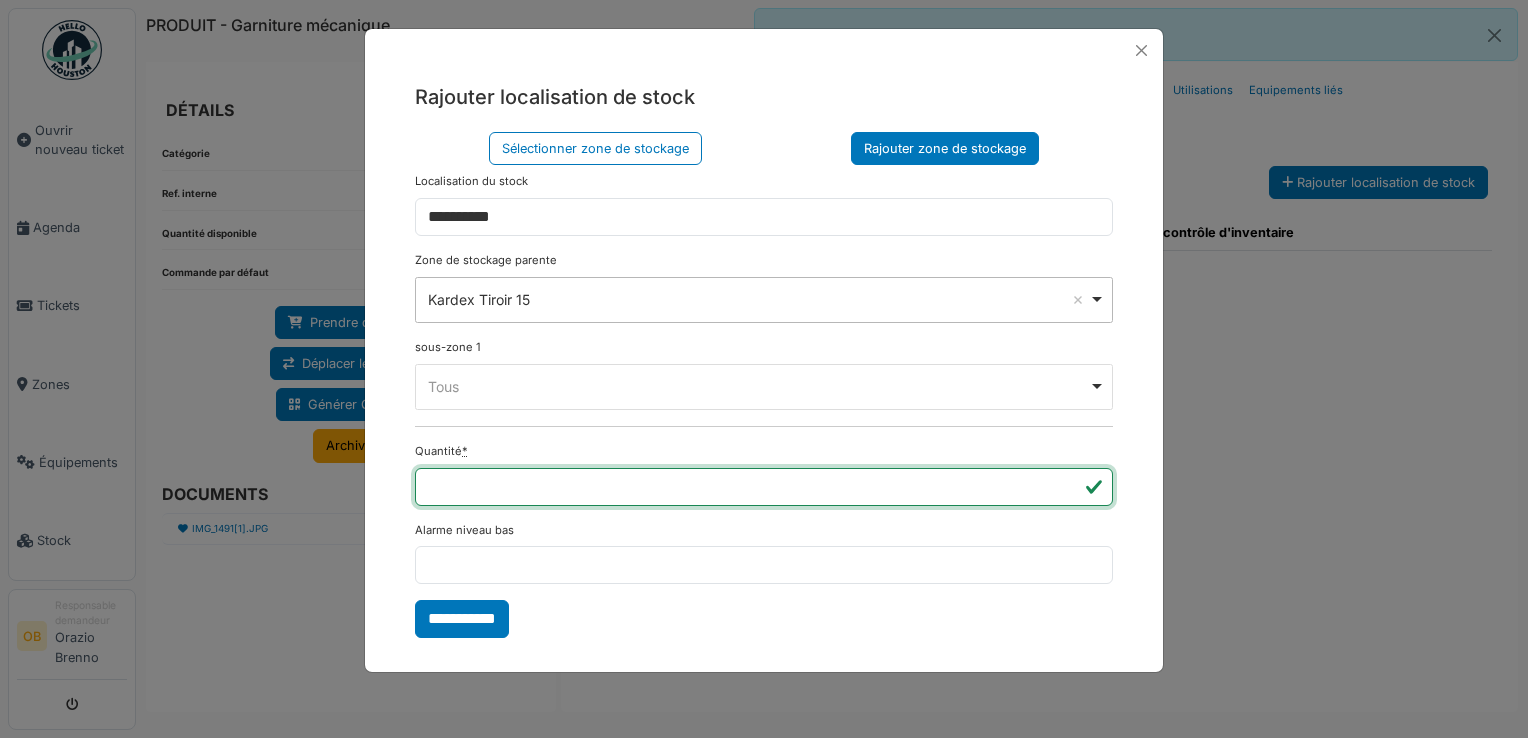 click on "*" at bounding box center (764, 487) 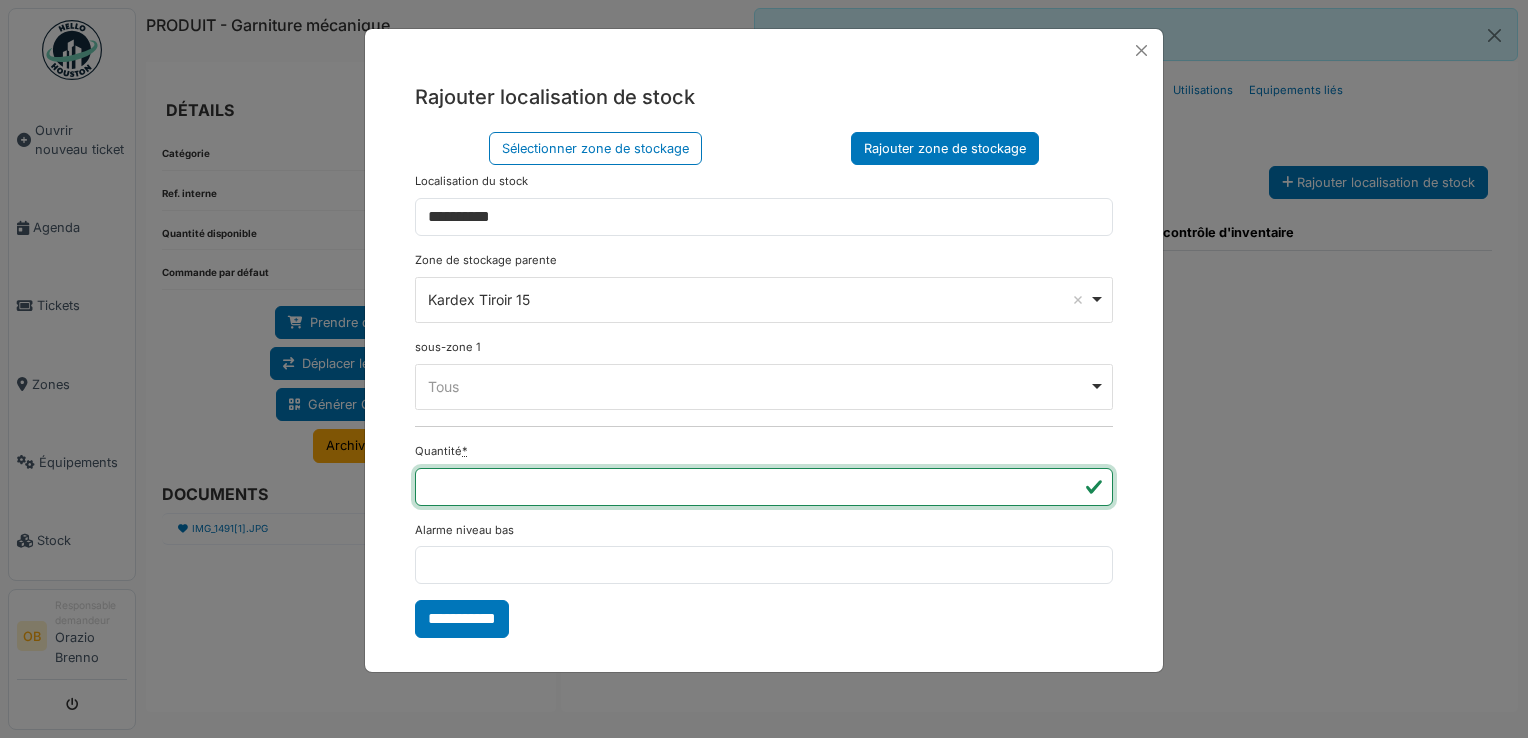 click on "*" at bounding box center (764, 487) 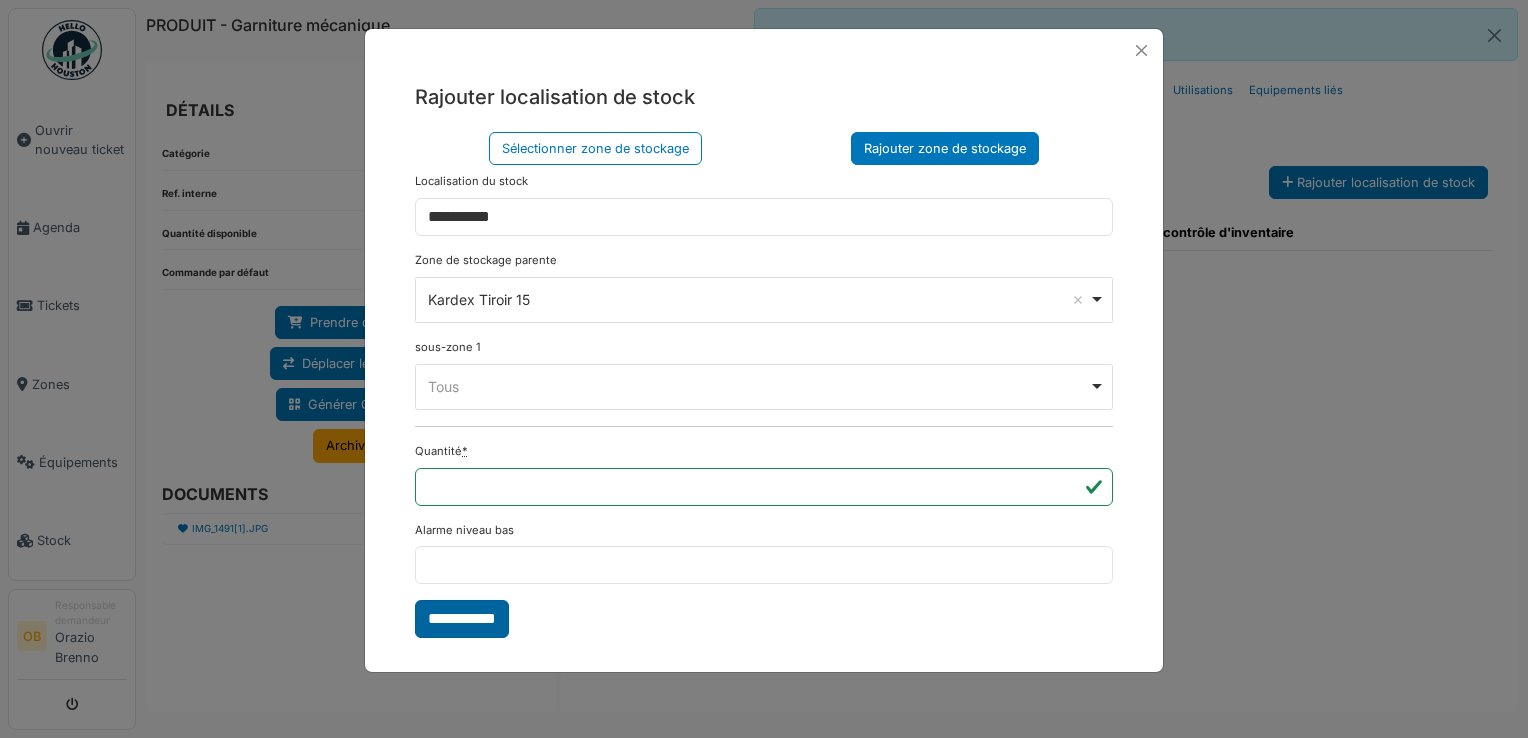click on "**********" at bounding box center (462, 619) 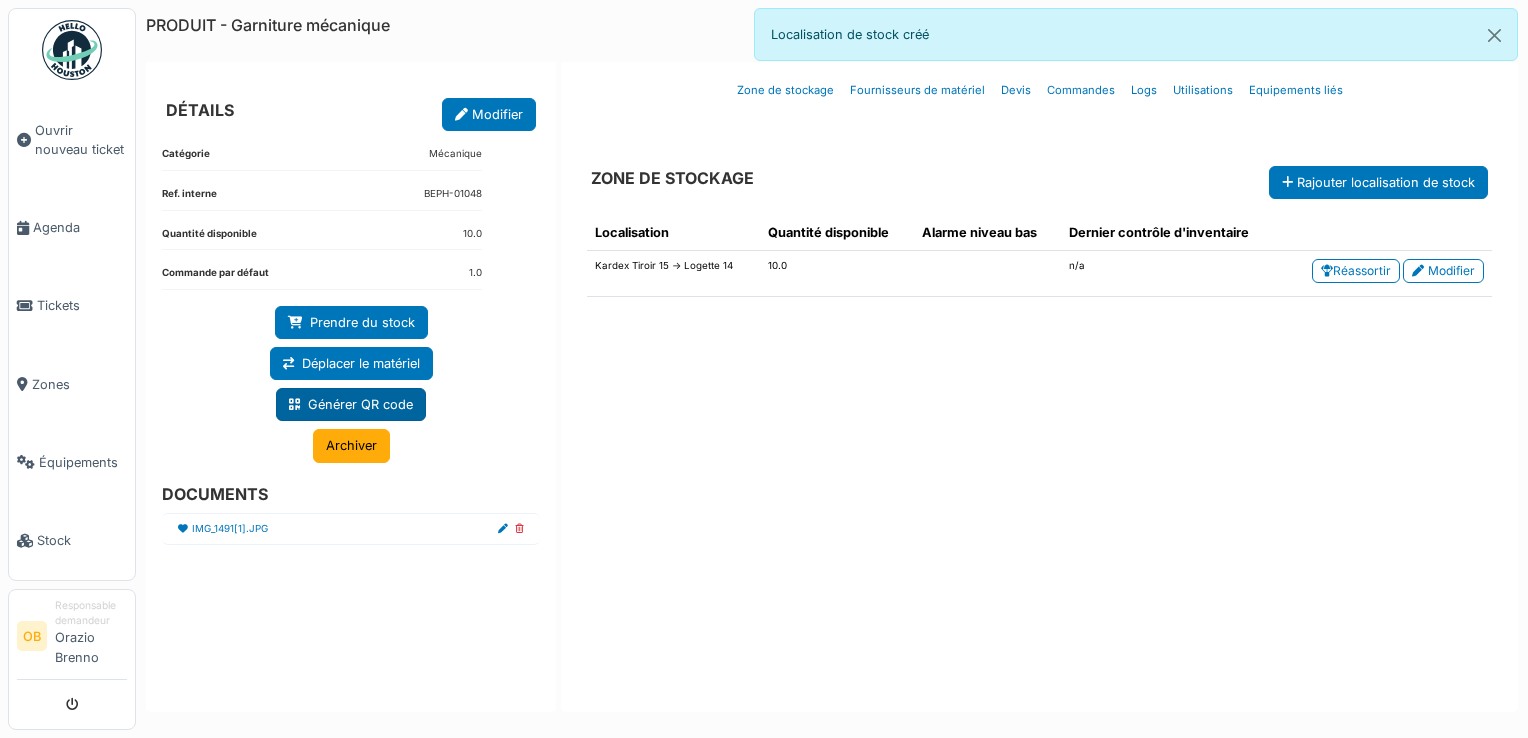 click on "Générer QR code" at bounding box center [351, 404] 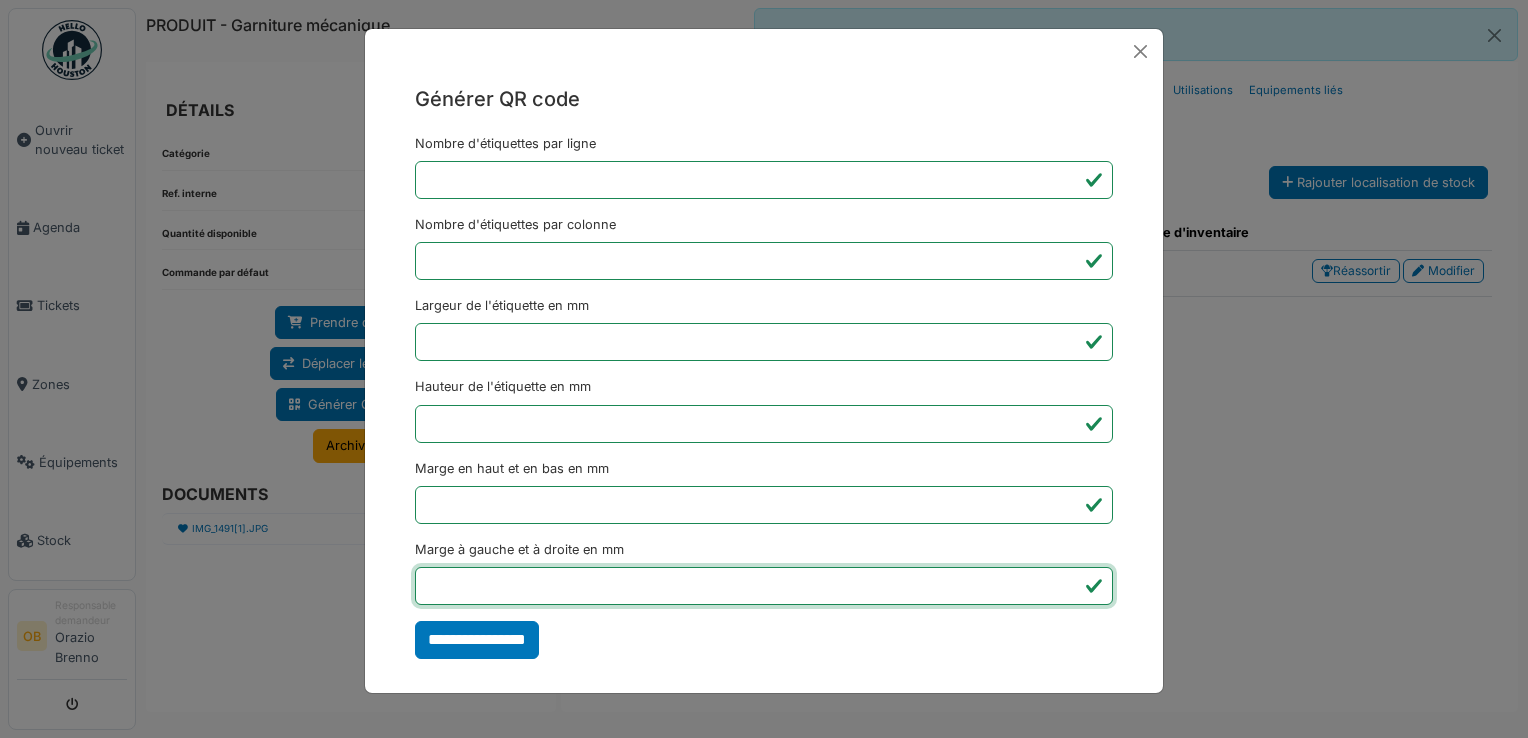 click on "*" at bounding box center [764, 586] 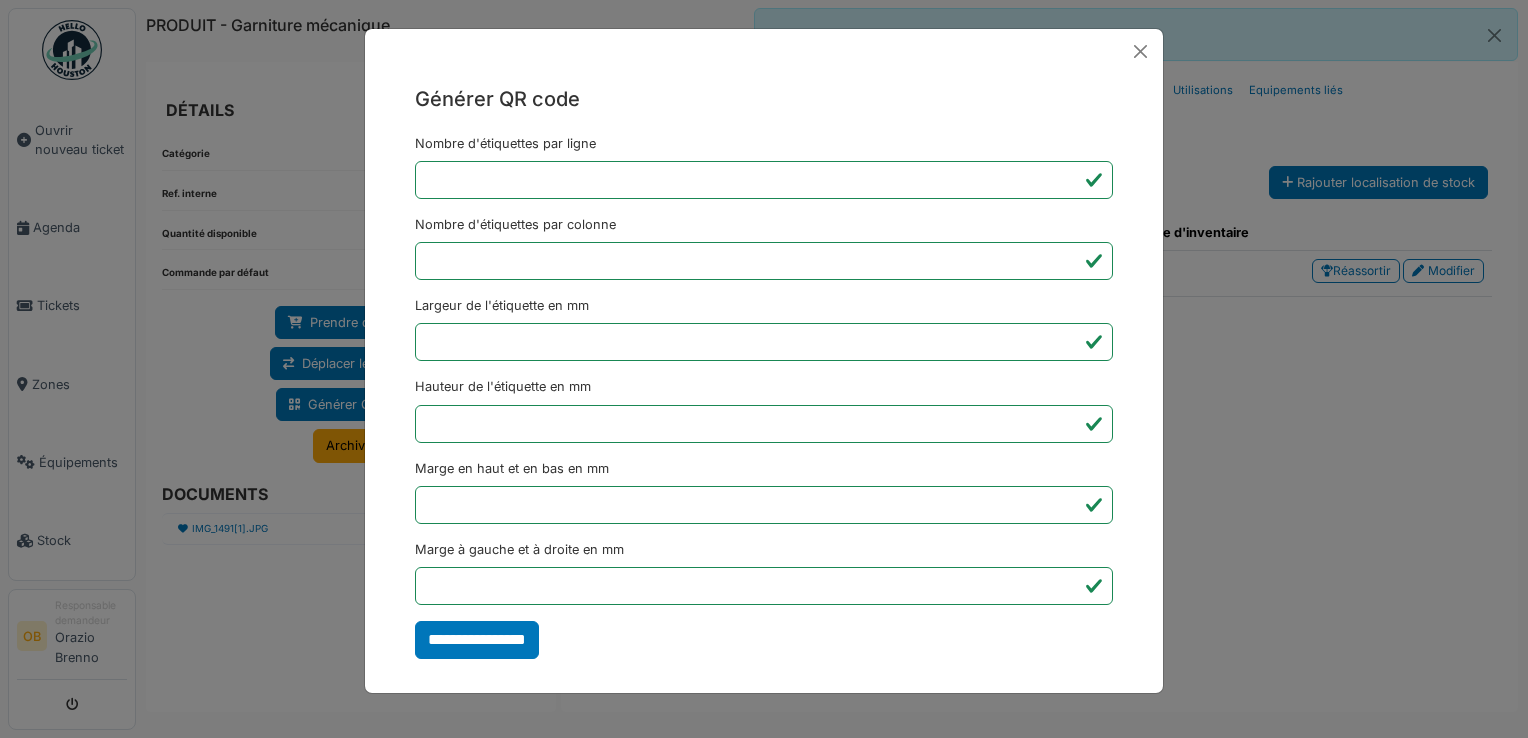 type on "*******" 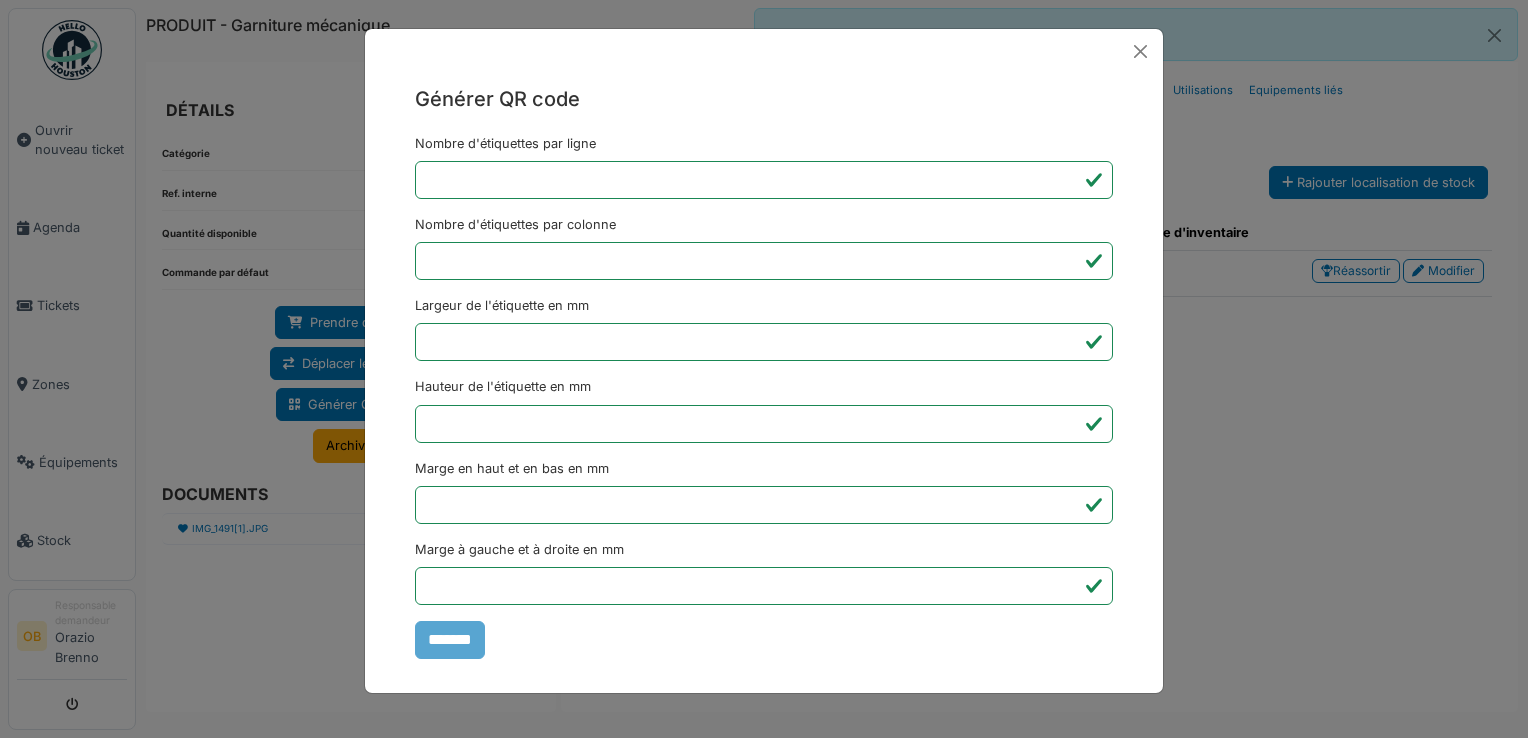 click on "Générer QR code
Nombre d'étiquettes par ligne
*
Nombre d'étiquettes par colonne
*
Largeur de l'étiquette en mm
**
Hauteur de l'étiquette en mm
**
Marge en haut et en bas en mm
*
Marge à gauche et à droite en mm
***
*******" at bounding box center (764, 369) 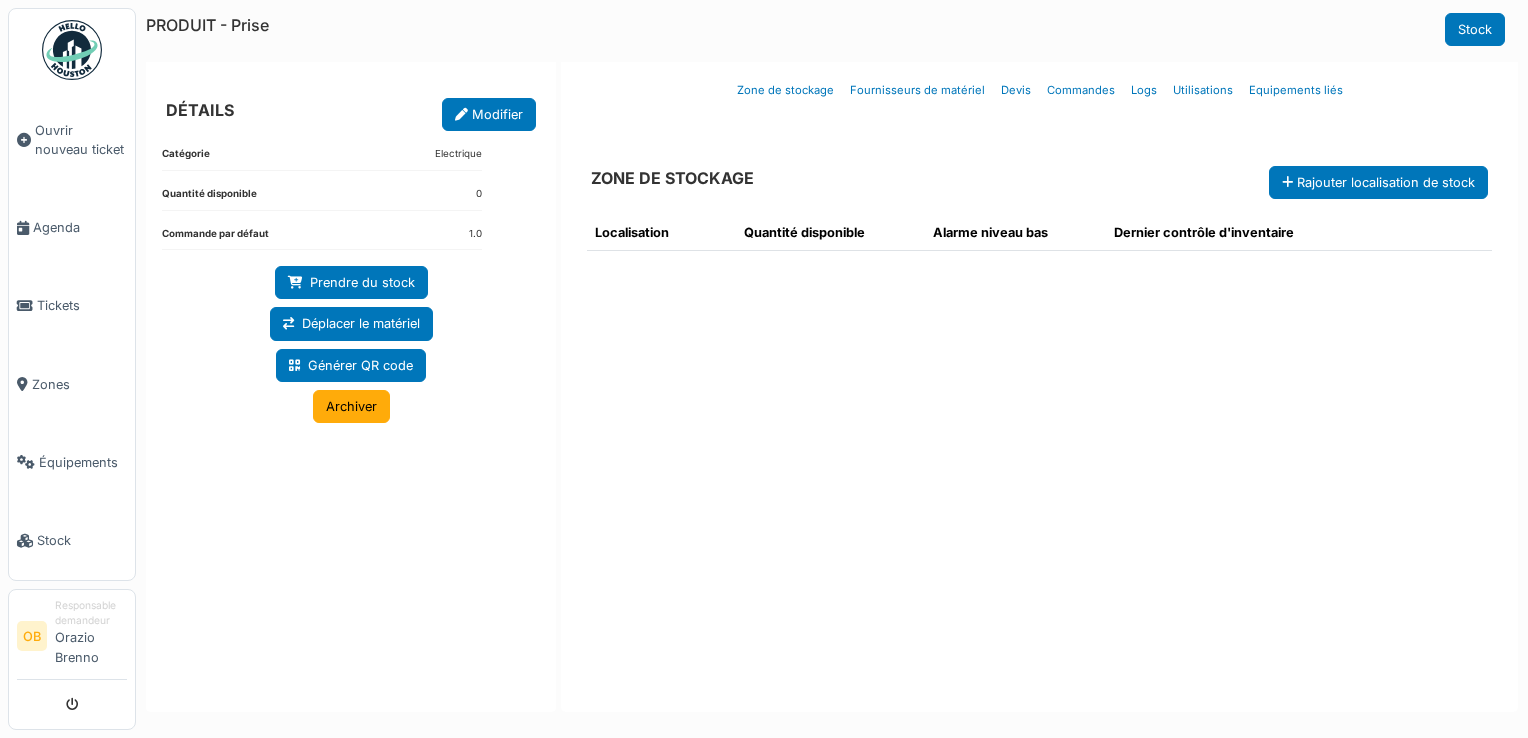 scroll, scrollTop: 0, scrollLeft: 0, axis: both 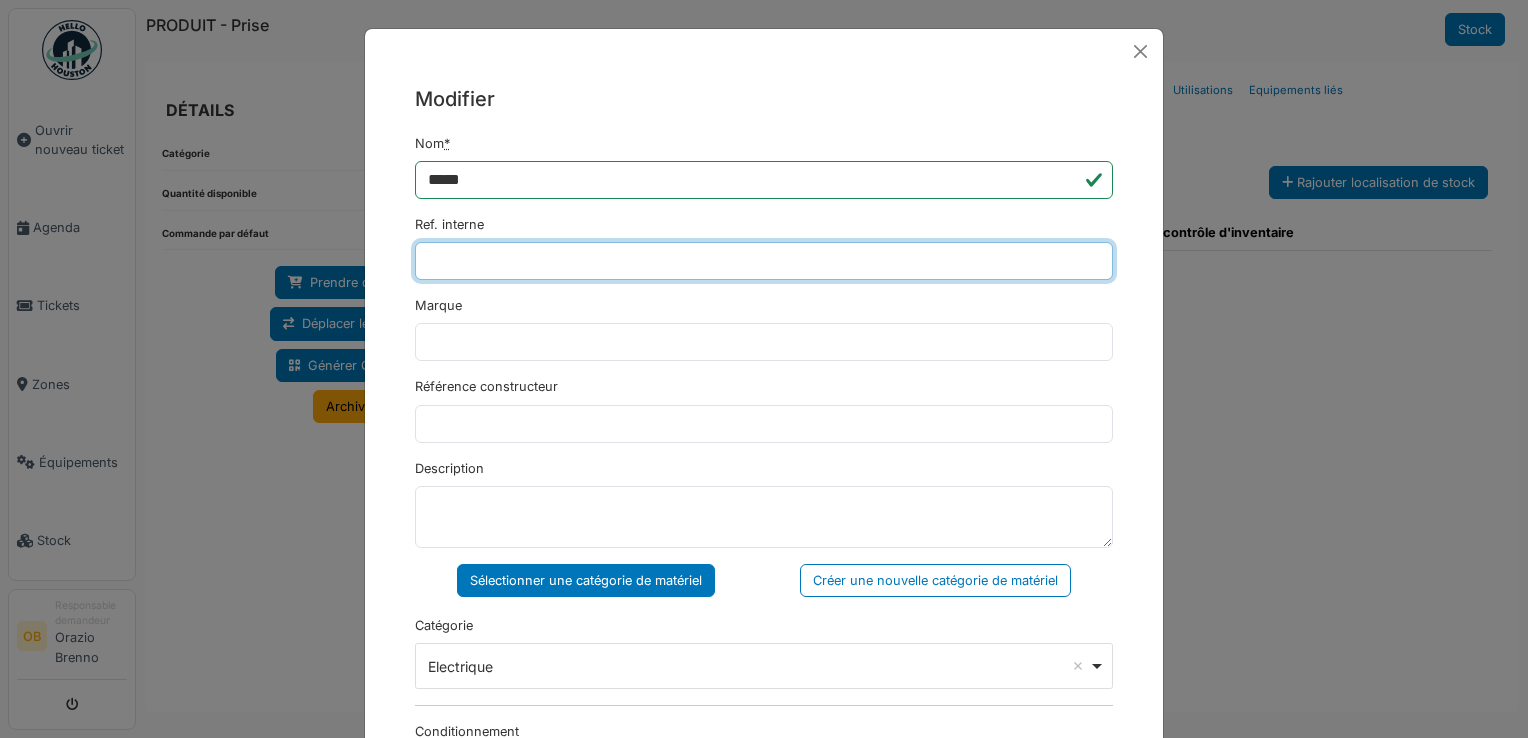 click on "Ref. interne" at bounding box center (764, 261) 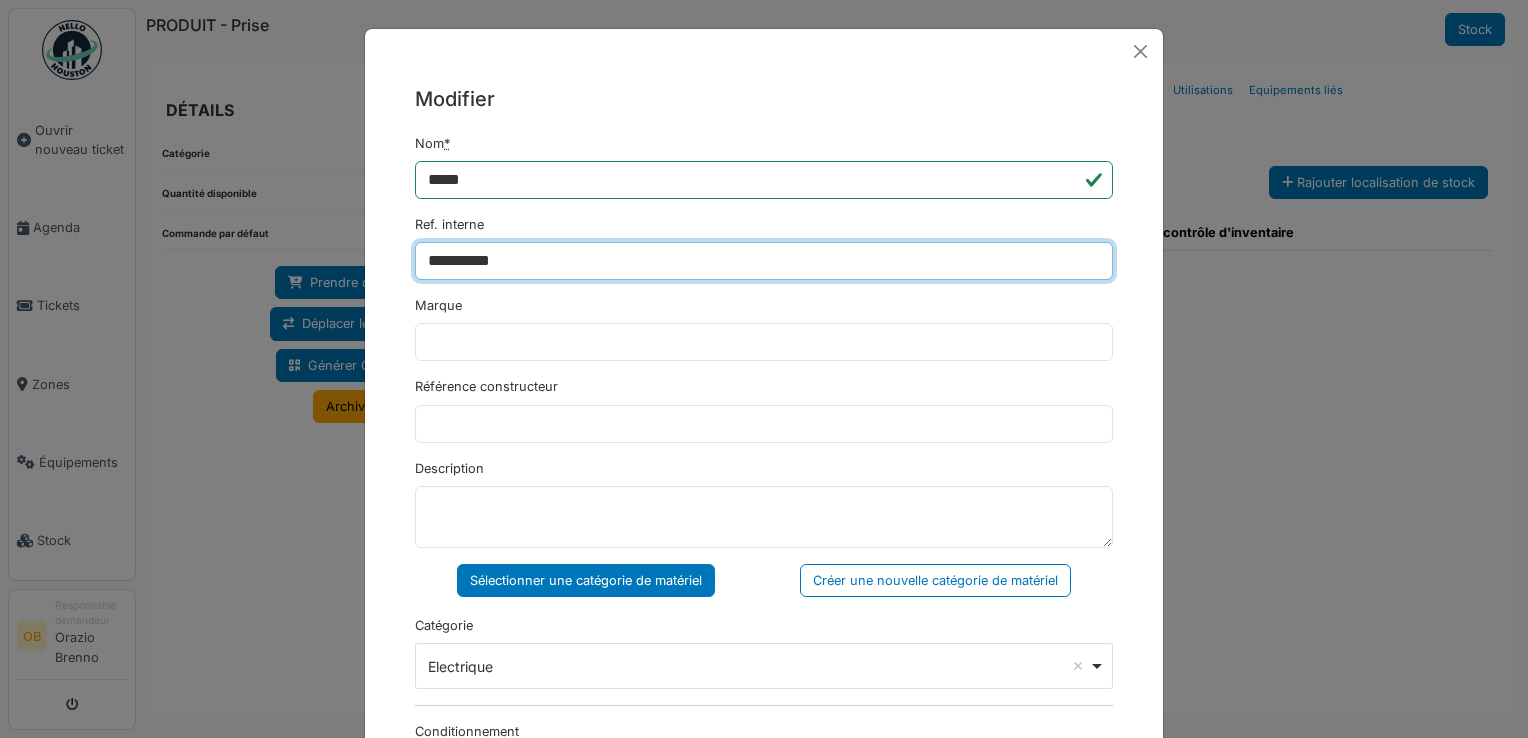 type on "**********" 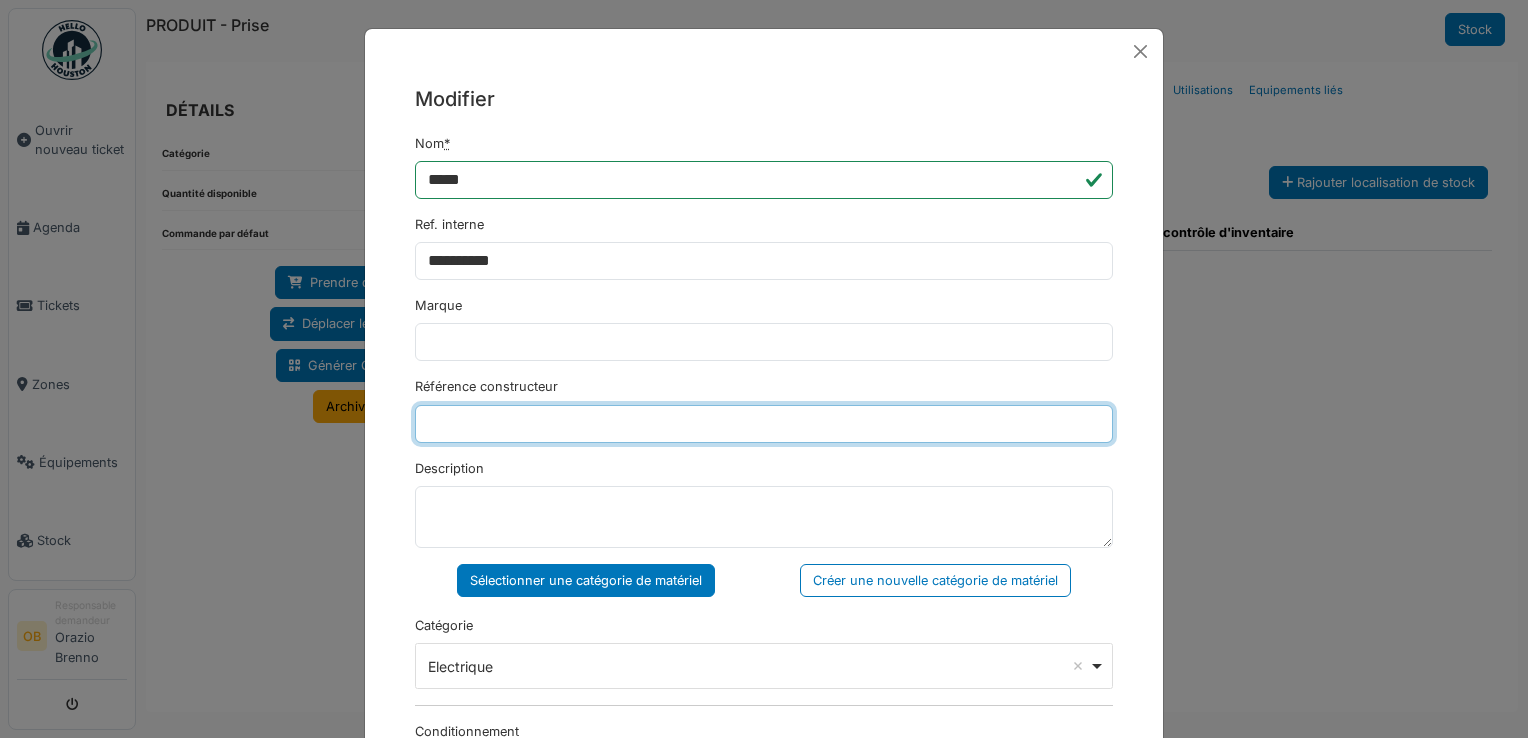 click on "Référence constructeur" at bounding box center [764, 424] 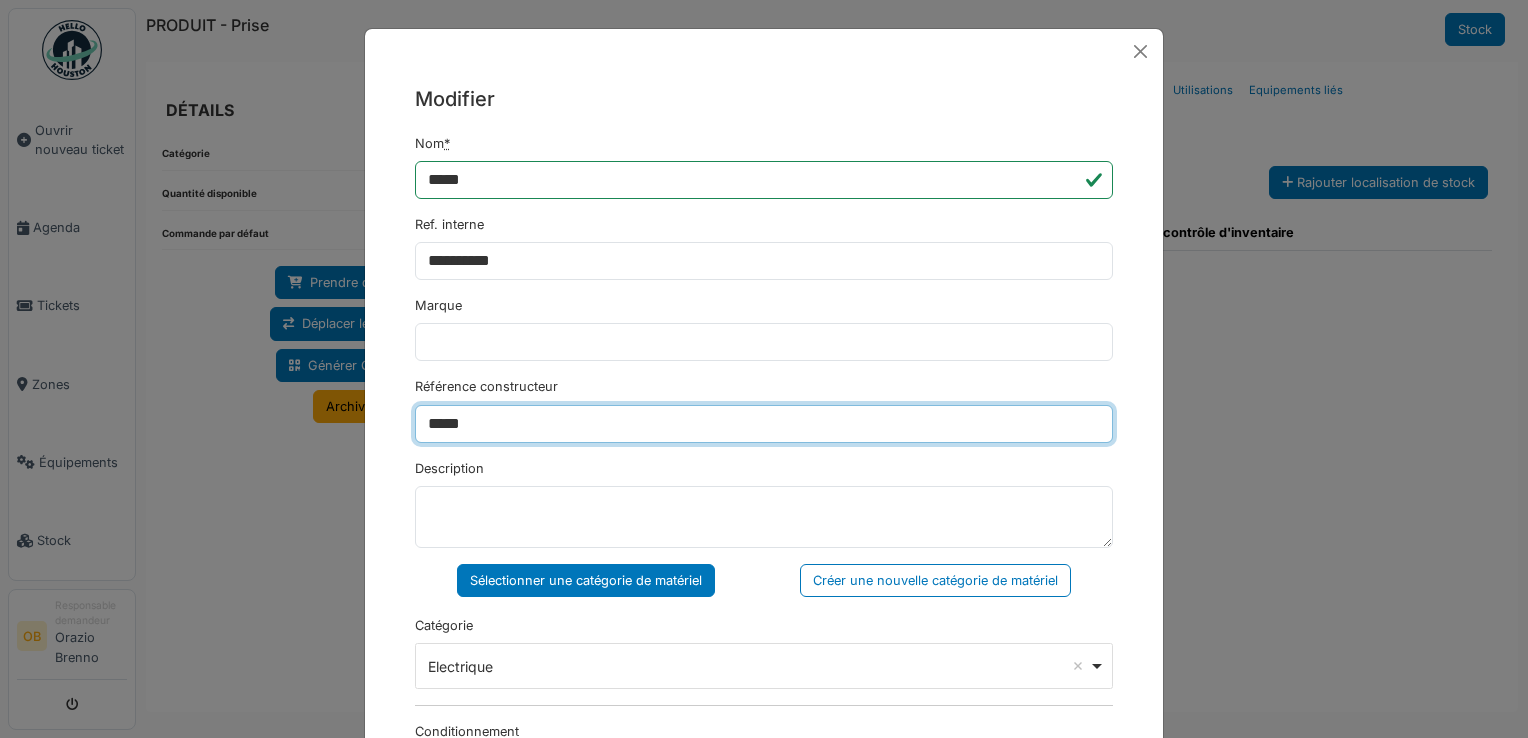 type on "*****" 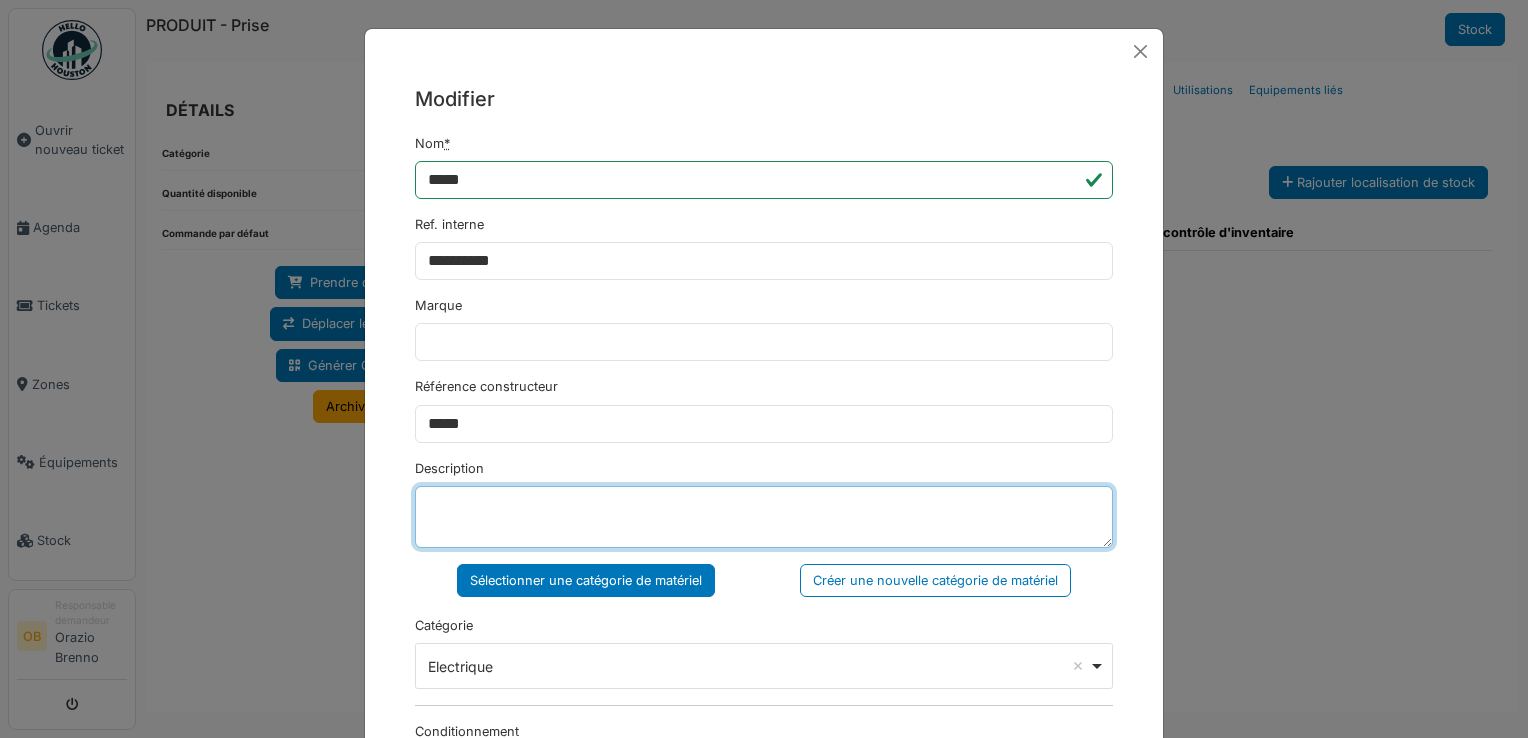 click on "Description" at bounding box center [764, 517] 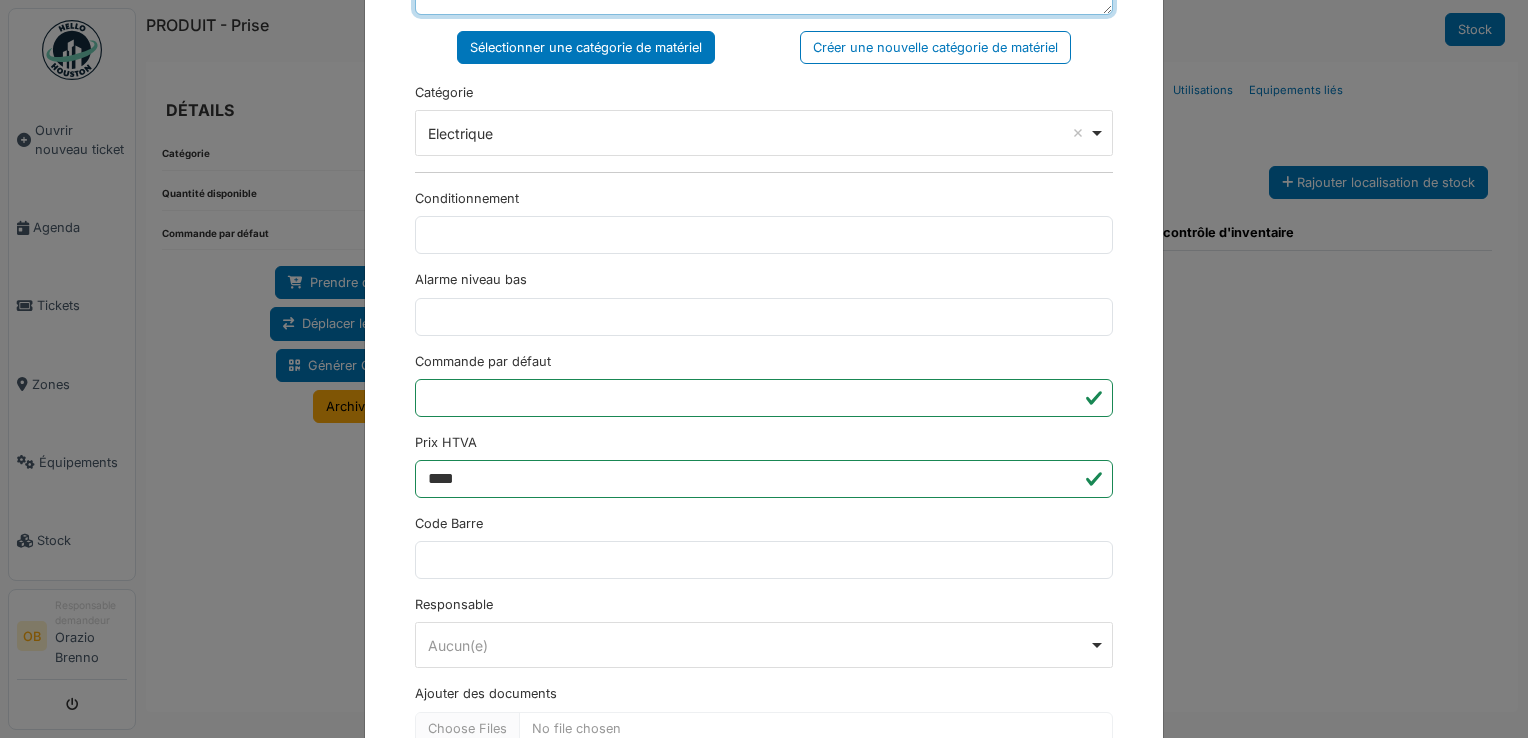scroll, scrollTop: 650, scrollLeft: 0, axis: vertical 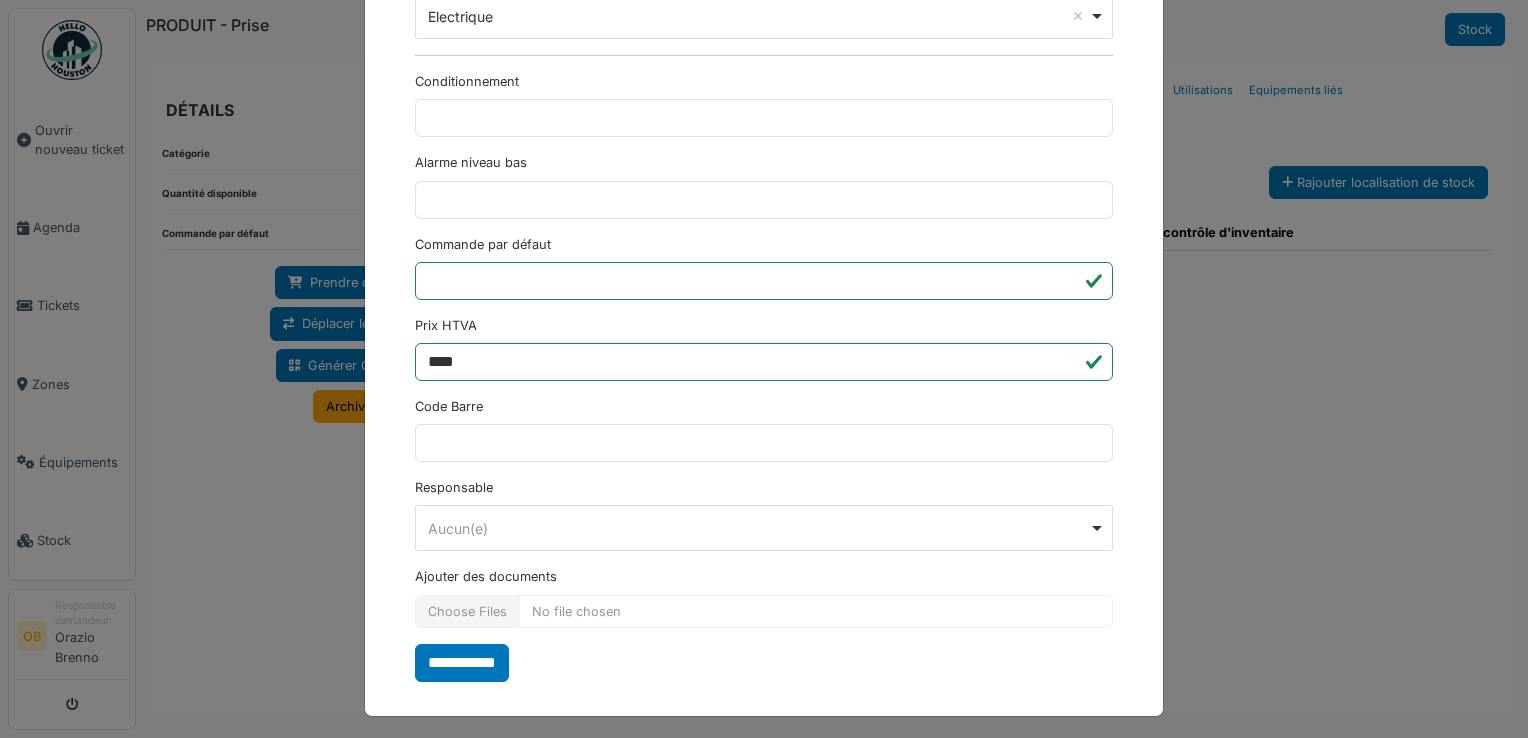 type on "***
****" 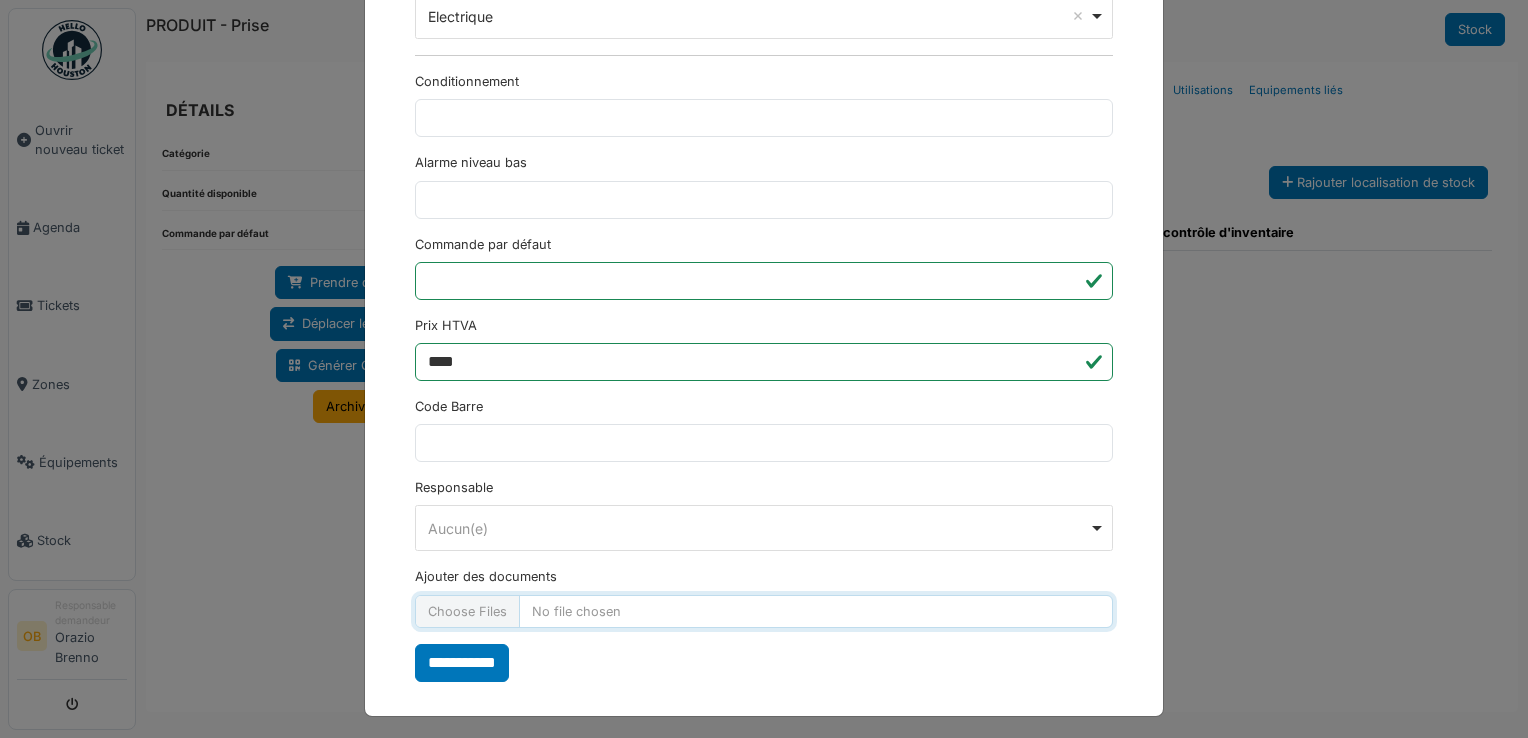 click on "Ajouter des documents" at bounding box center [764, 611] 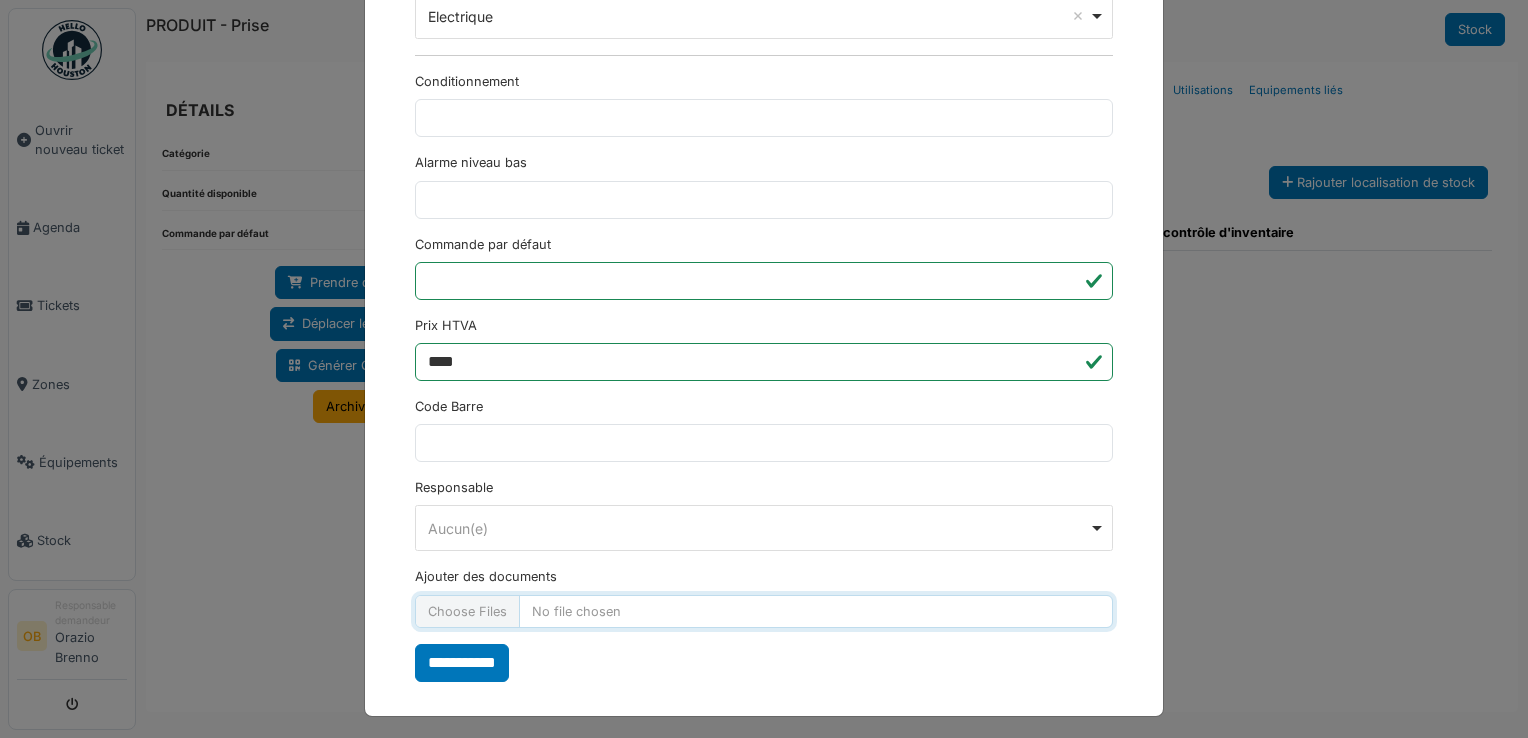 click on "Ajouter des documents" at bounding box center [764, 611] 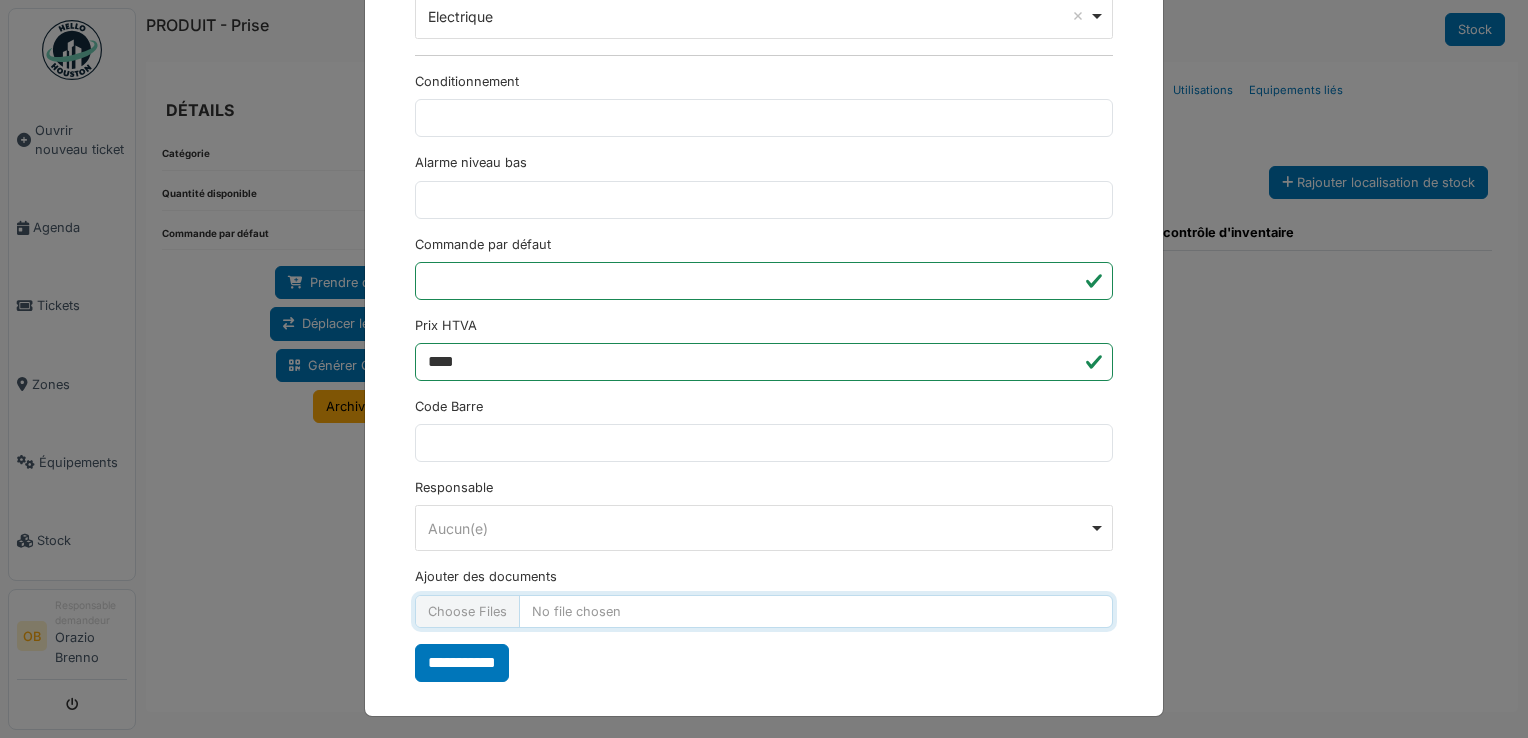 click on "Ajouter des documents" at bounding box center (764, 611) 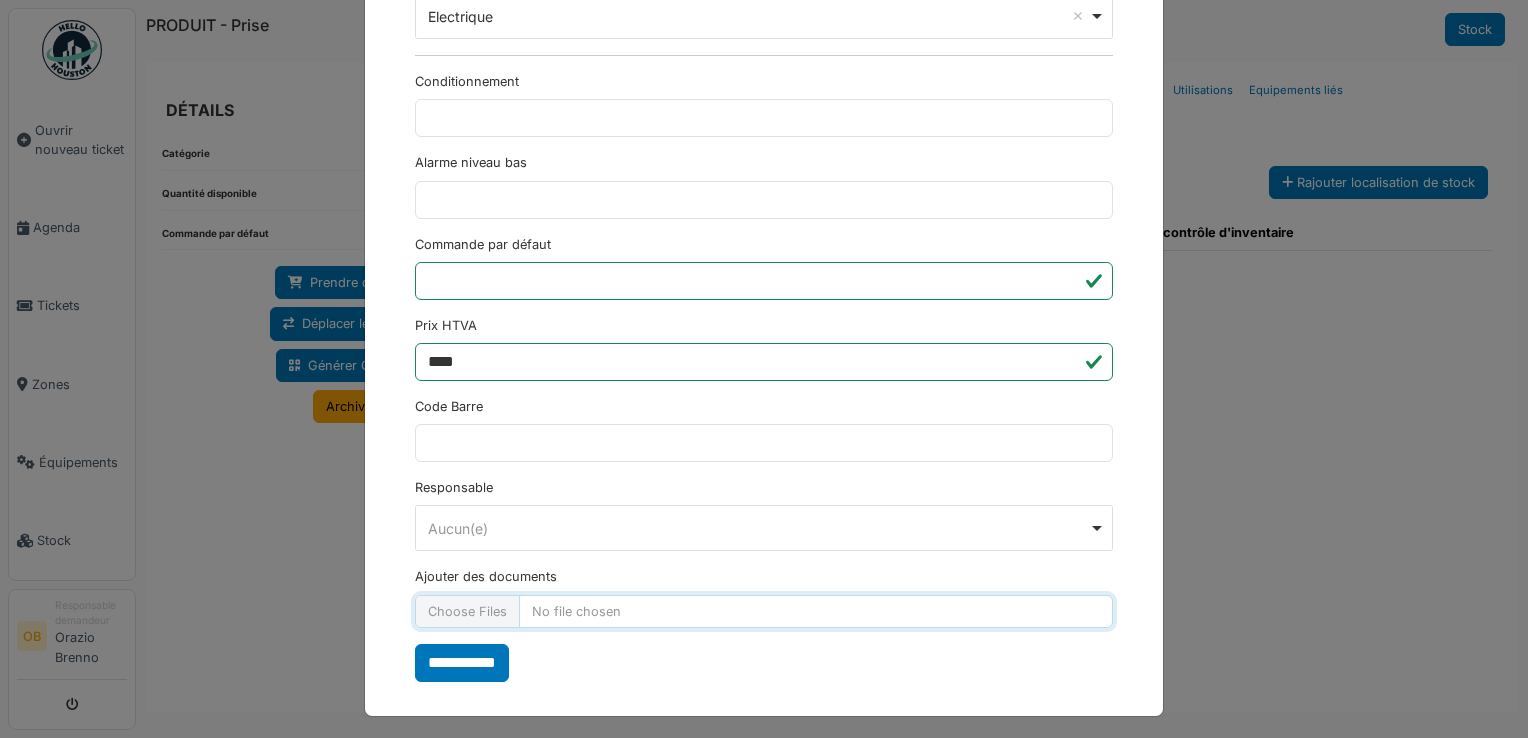 type on "**********" 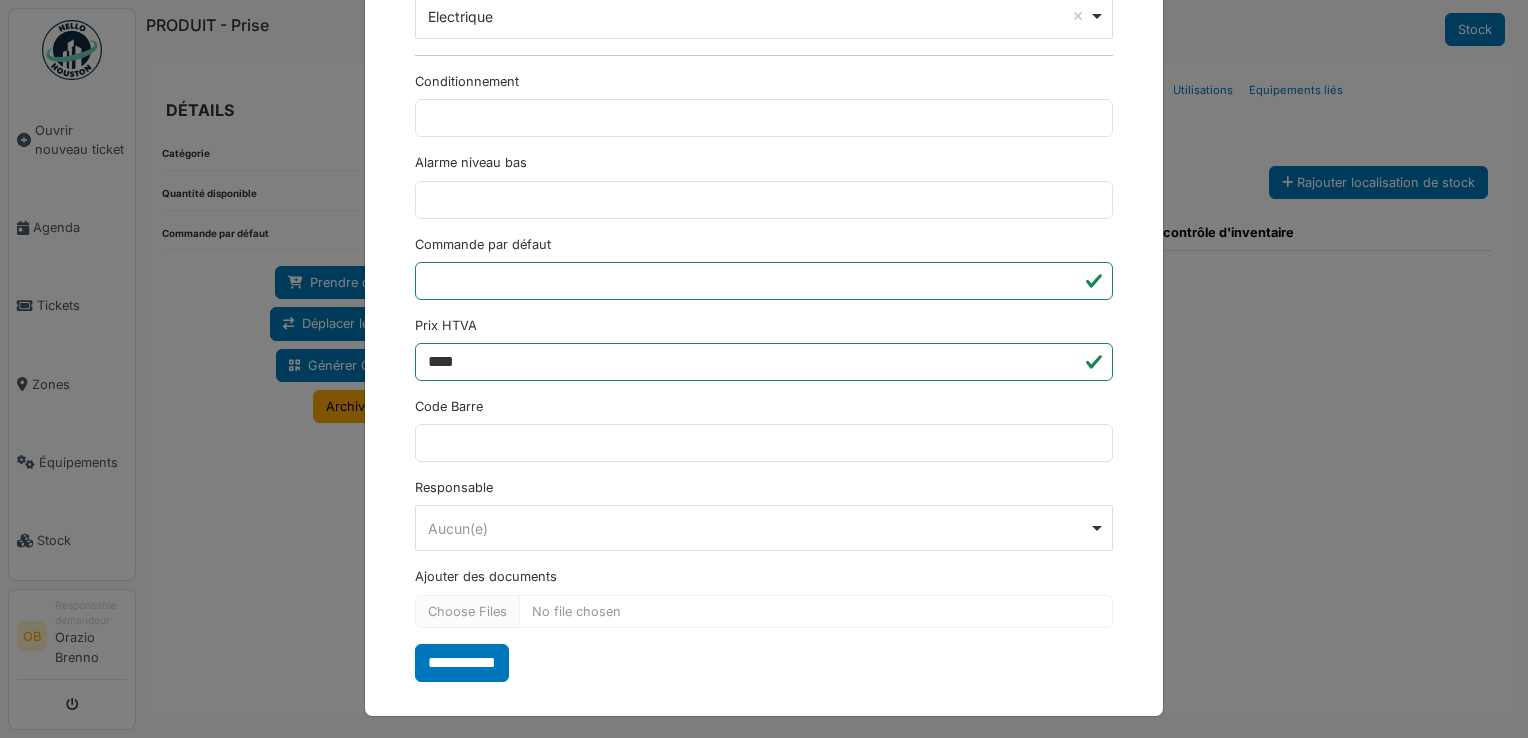 click on "**********" at bounding box center (764, 83) 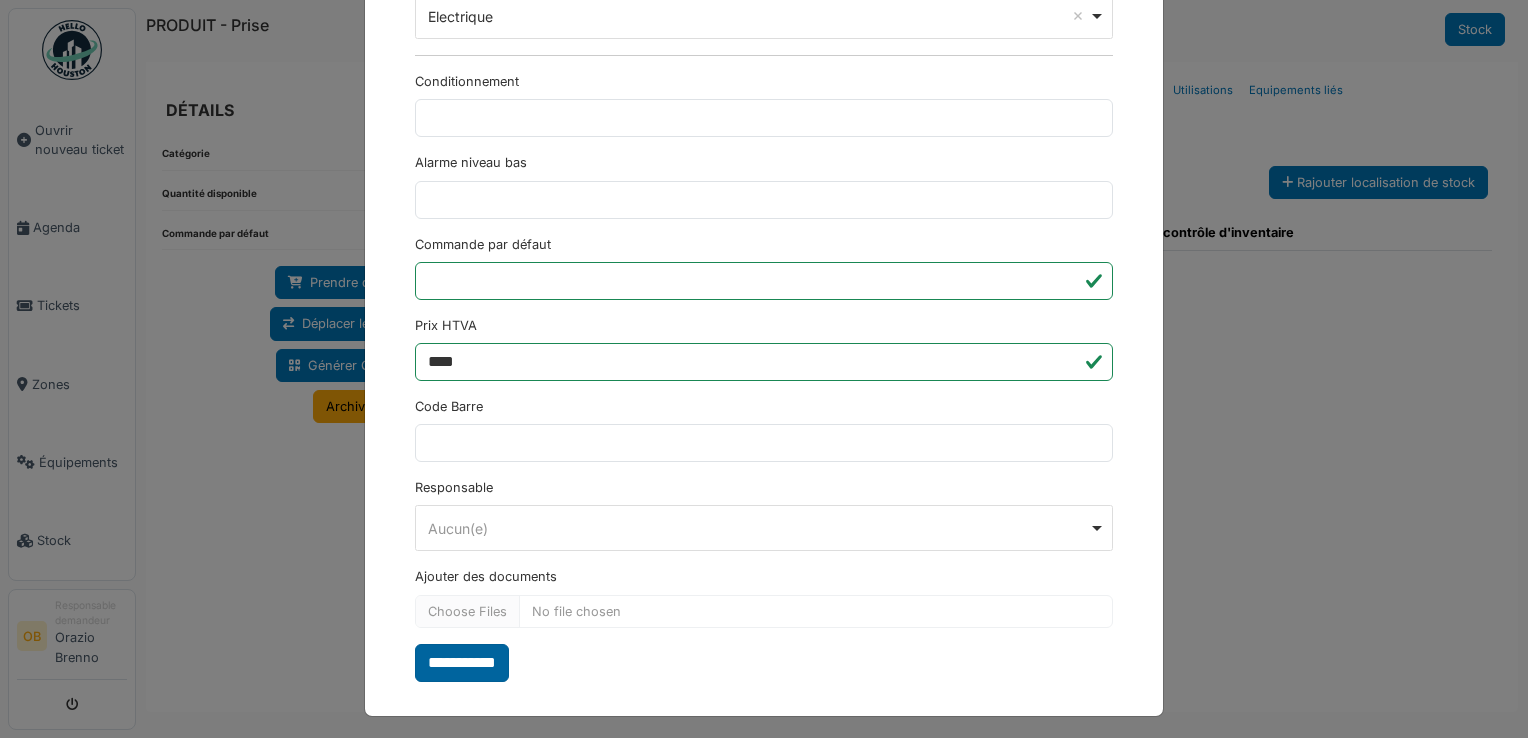 click on "**********" at bounding box center (462, 663) 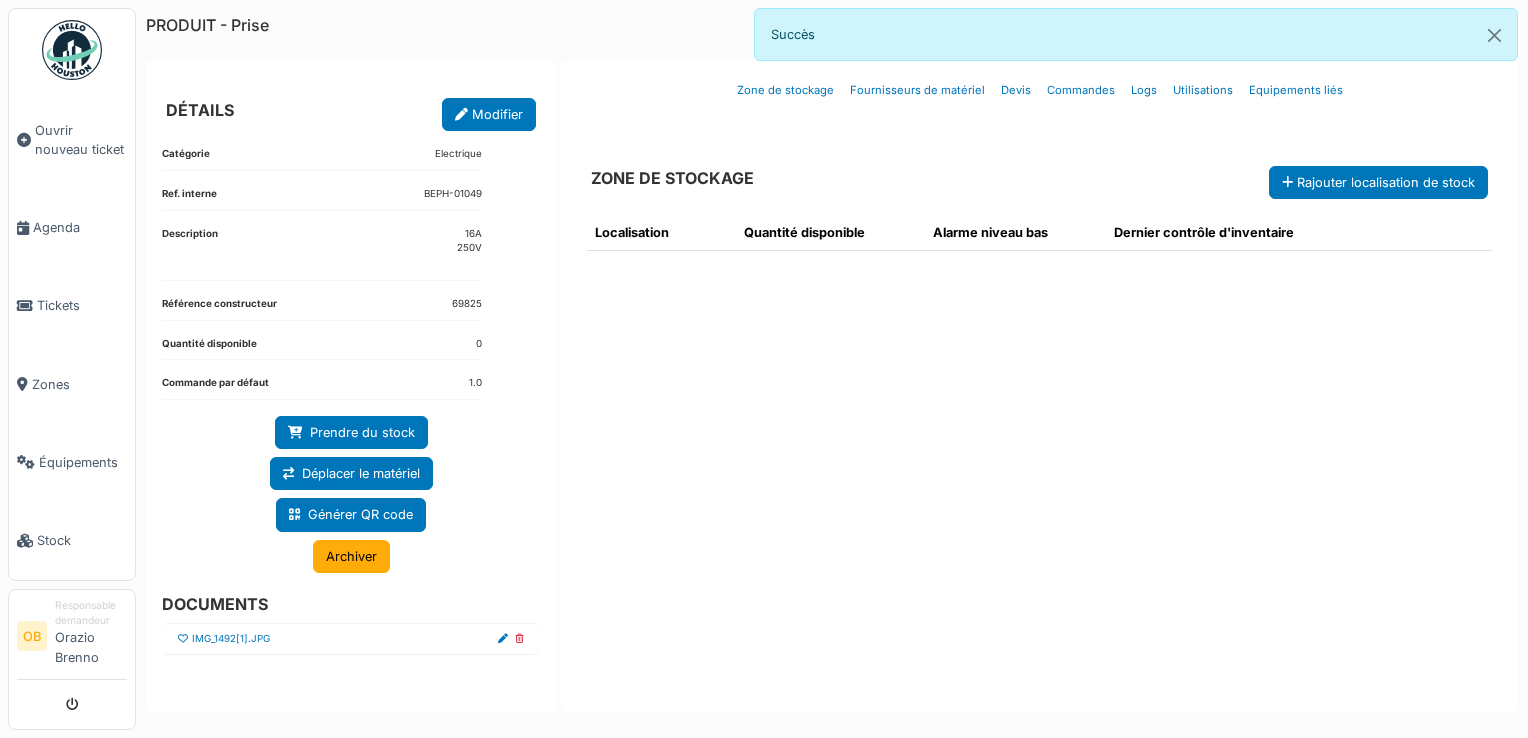 click at bounding box center (183, 639) 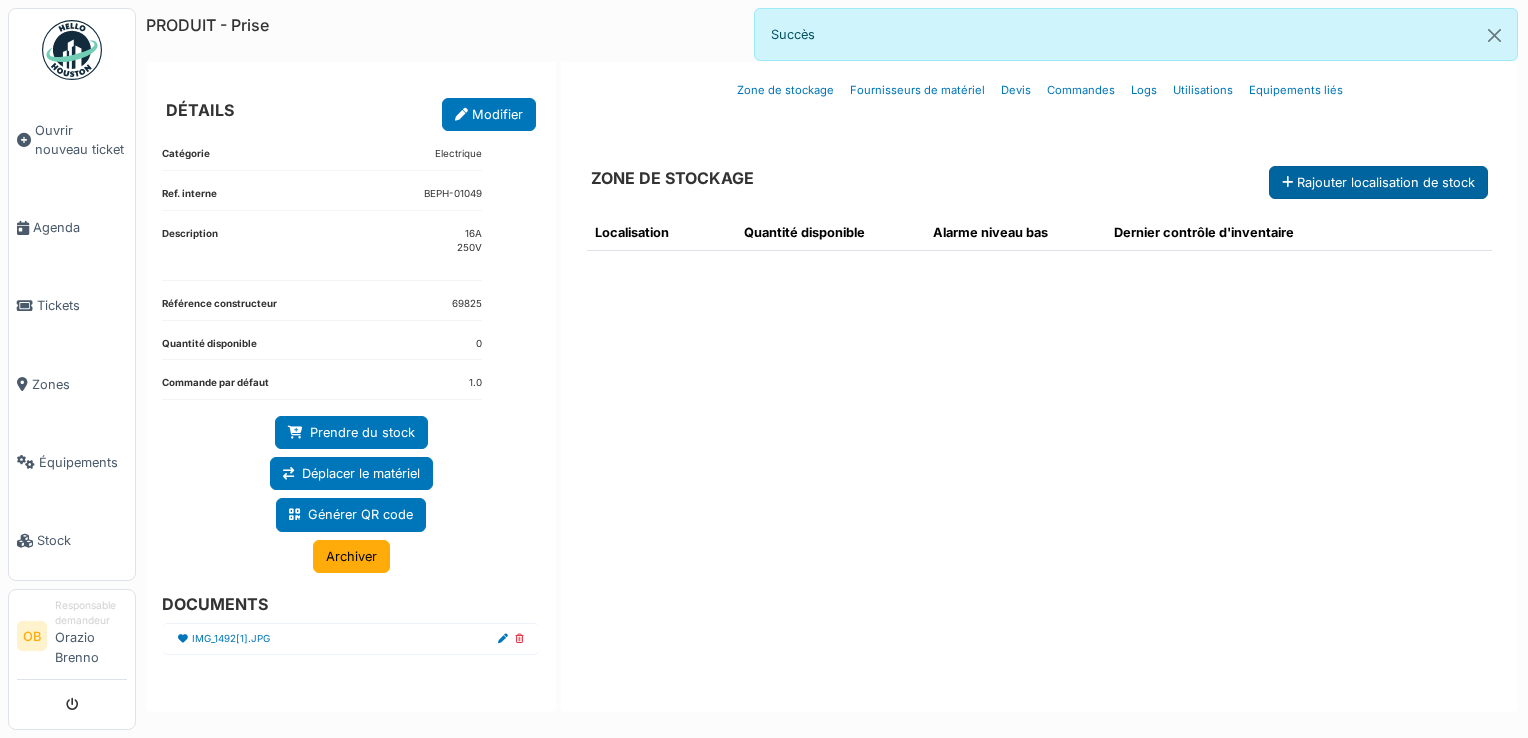 click on "Rajouter localisation de stock" at bounding box center [1378, 182] 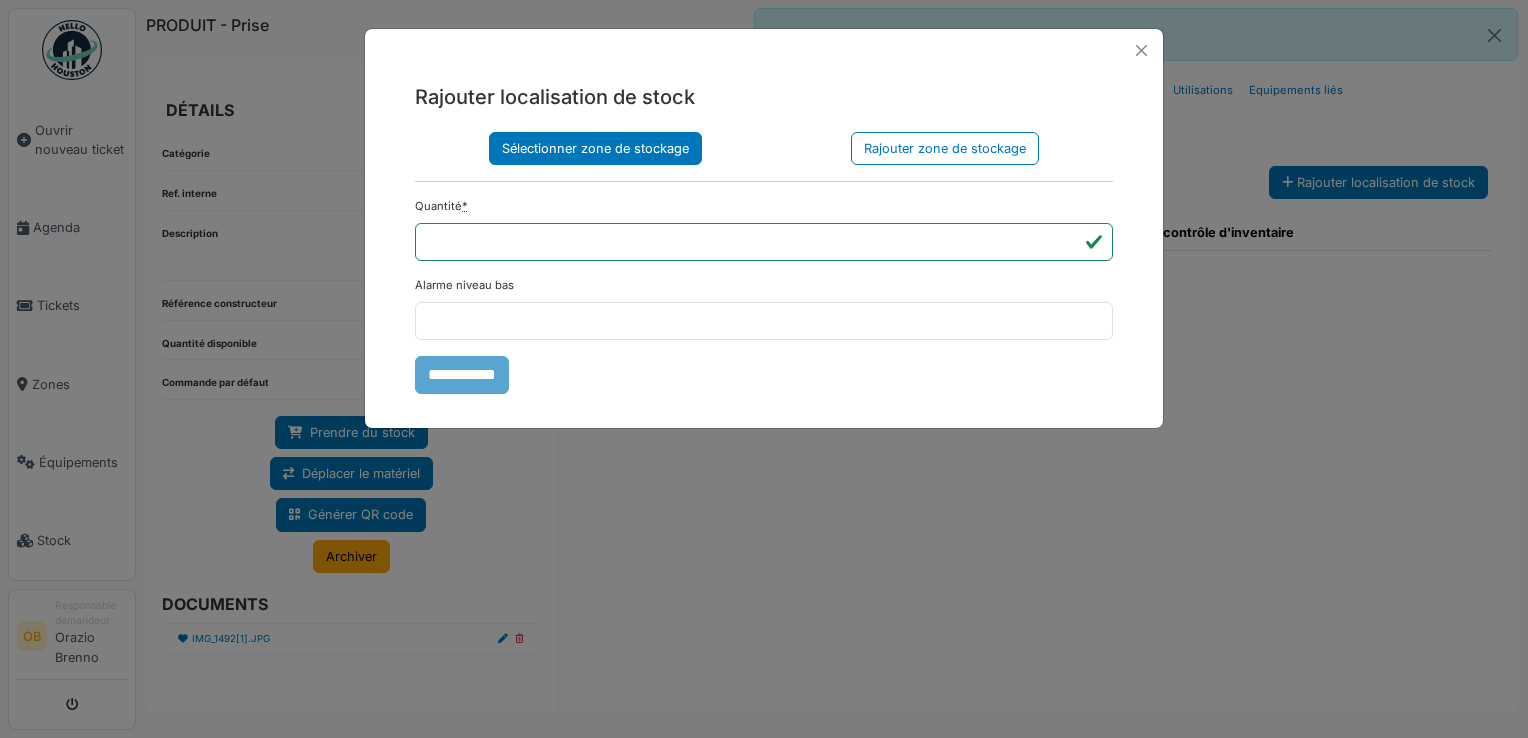 click on "Sélectionner zone de stockage" at bounding box center [595, 148] 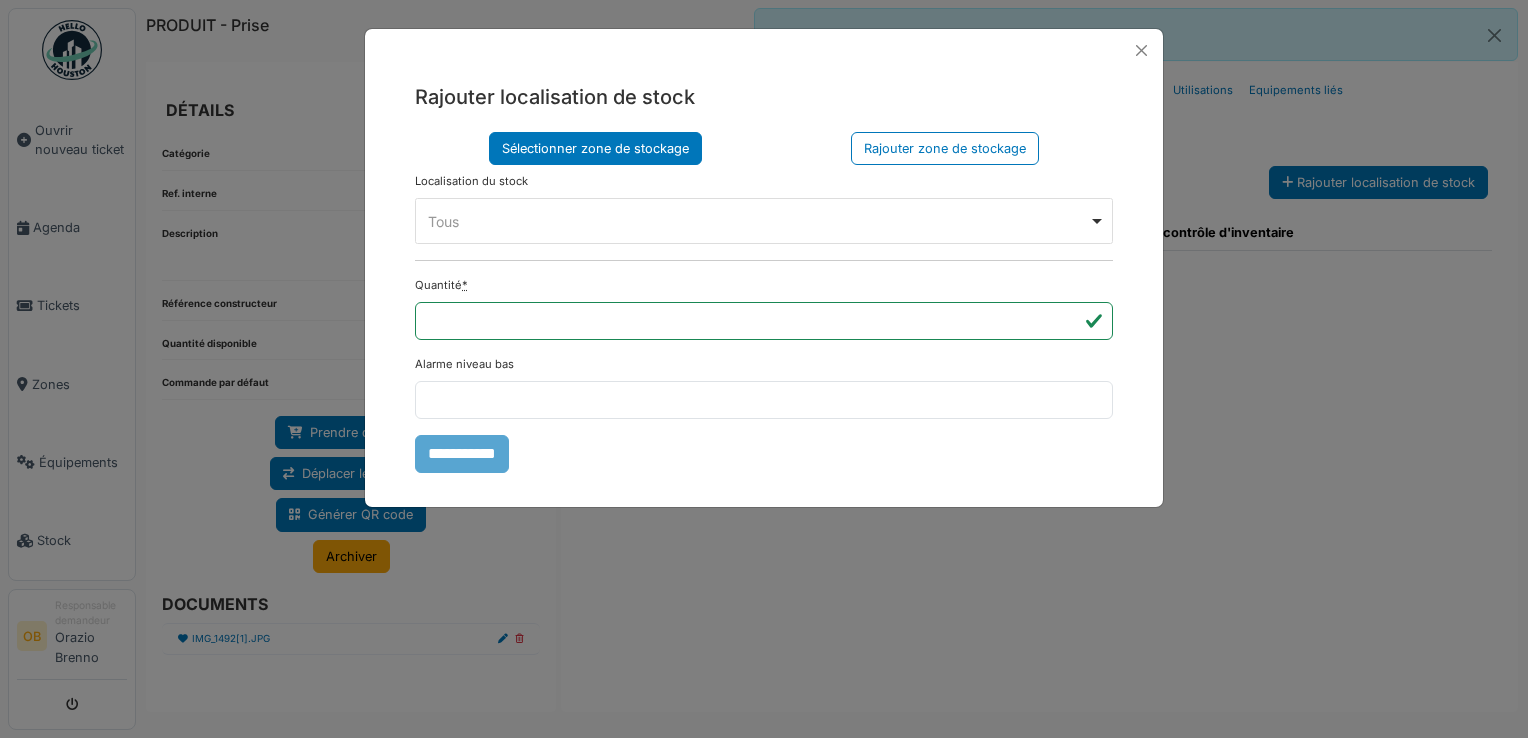 click on "Tous Remove item" at bounding box center (758, 221) 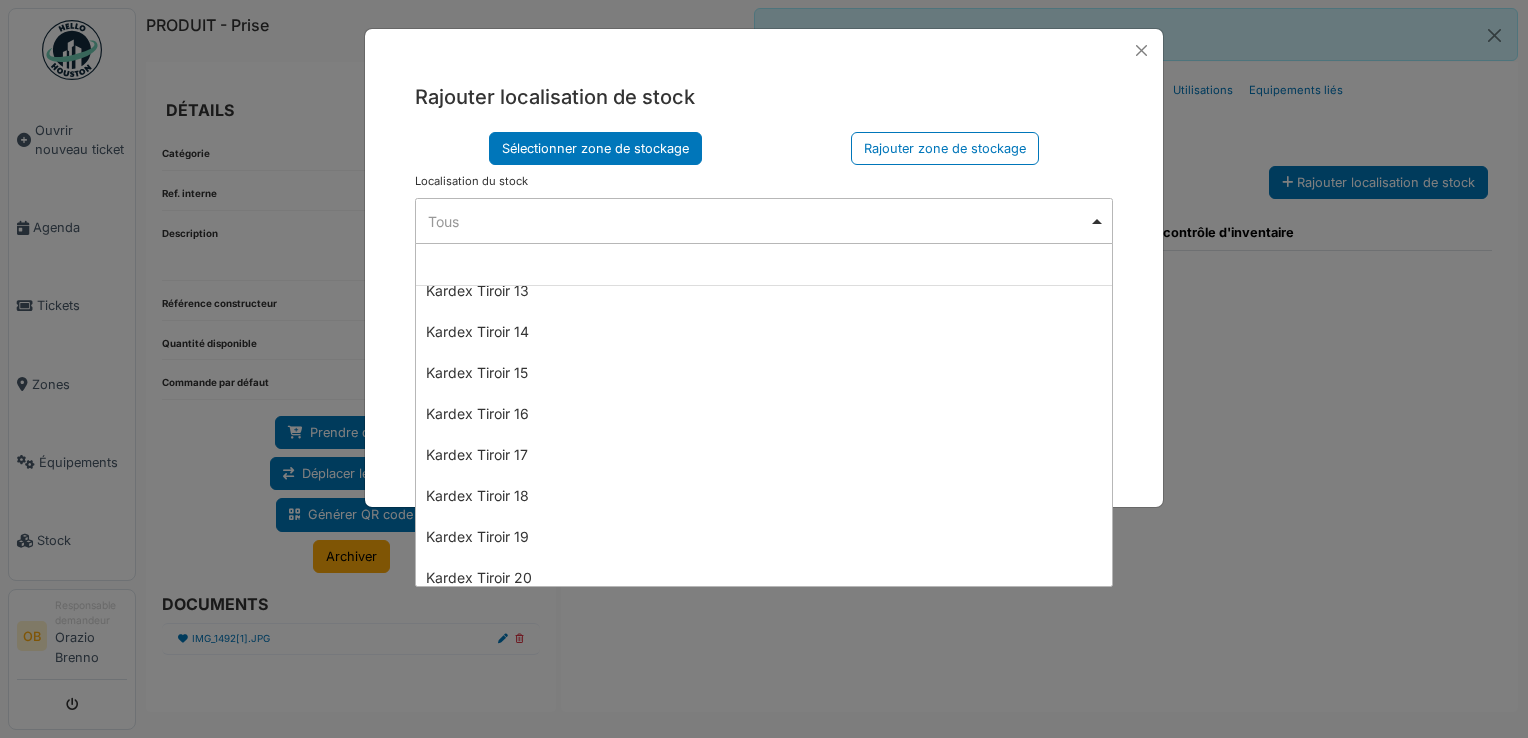 scroll, scrollTop: 666, scrollLeft: 0, axis: vertical 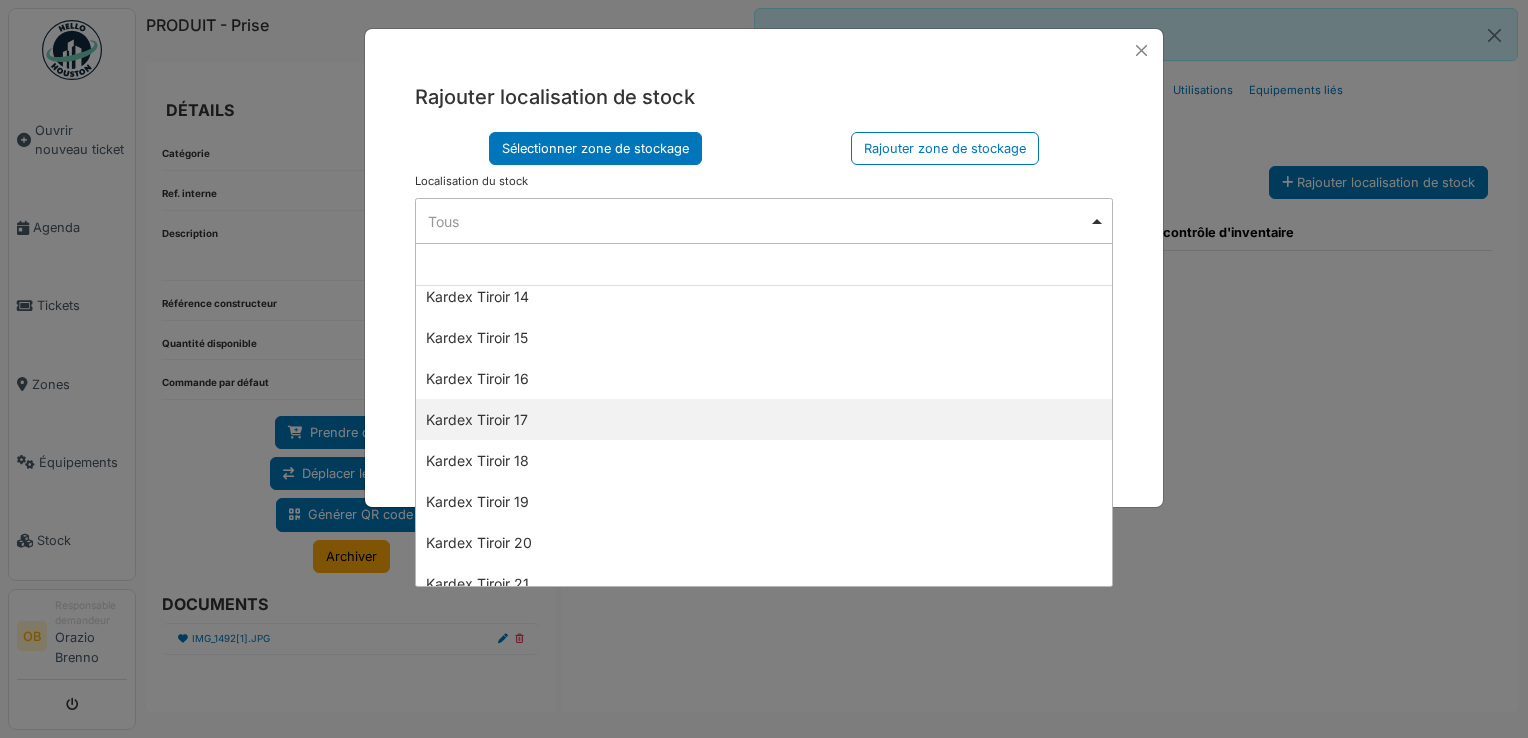 select on "****" 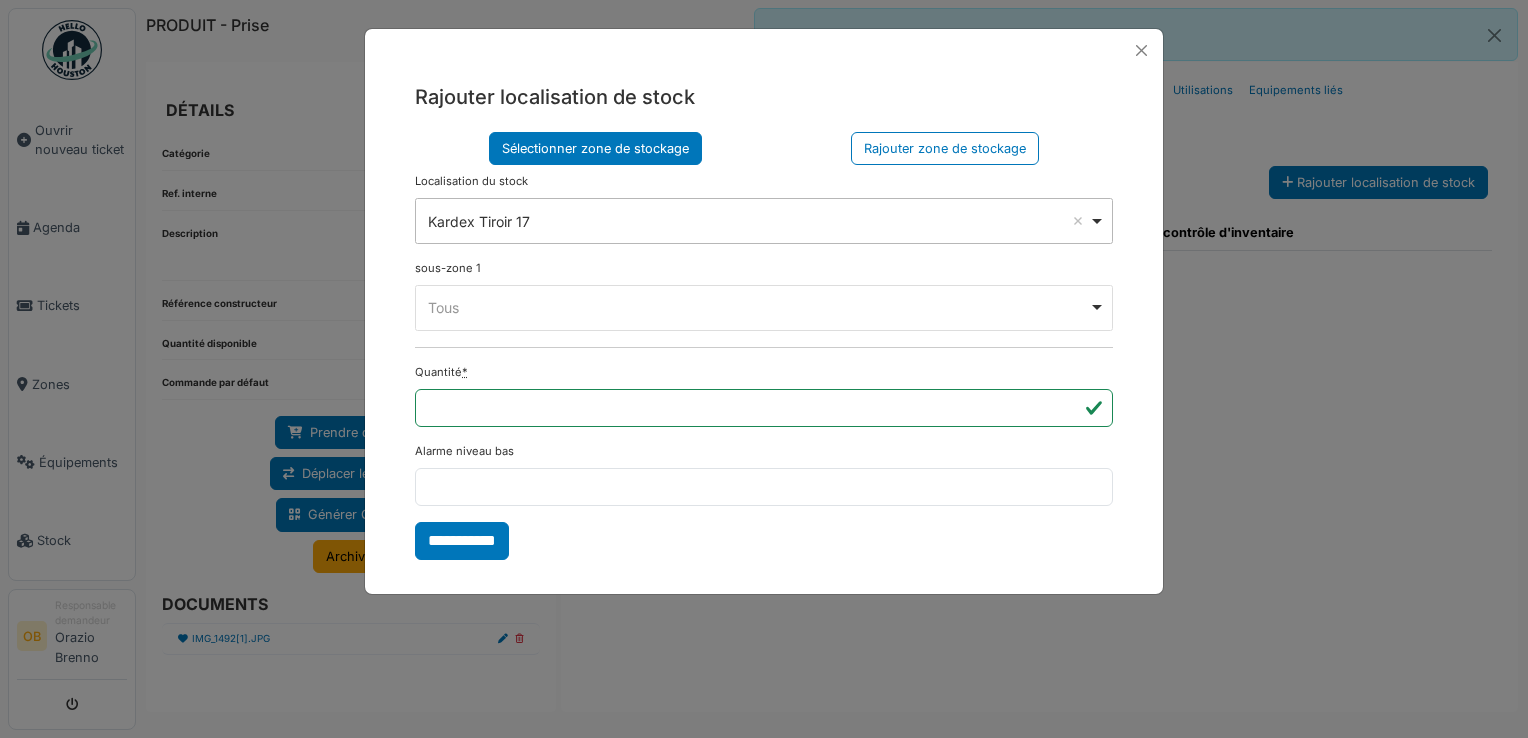click on "Tous Remove item" at bounding box center (758, 307) 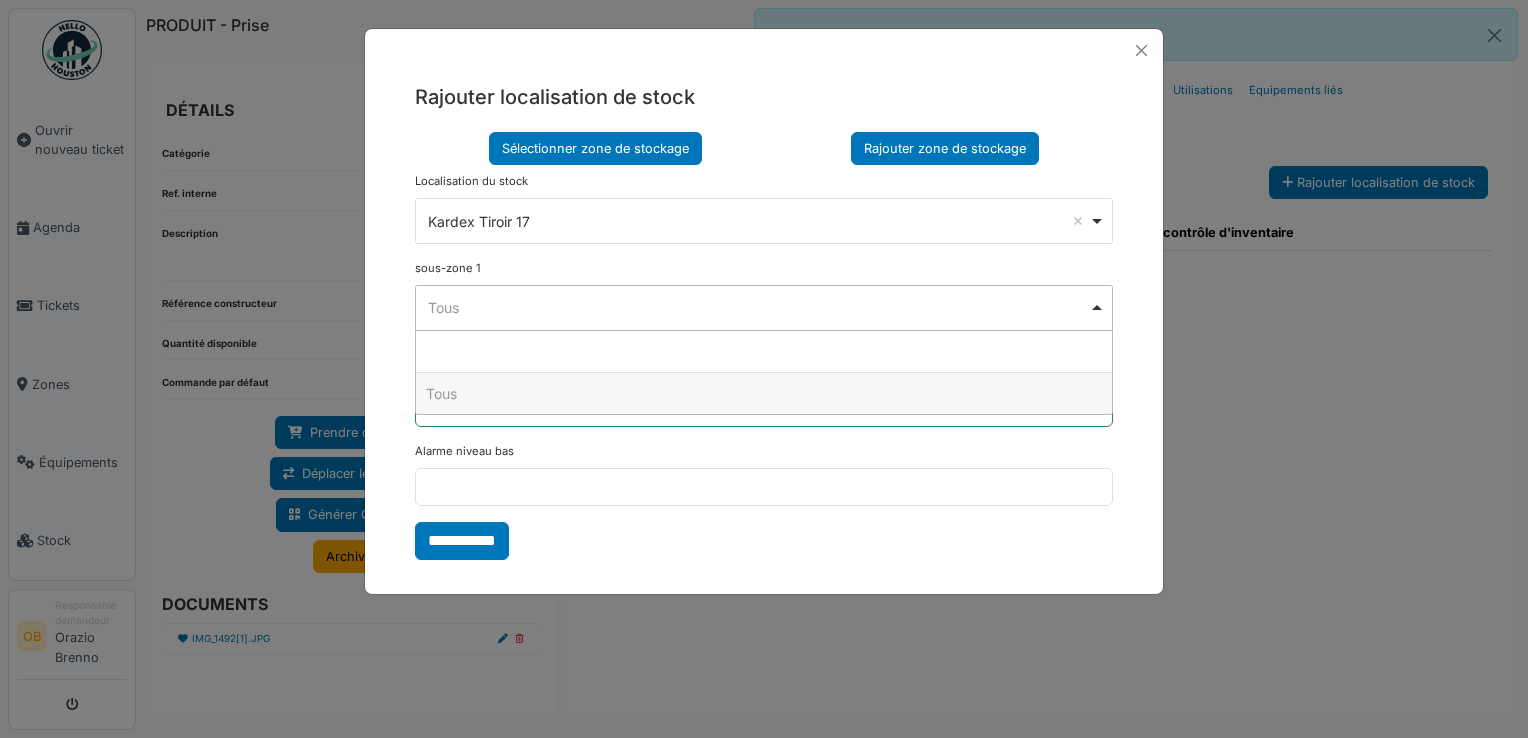 click on "Rajouter zone de stockage" at bounding box center [945, 148] 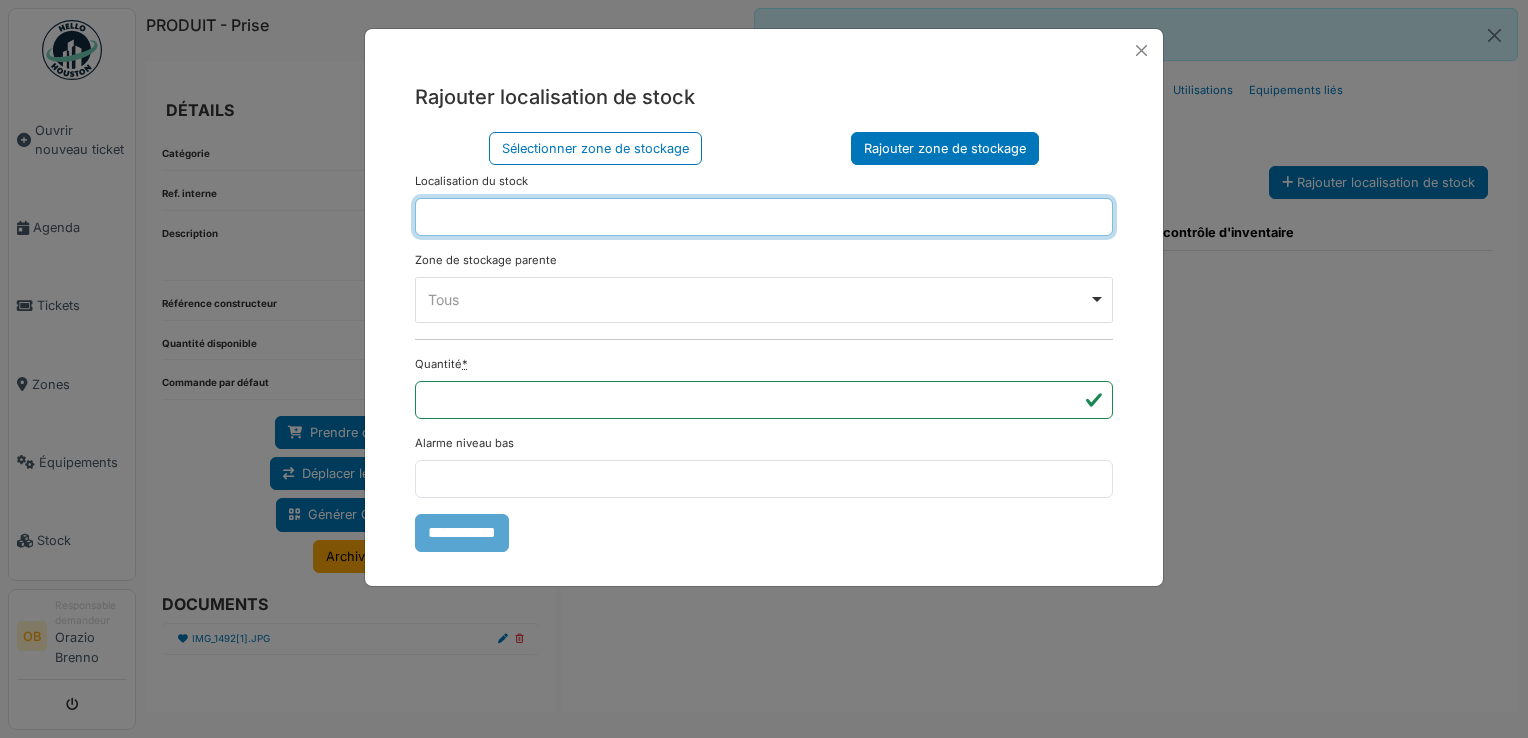 click at bounding box center (764, 217) 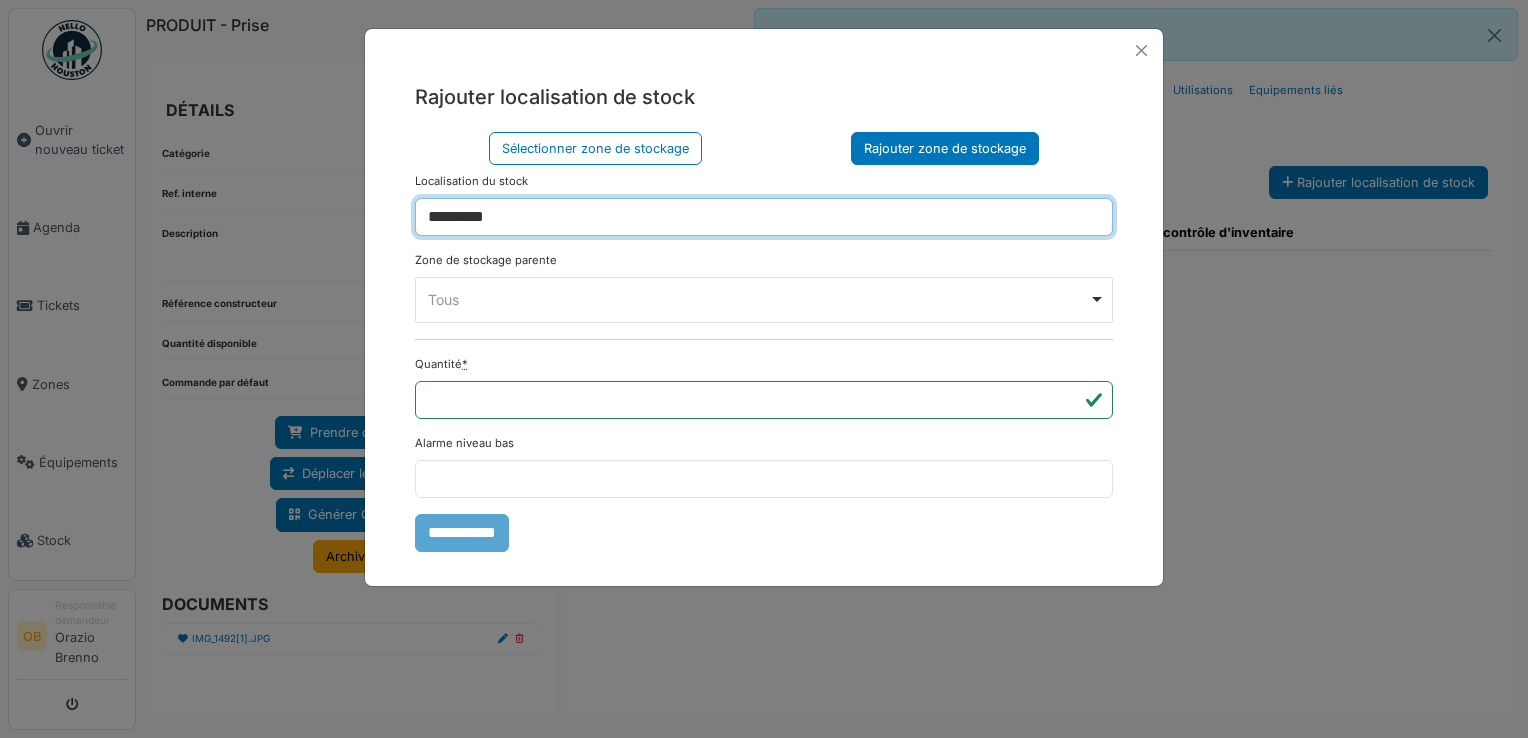 click on "Tous Remove item" at bounding box center [758, 299] 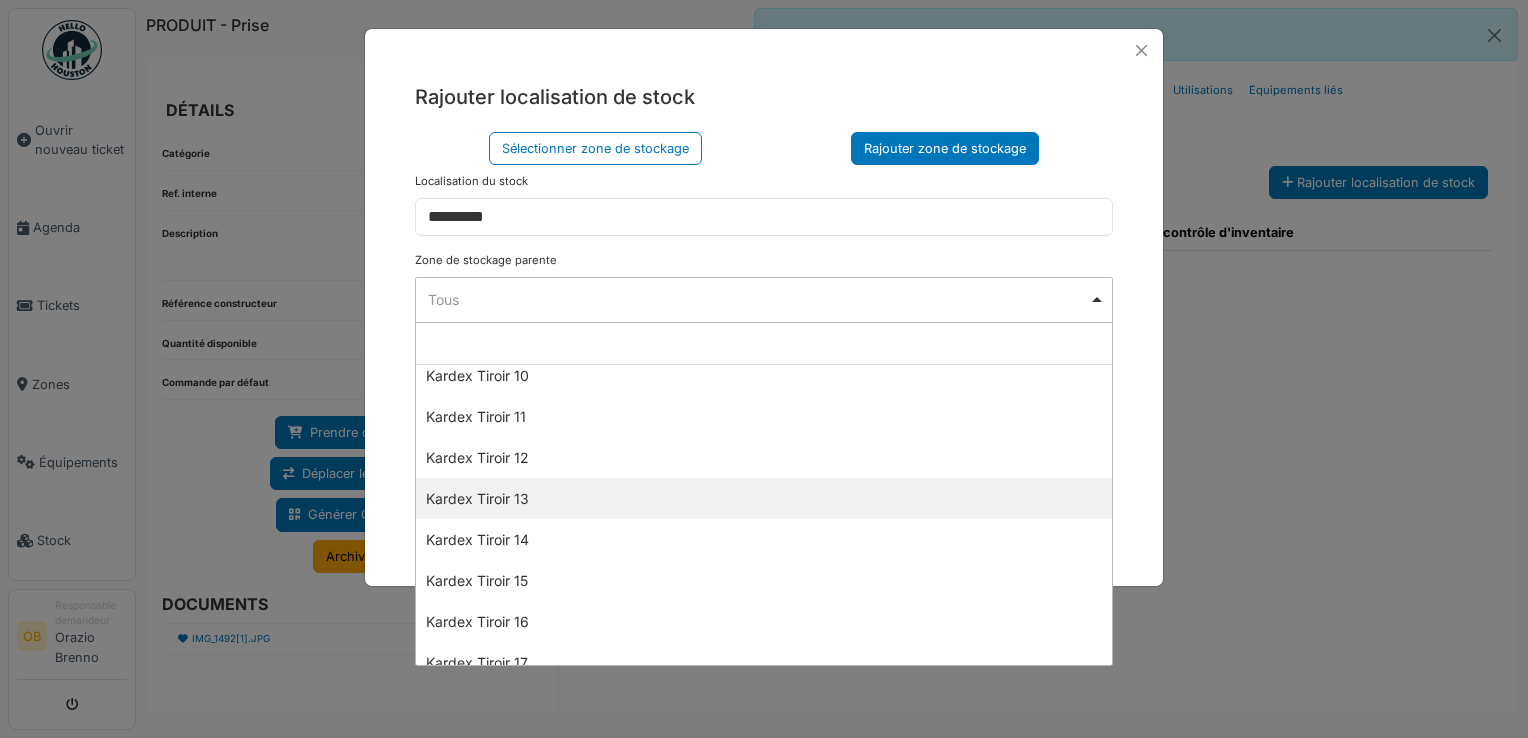 scroll, scrollTop: 533, scrollLeft: 0, axis: vertical 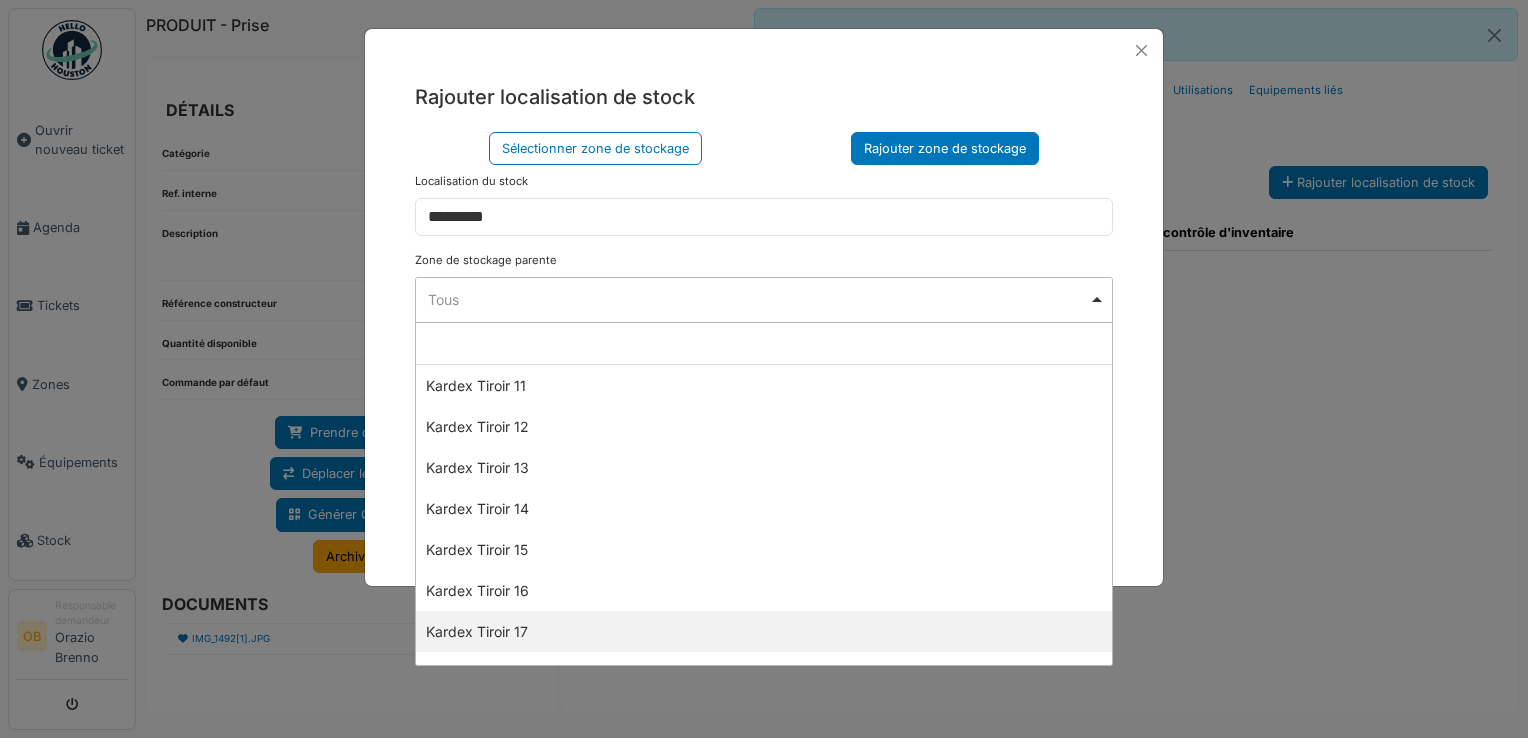 select on "****" 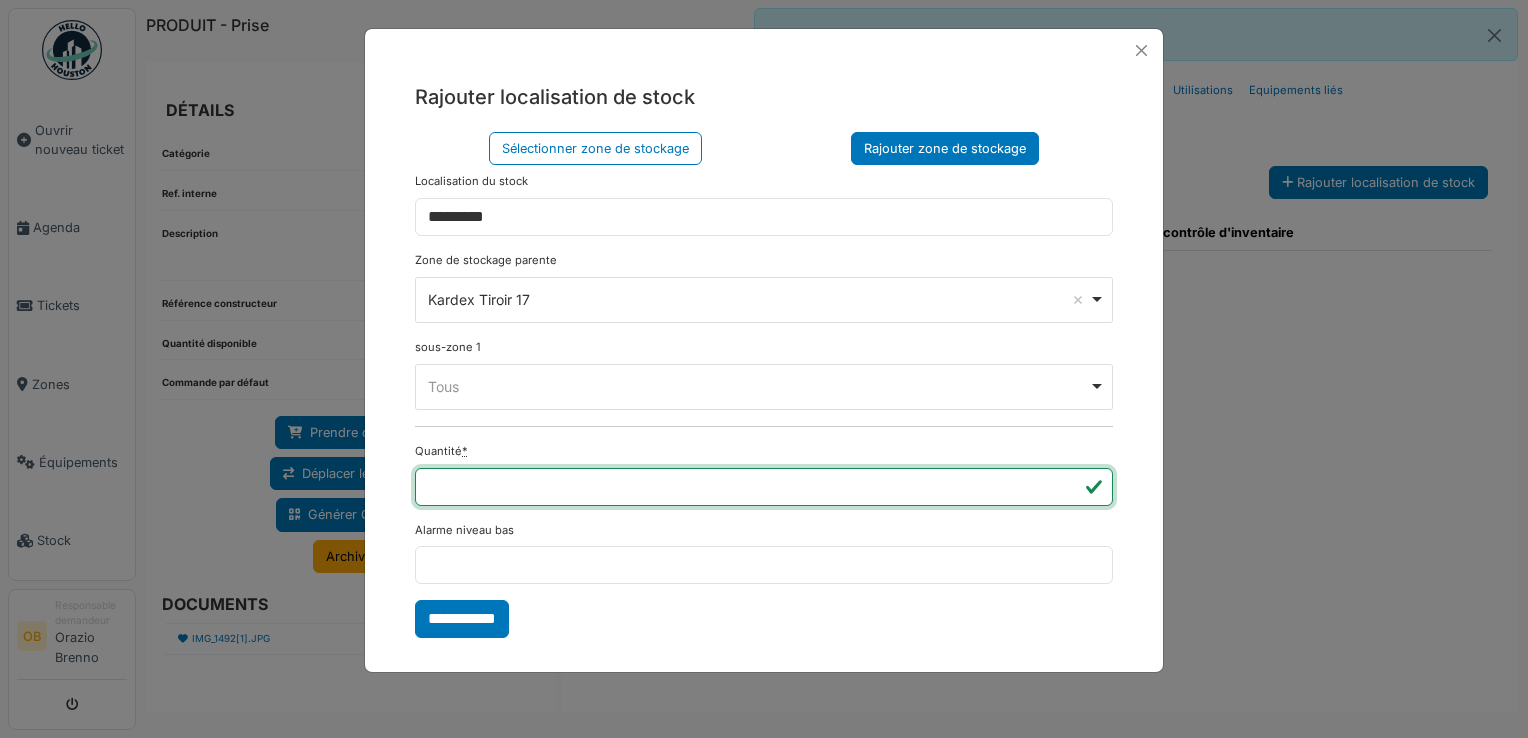 click on "*" at bounding box center [764, 487] 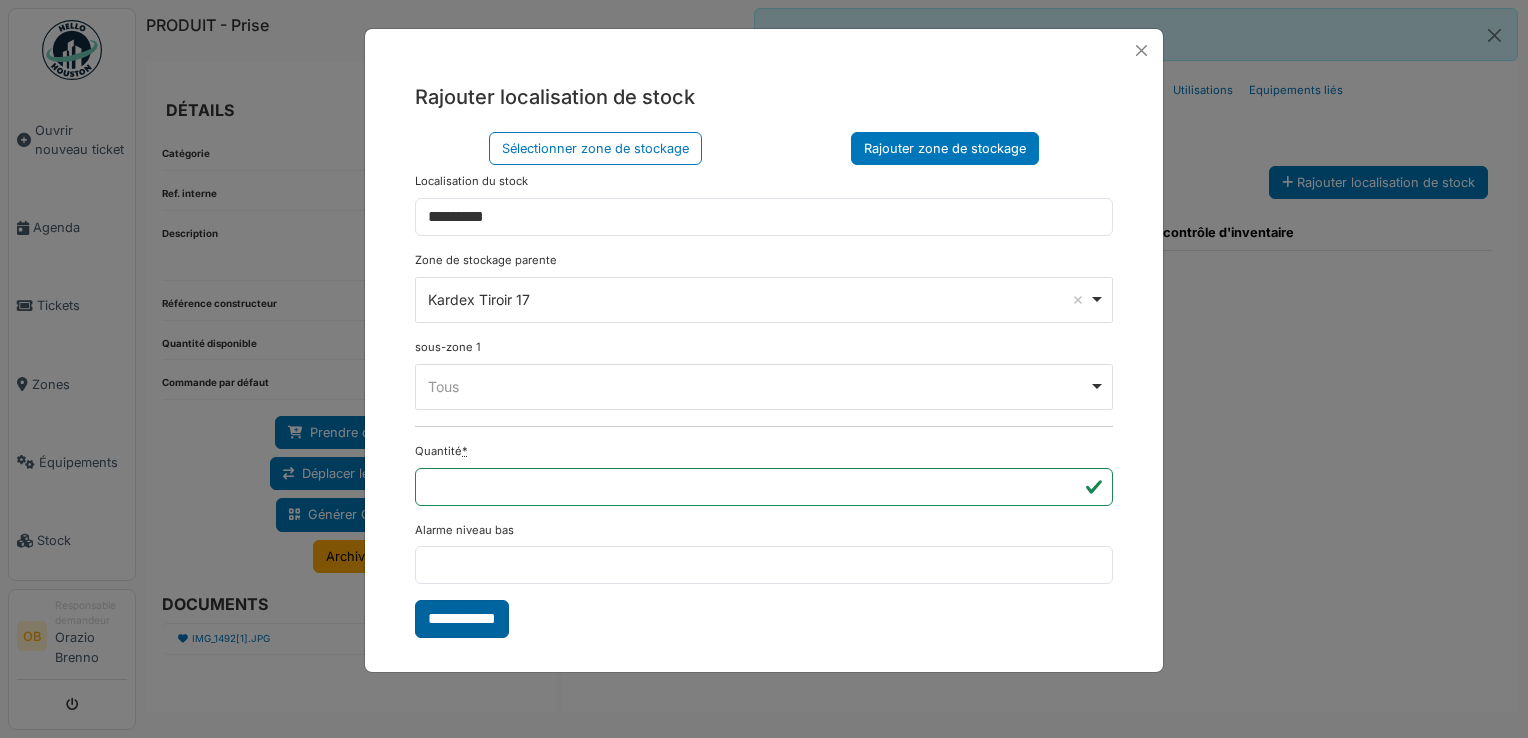 click on "**********" at bounding box center [462, 619] 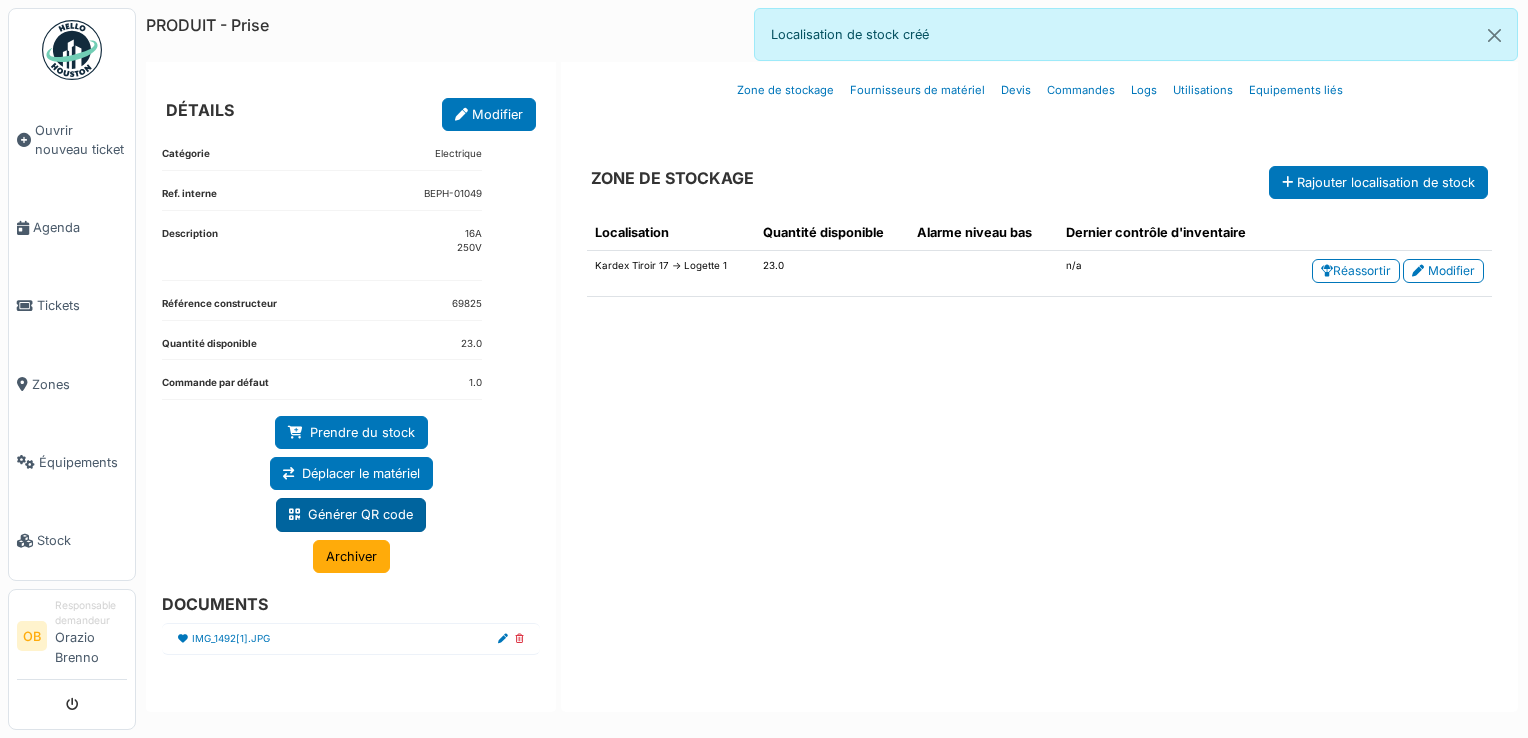 click on "Générer QR code" at bounding box center [351, 514] 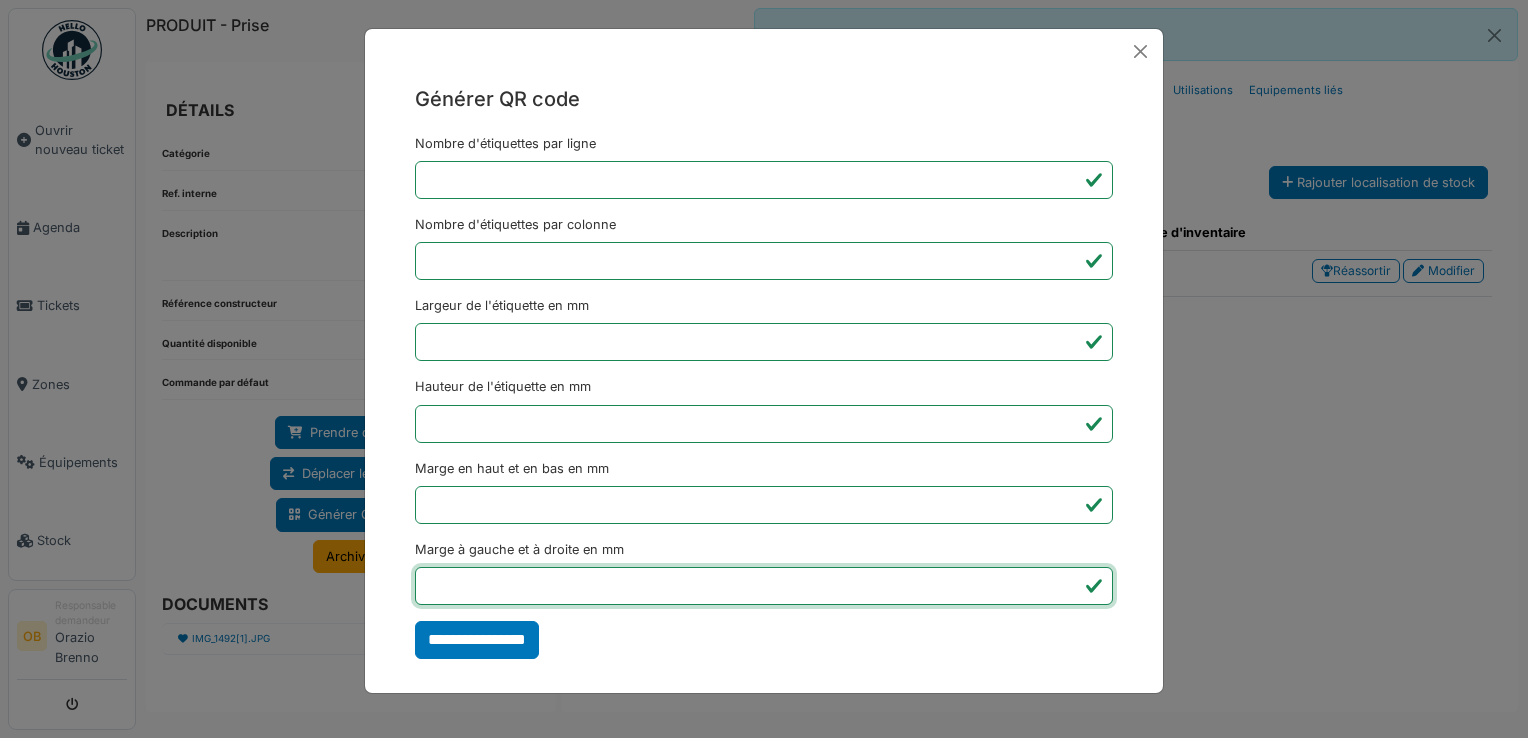 click on "*" at bounding box center (764, 586) 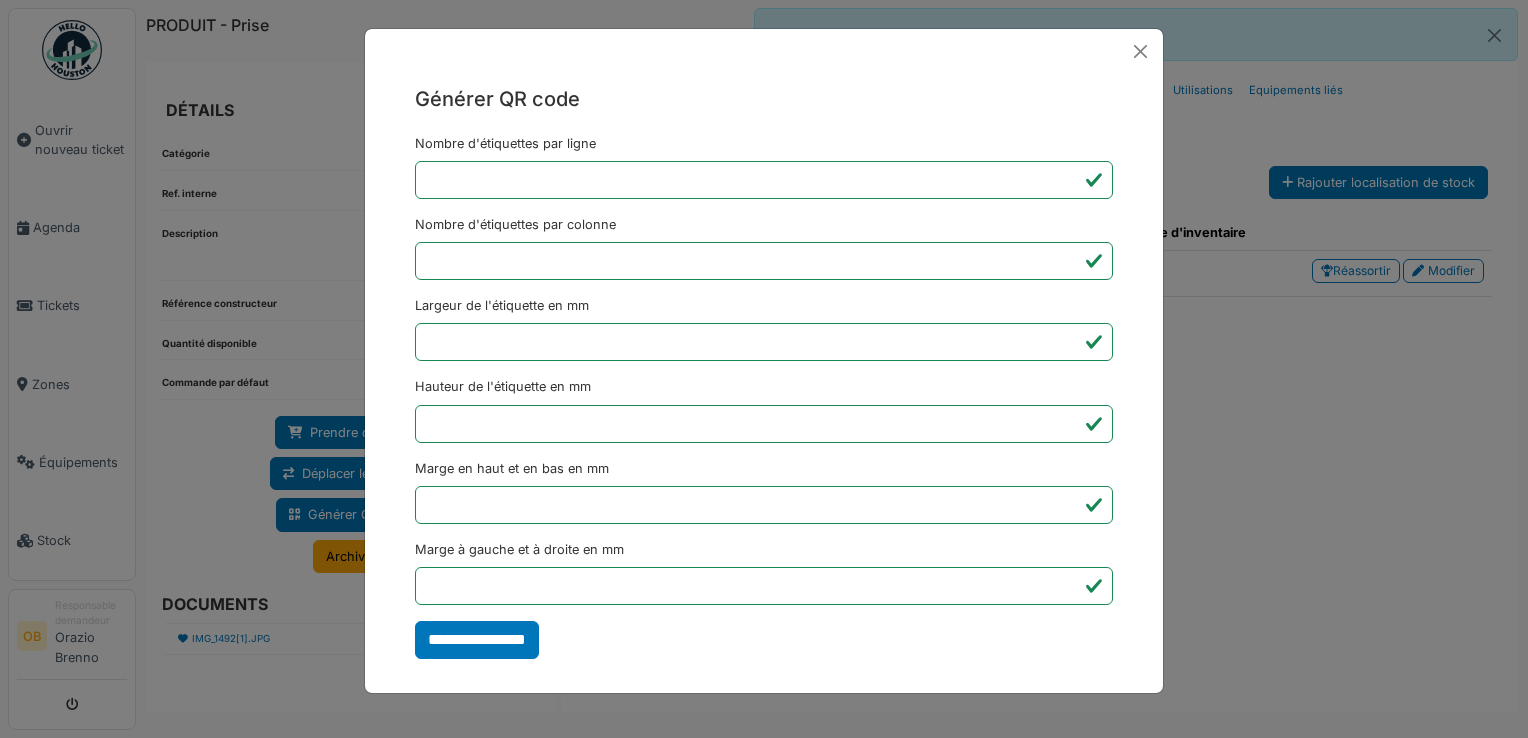 type on "*******" 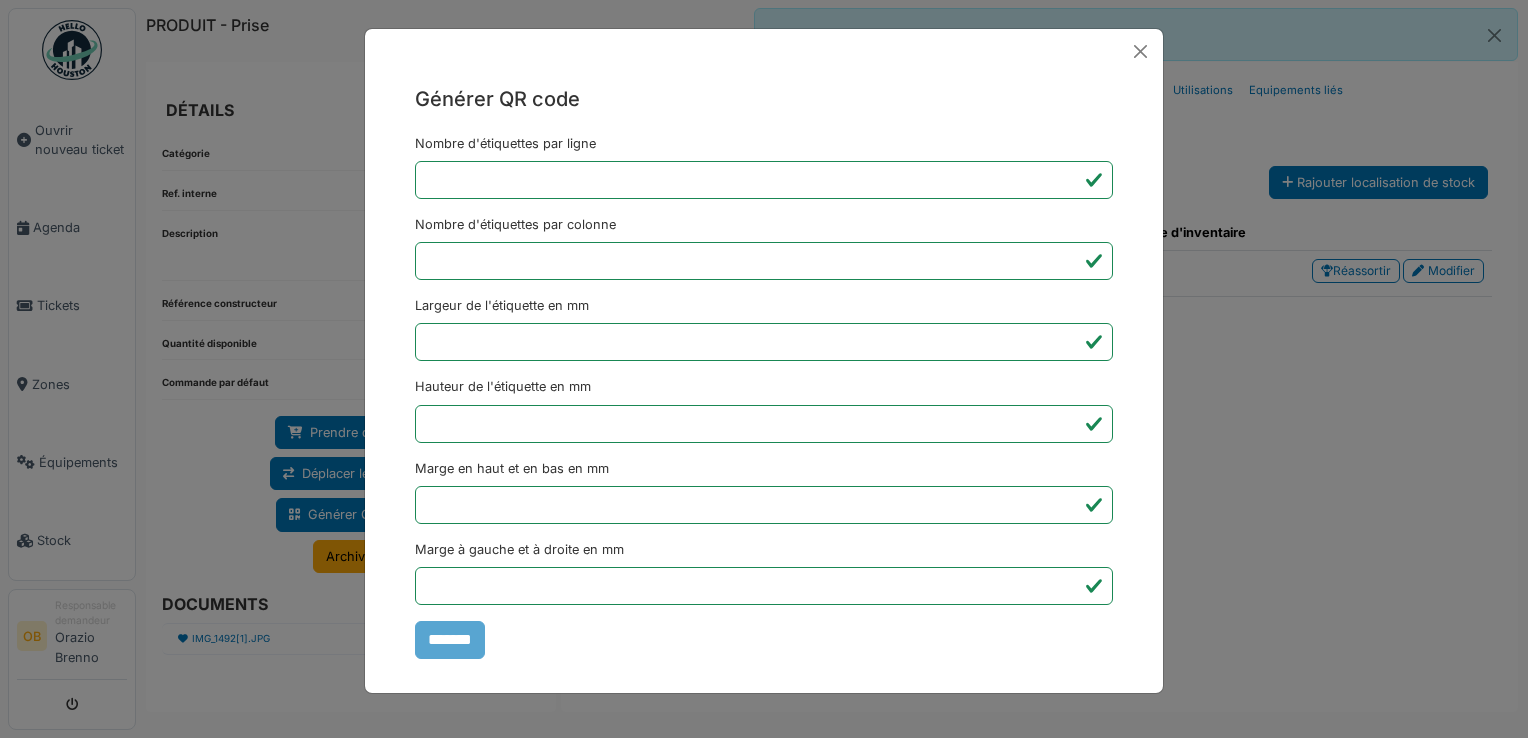 click on "Générer QR code
Nombre d'étiquettes par ligne
*
Nombre d'étiquettes par colonne
*
Largeur de l'étiquette en mm
**
Hauteur de l'étiquette en mm
**
Marge en haut et en bas en mm
*
Marge à gauche et à droite en mm
***
*******" at bounding box center [764, 369] 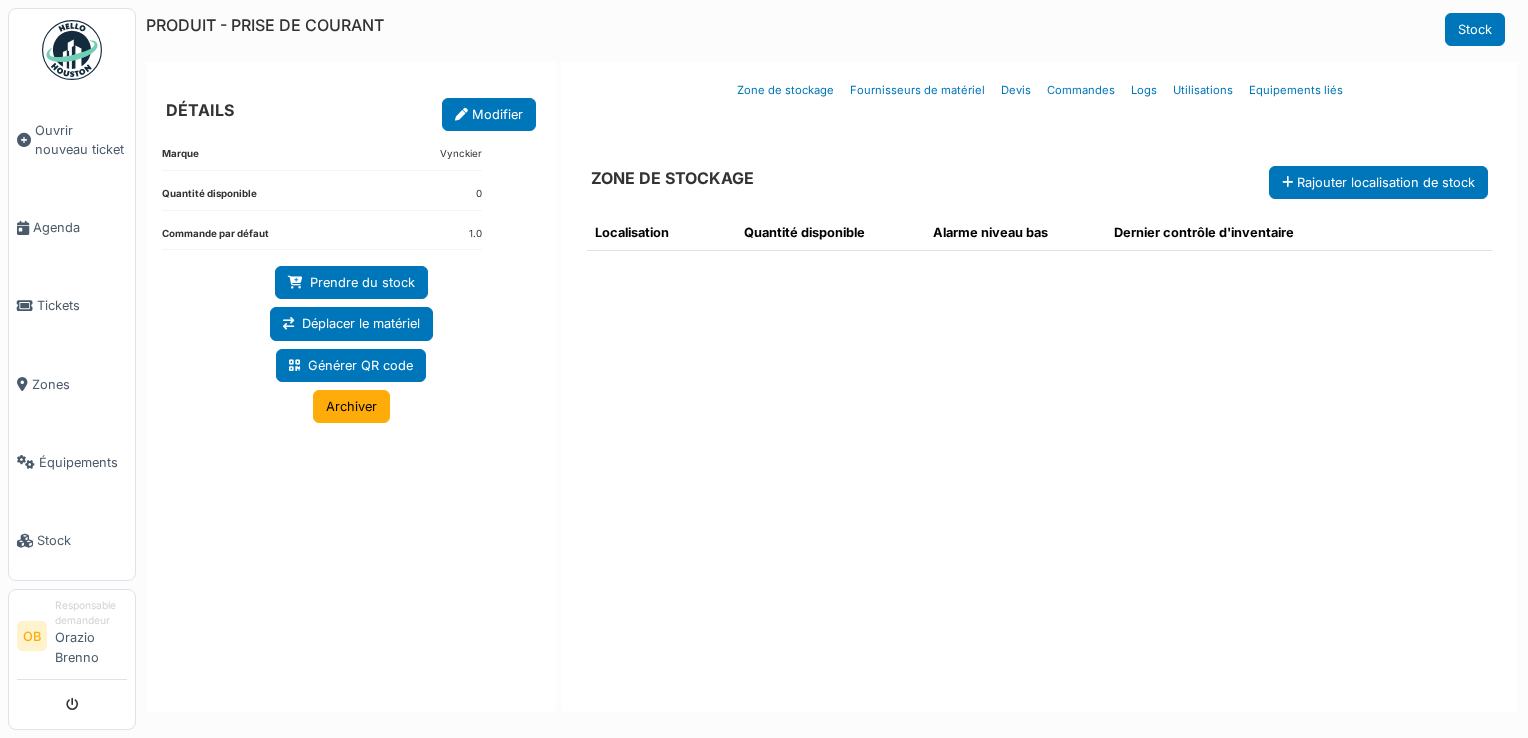 click on "Modifier" at bounding box center [489, 114] 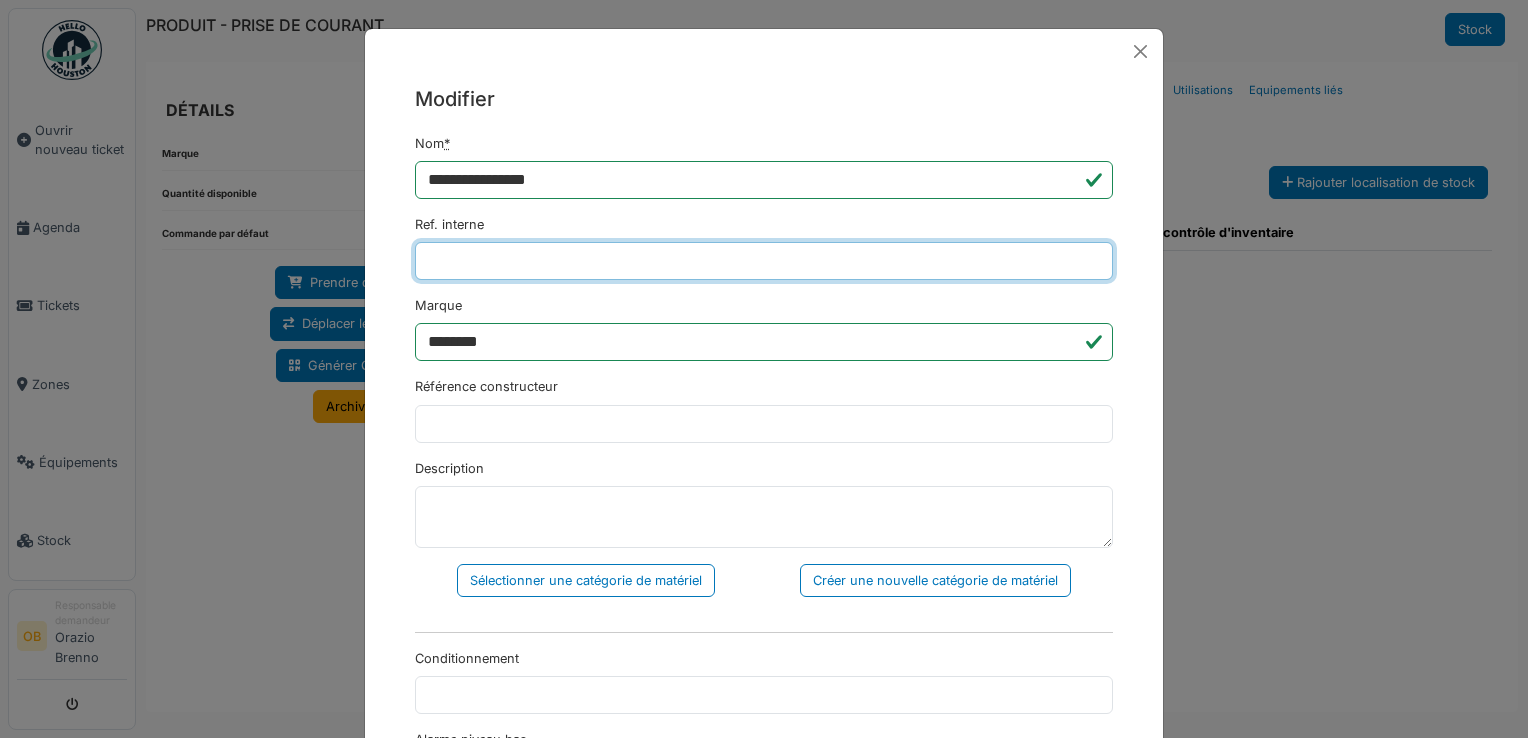 click on "Ref. interne" at bounding box center (764, 261) 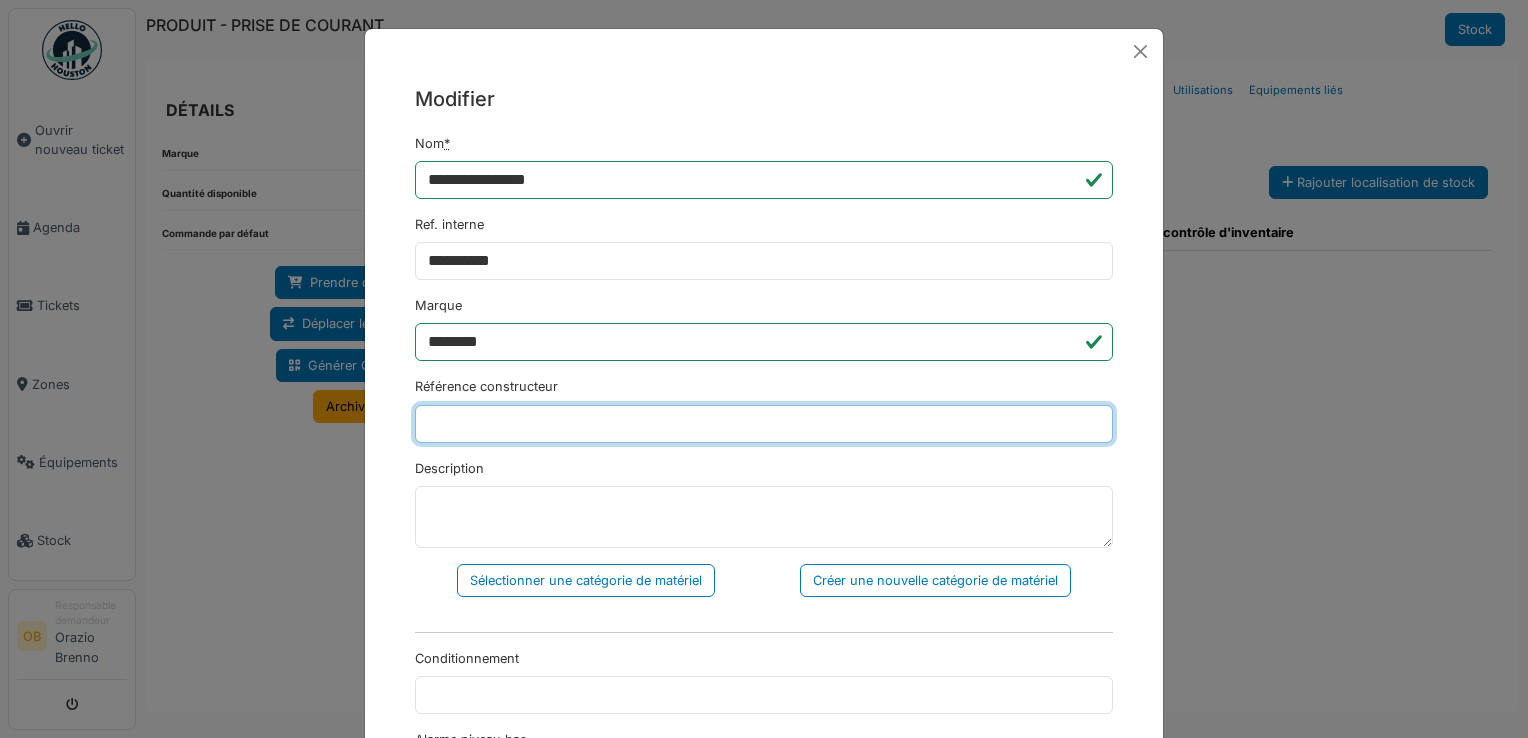 type on "**********" 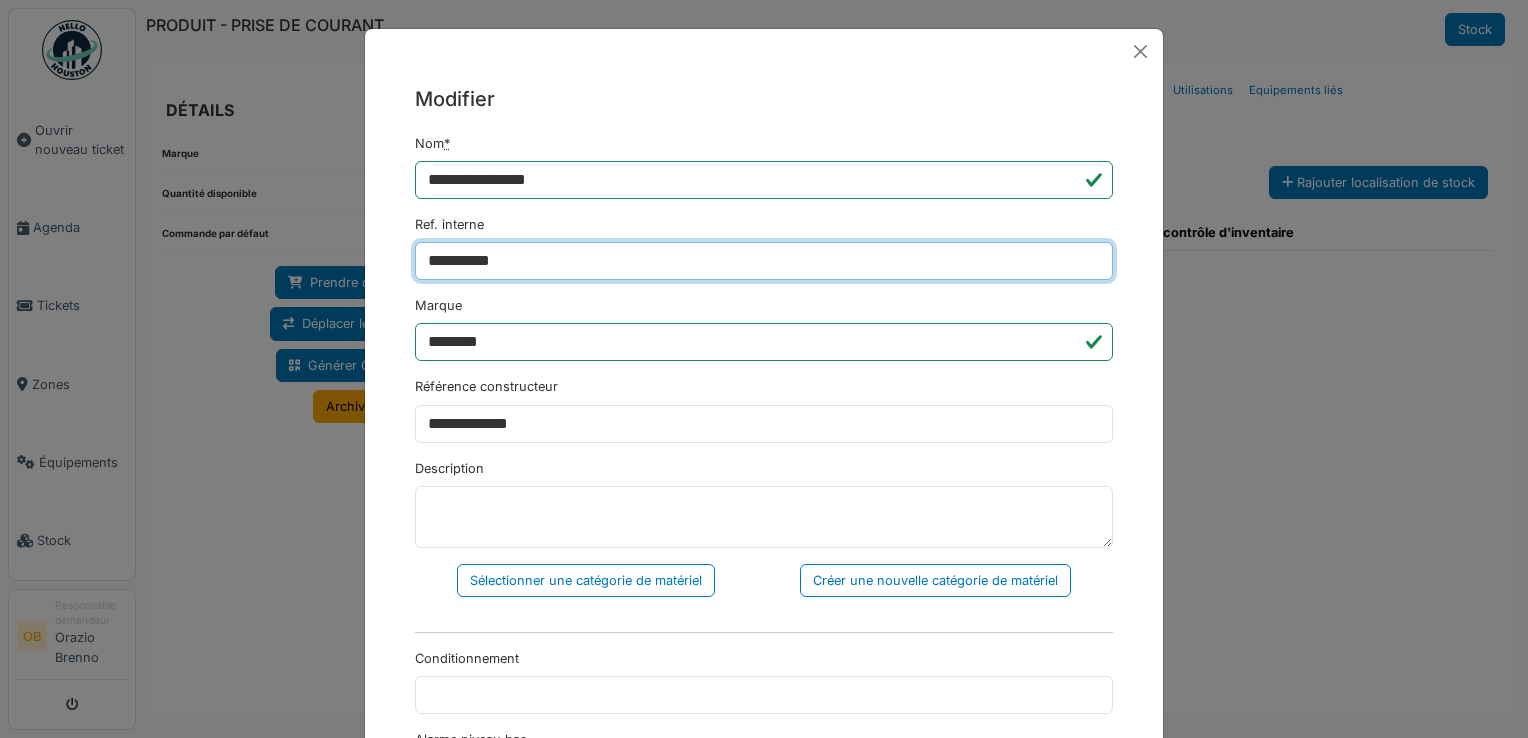 type on "**********" 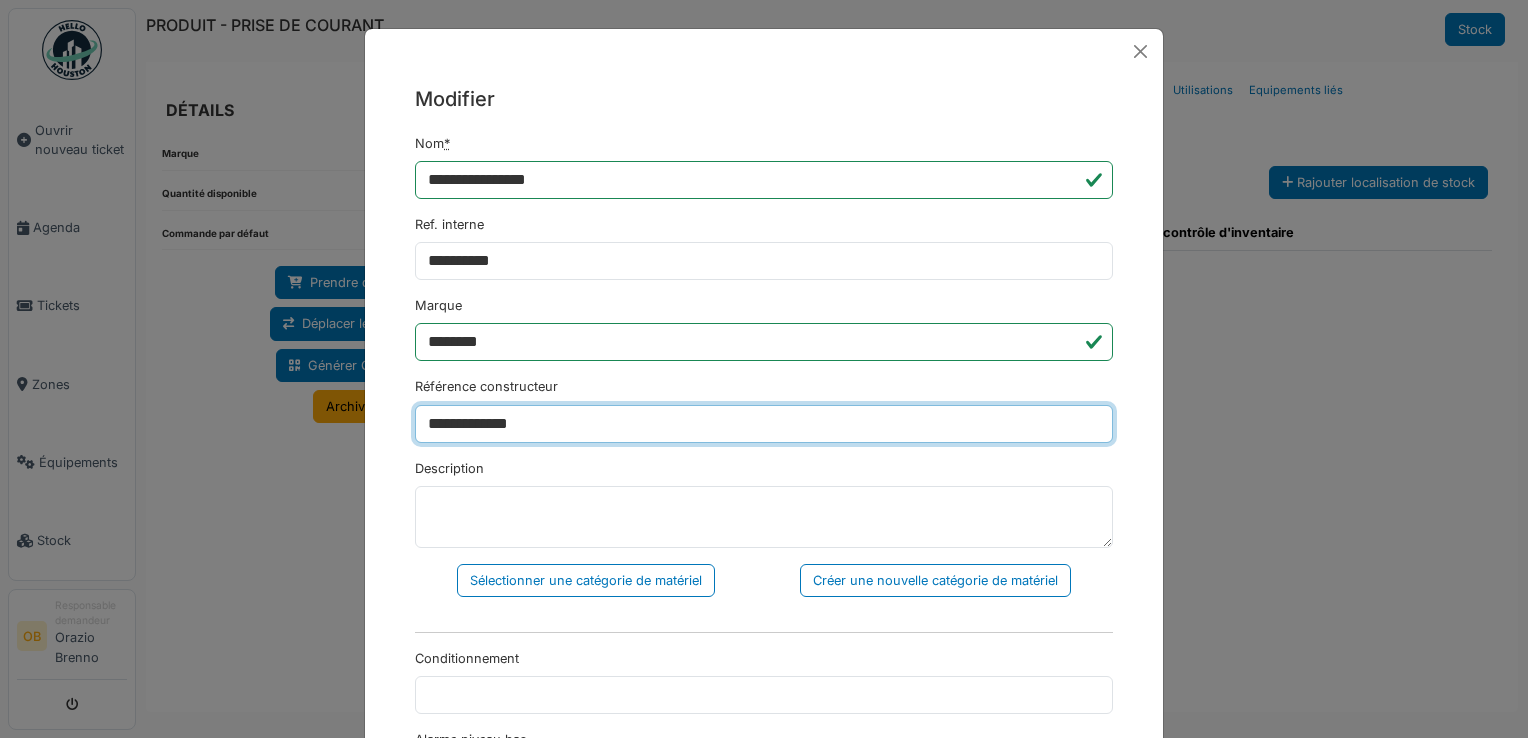 drag, startPoint x: 560, startPoint y: 409, endPoint x: 264, endPoint y: 530, distance: 319.7765 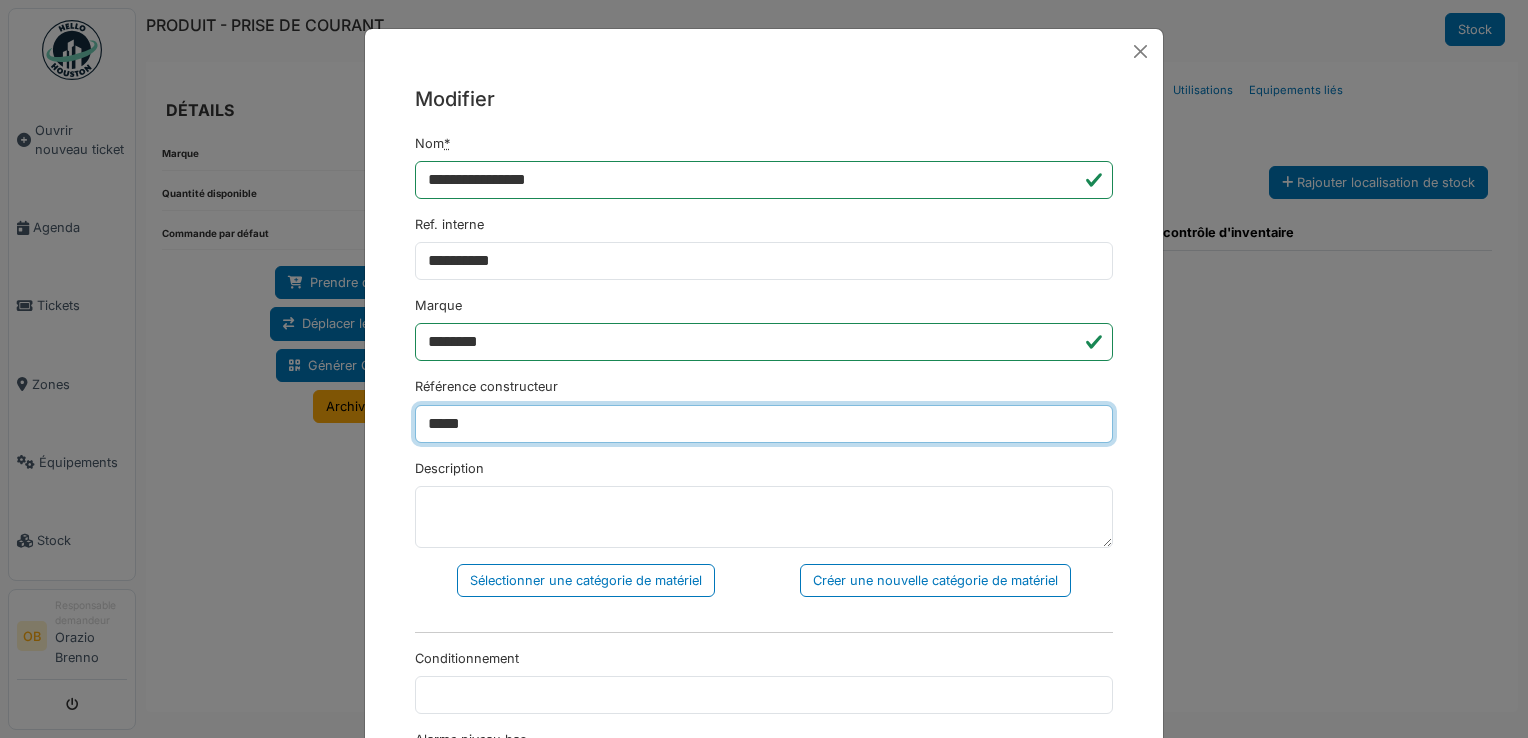type on "*****" 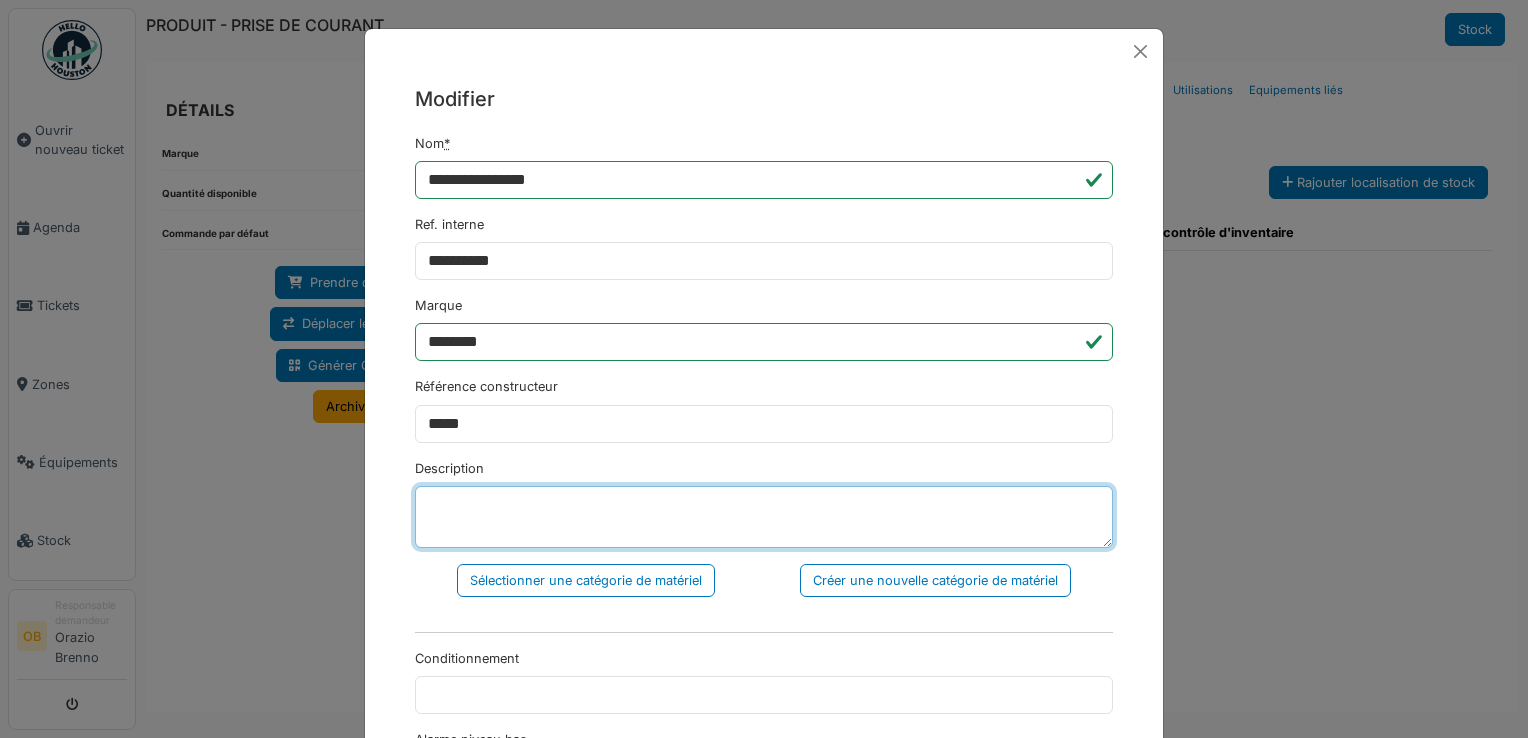 click on "Description" at bounding box center [764, 517] 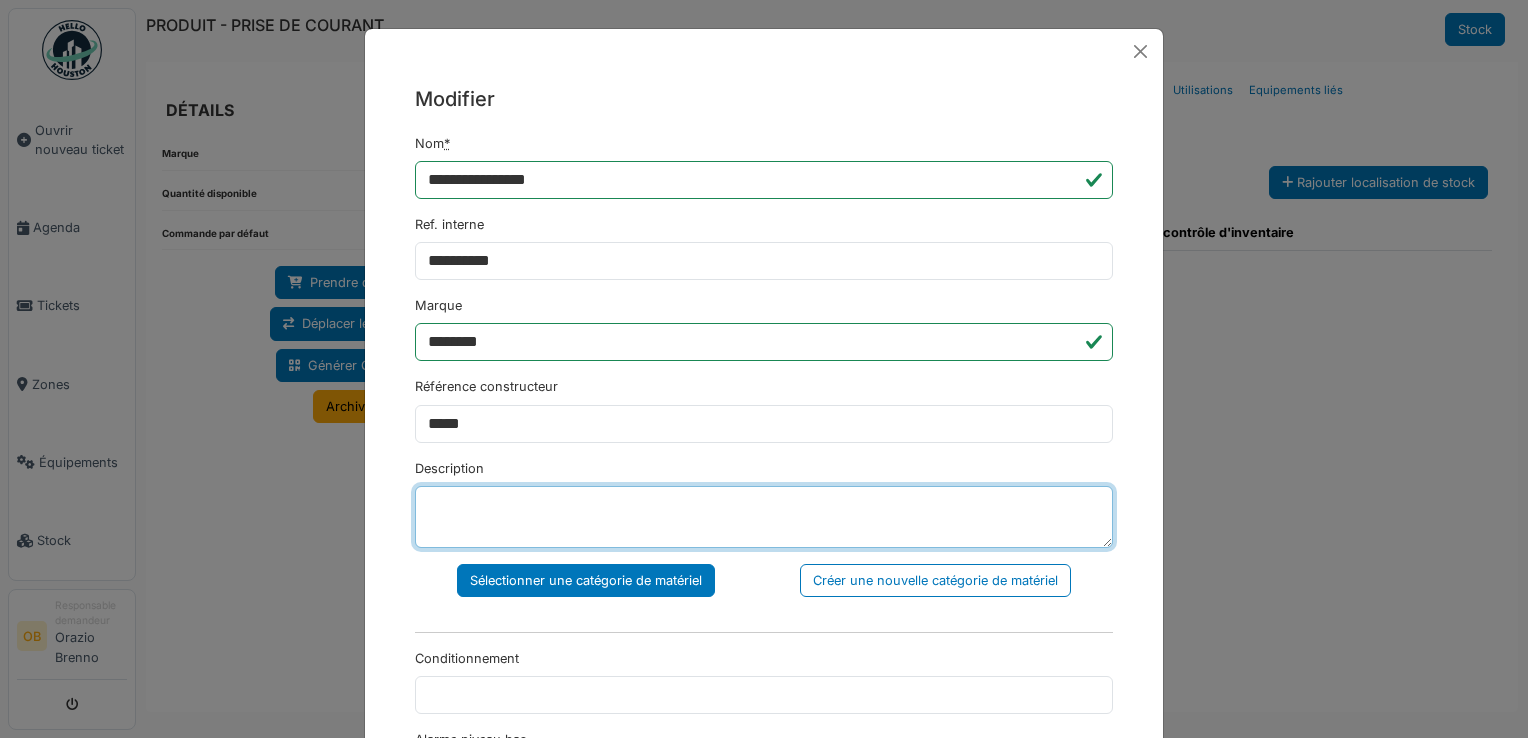 paste on "**********" 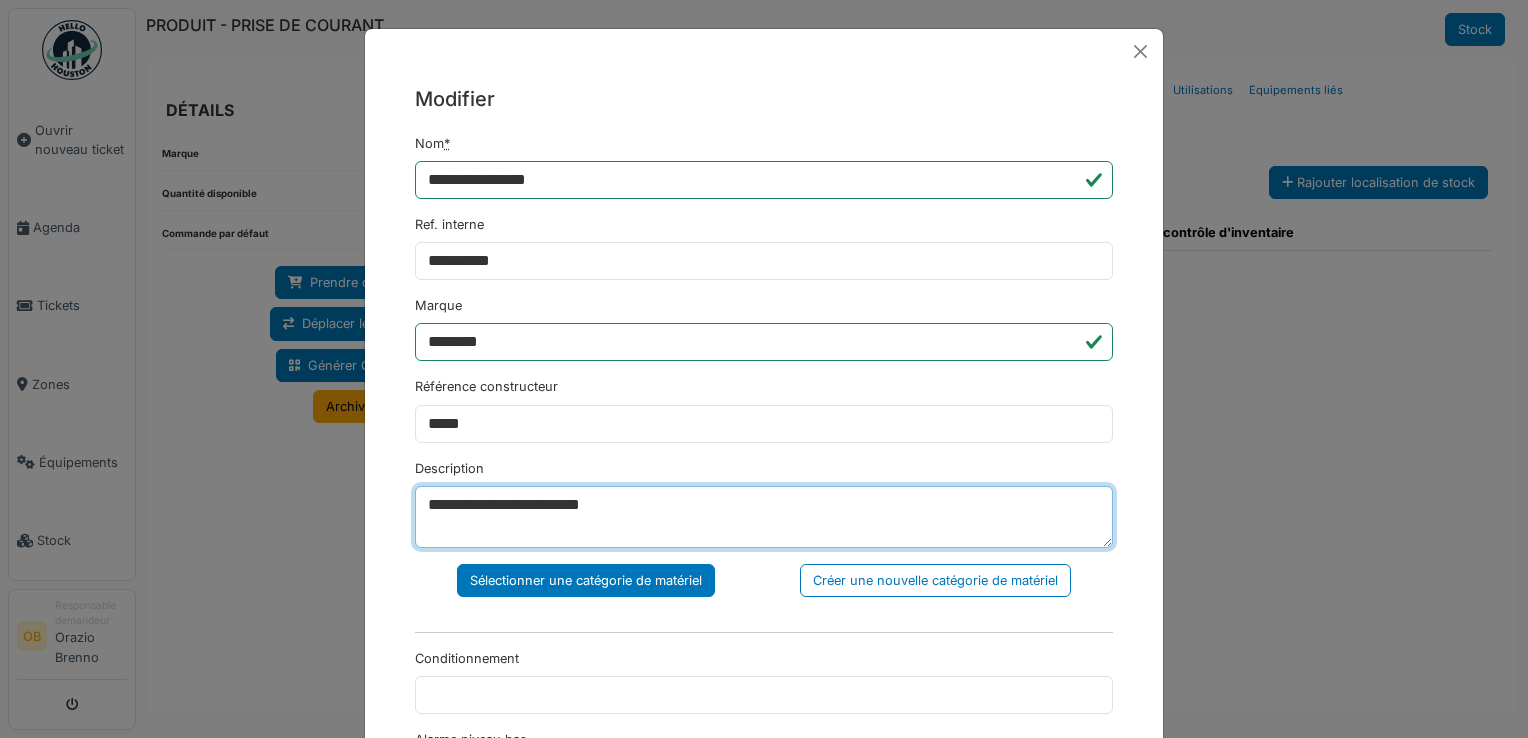 type on "**********" 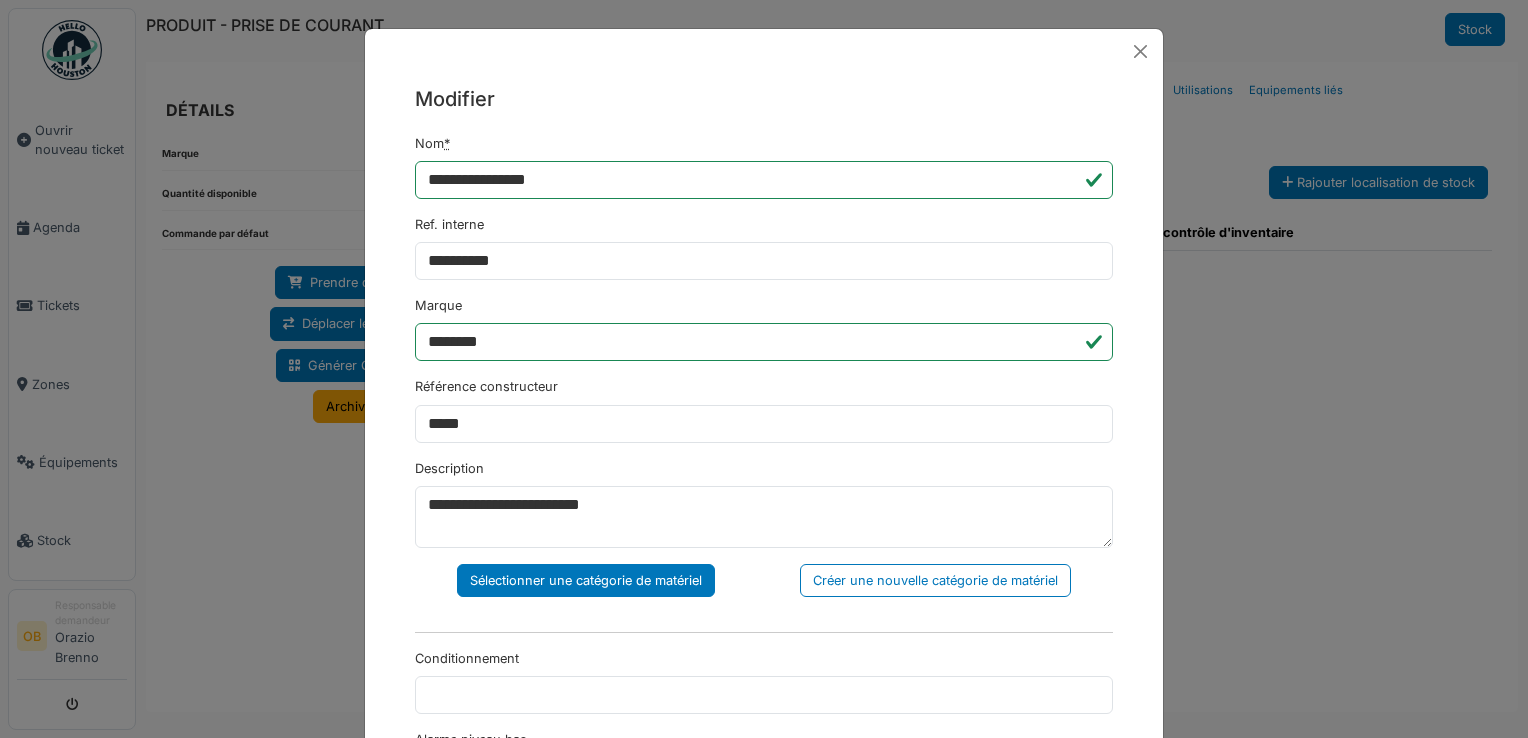 click on "Sélectionner une catégorie de matériel" at bounding box center [586, 580] 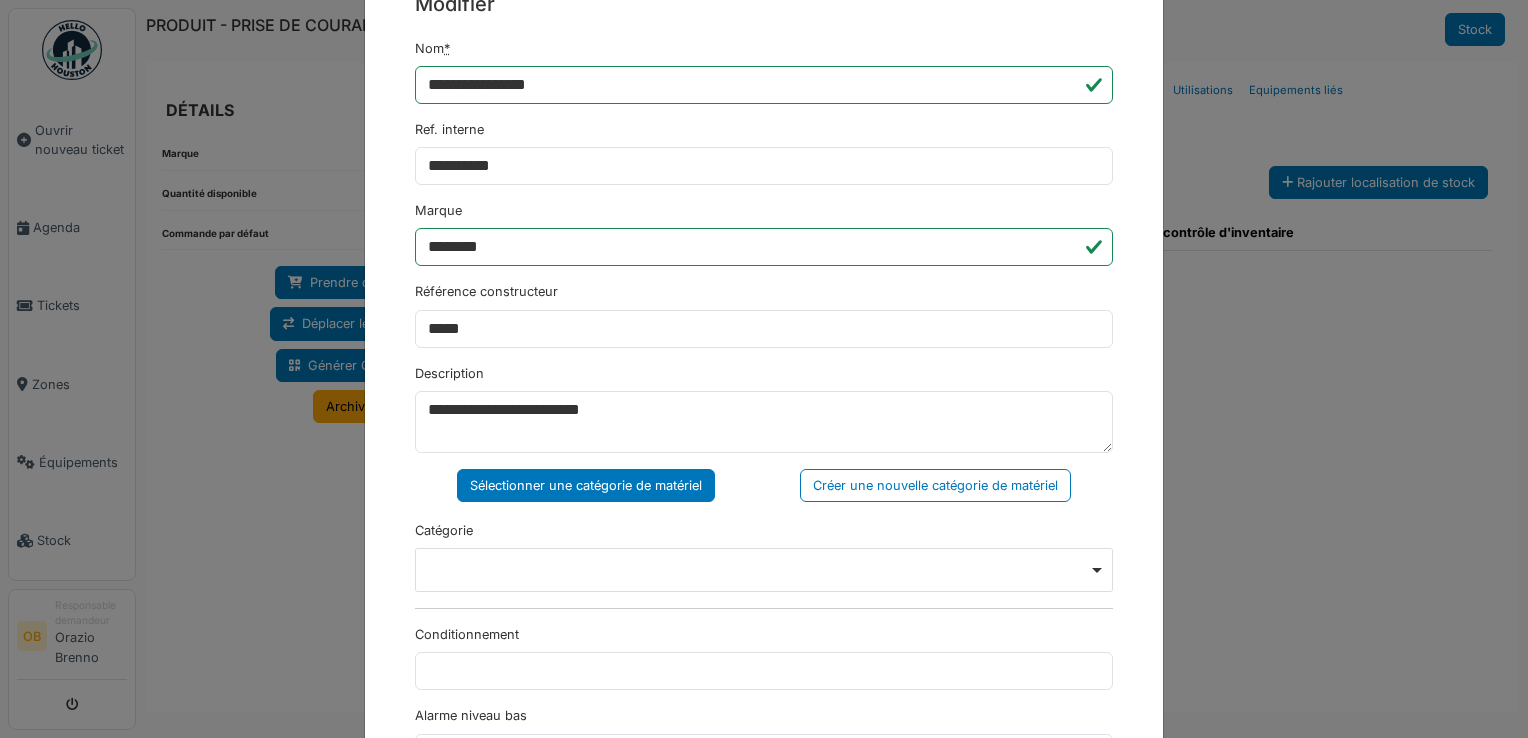 scroll, scrollTop: 133, scrollLeft: 0, axis: vertical 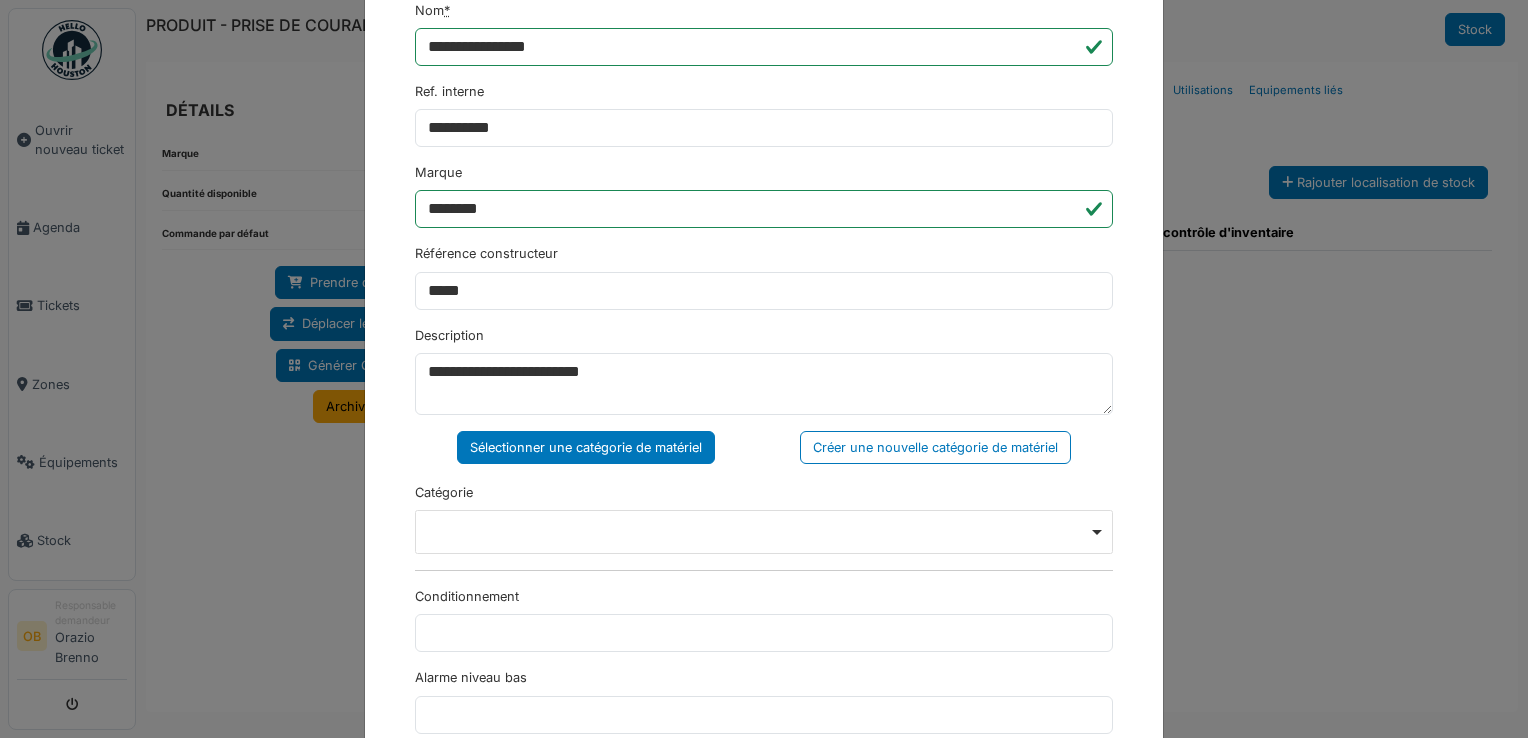 click on "Remove item" at bounding box center [764, 532] 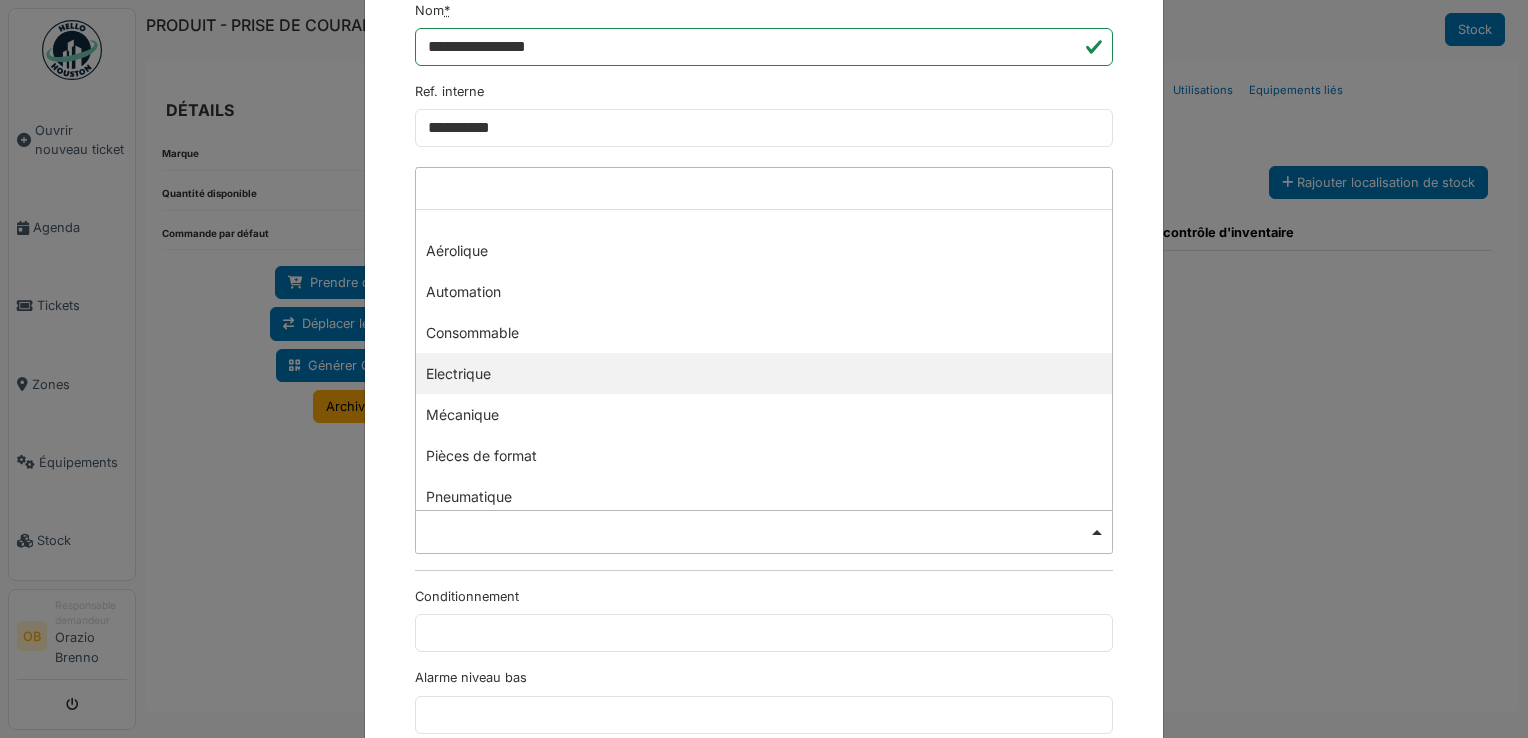 select on "***" 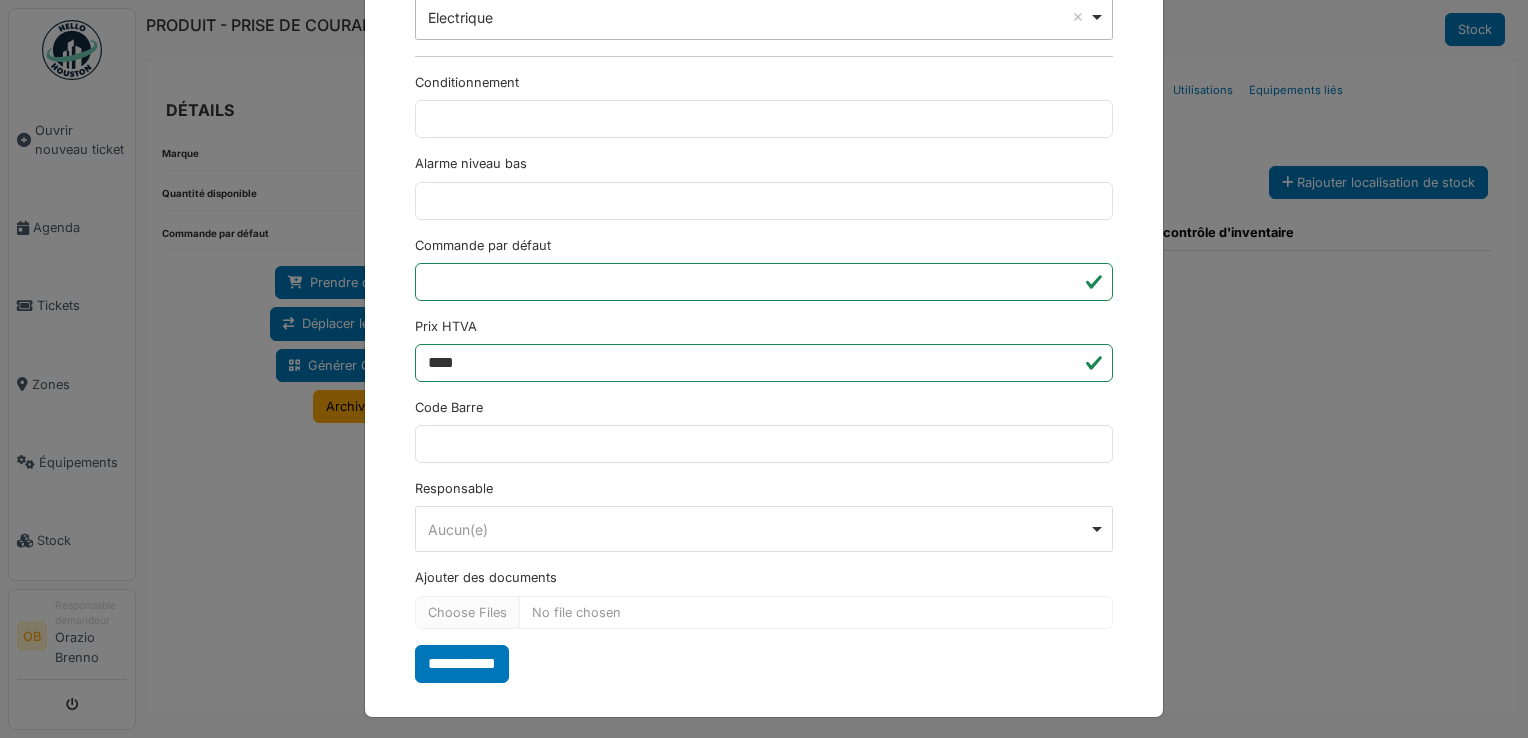 scroll, scrollTop: 650, scrollLeft: 0, axis: vertical 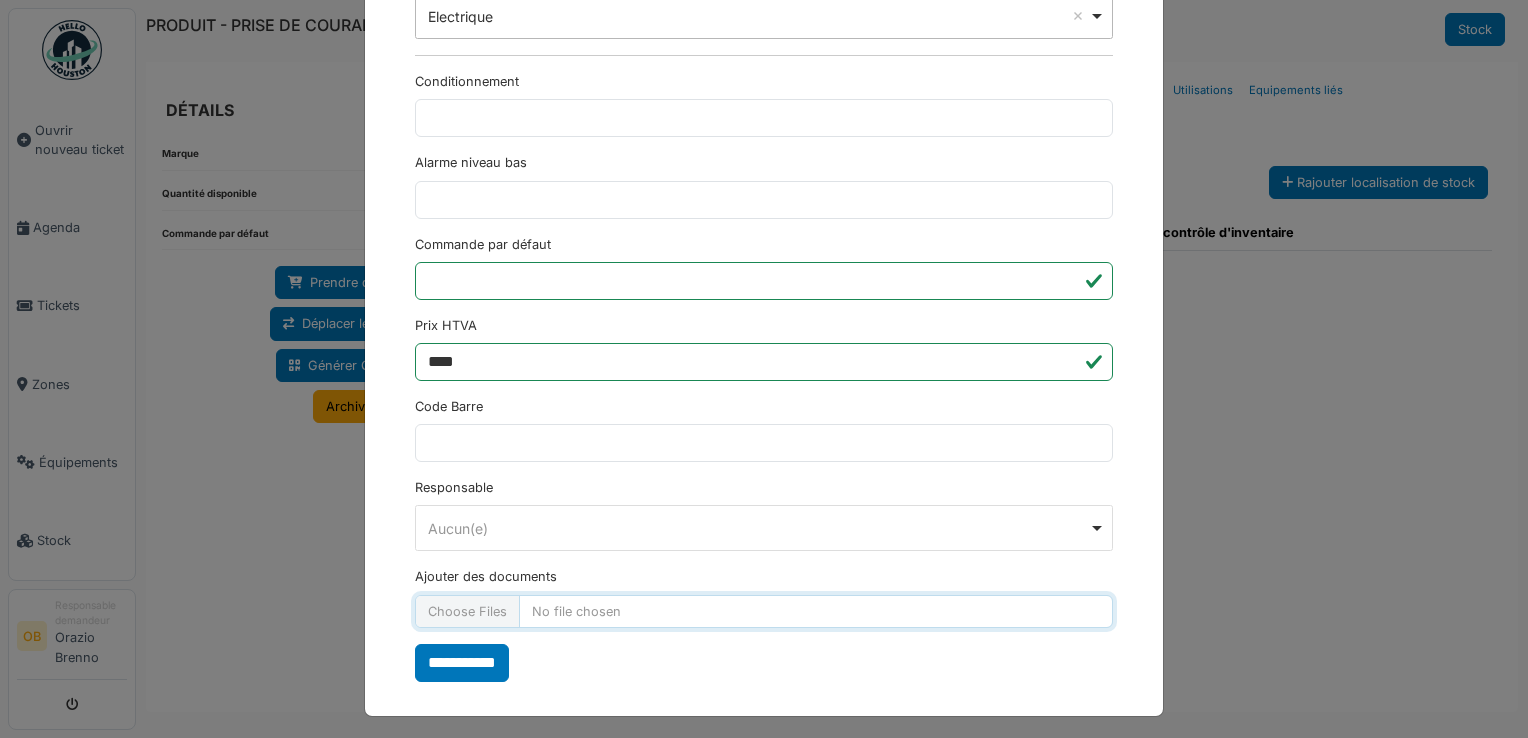 click on "Ajouter des documents" at bounding box center [764, 611] 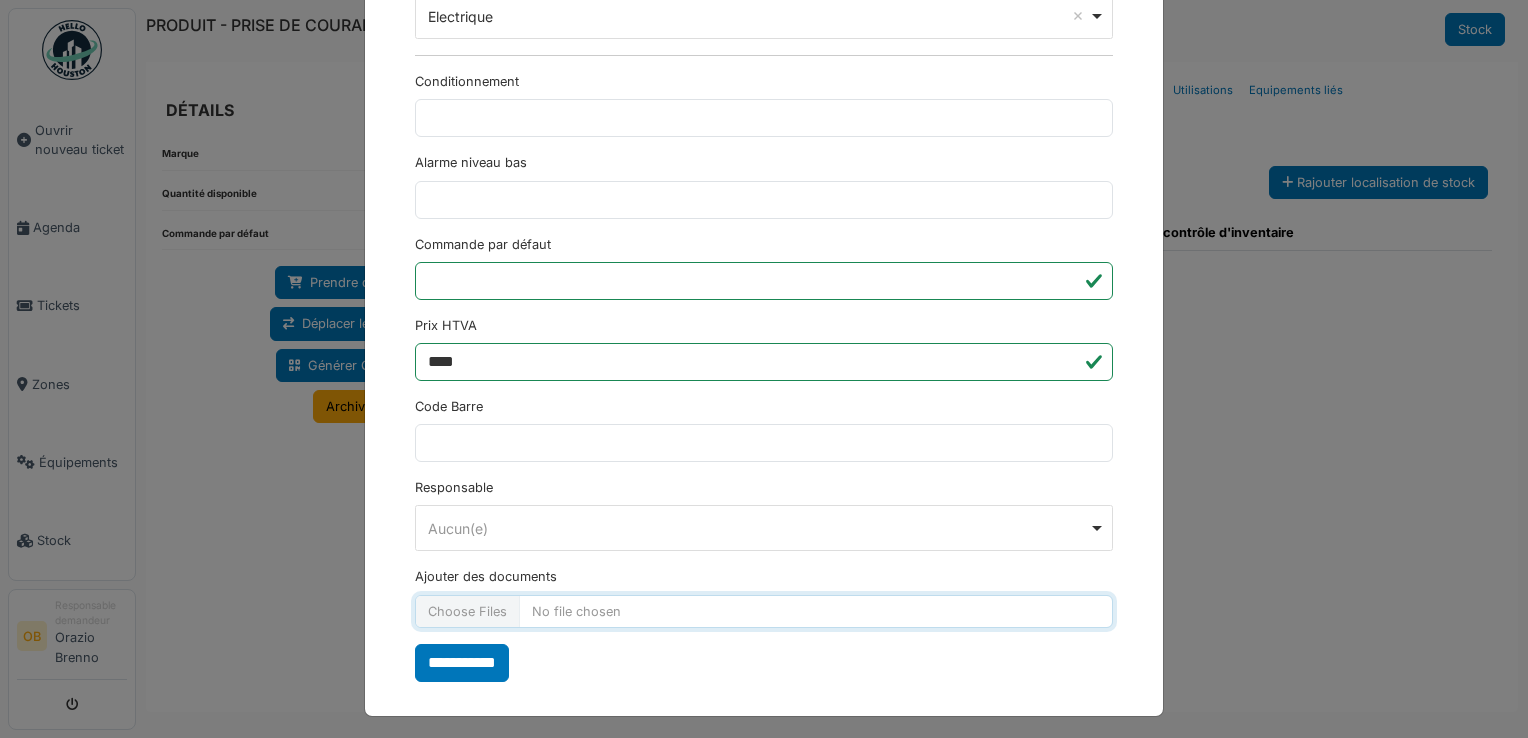 type on "**********" 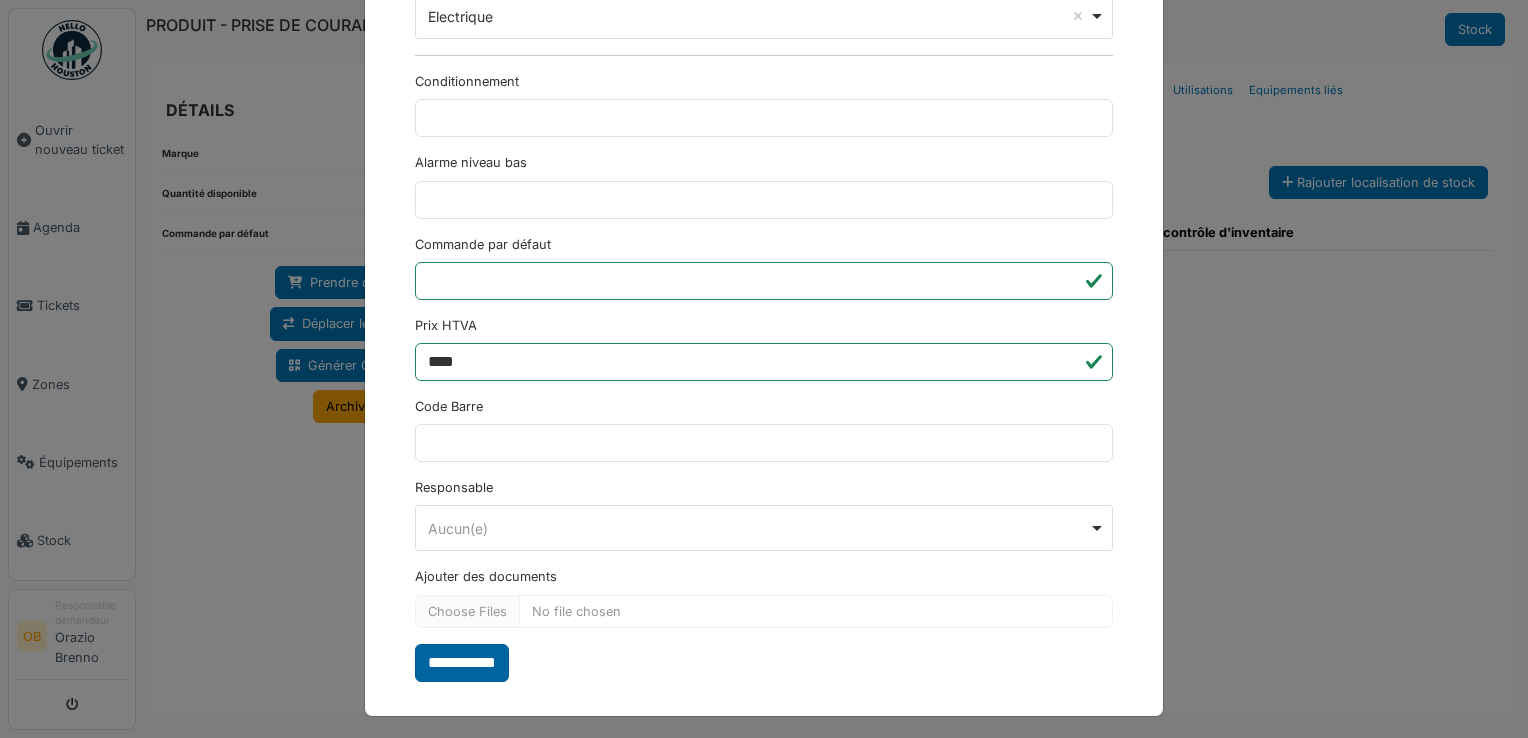 click on "**********" at bounding box center [462, 663] 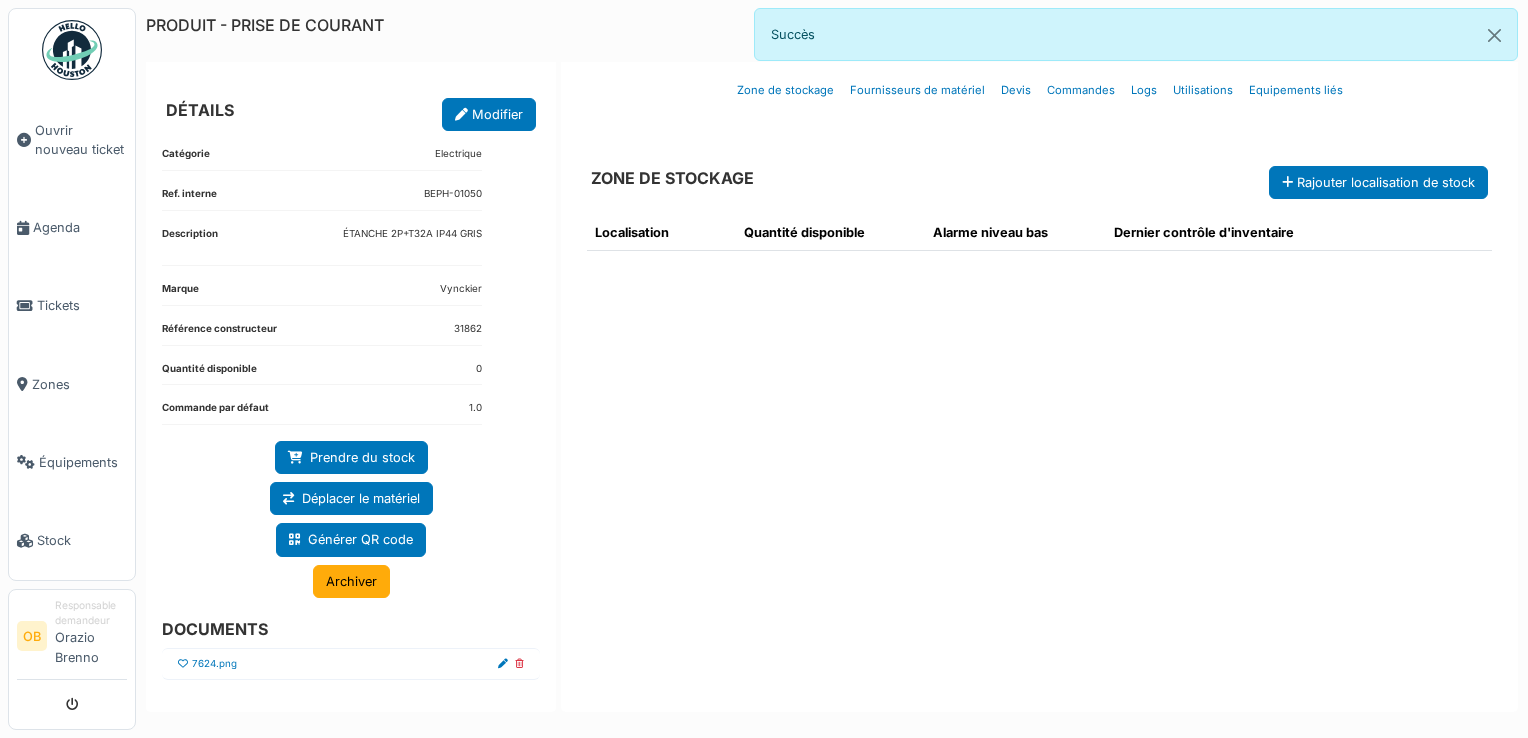 click at bounding box center [183, 664] 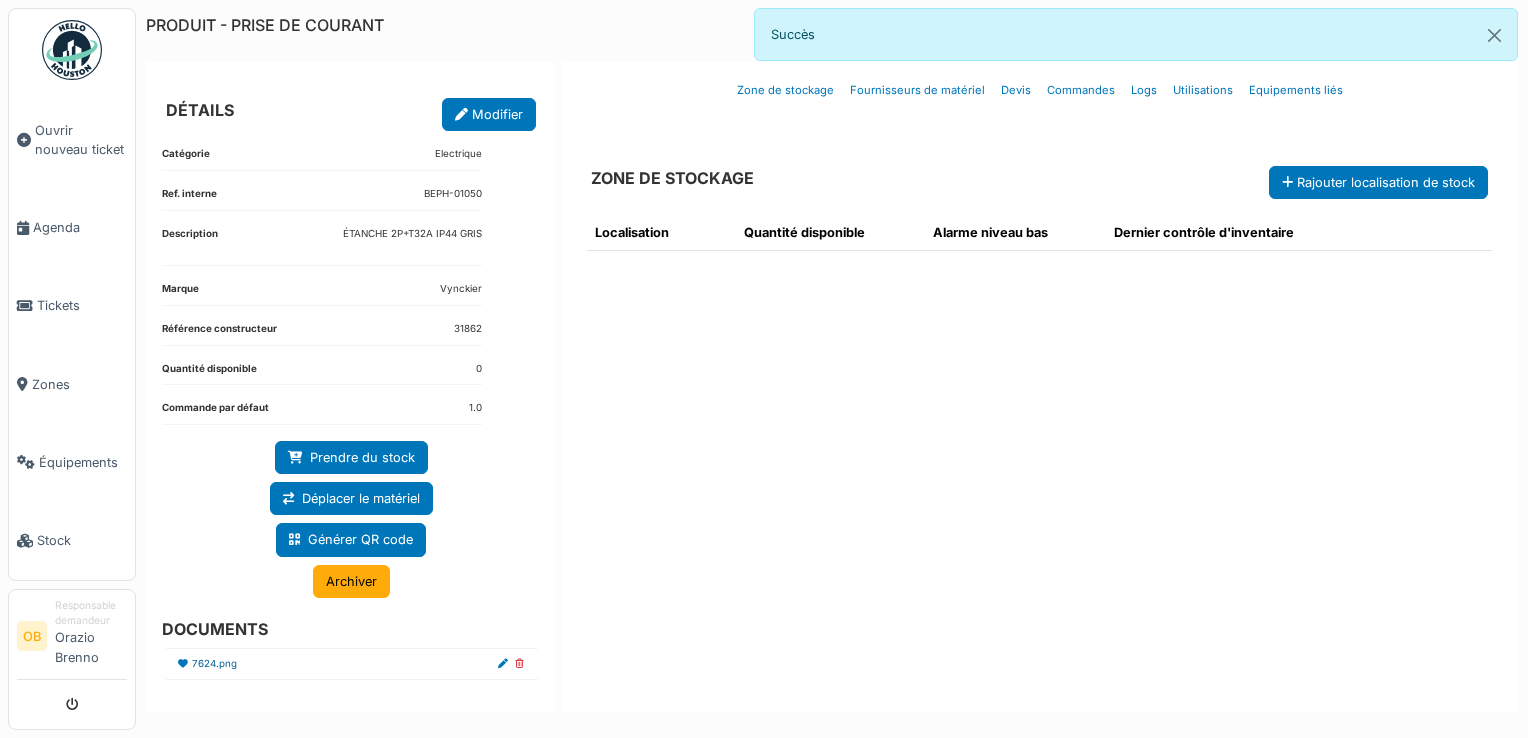 click on "7624.png" at bounding box center (214, 664) 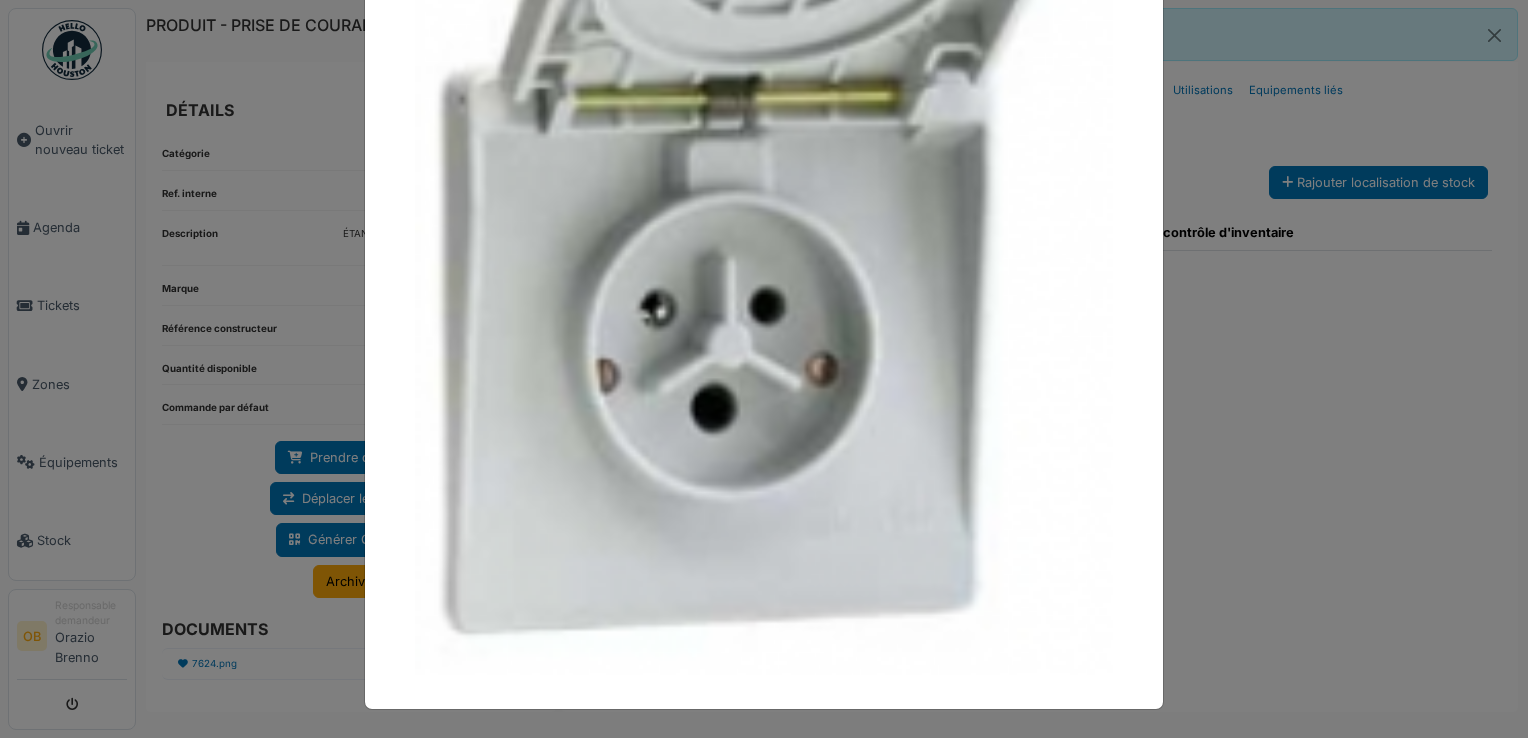 scroll, scrollTop: 178, scrollLeft: 0, axis: vertical 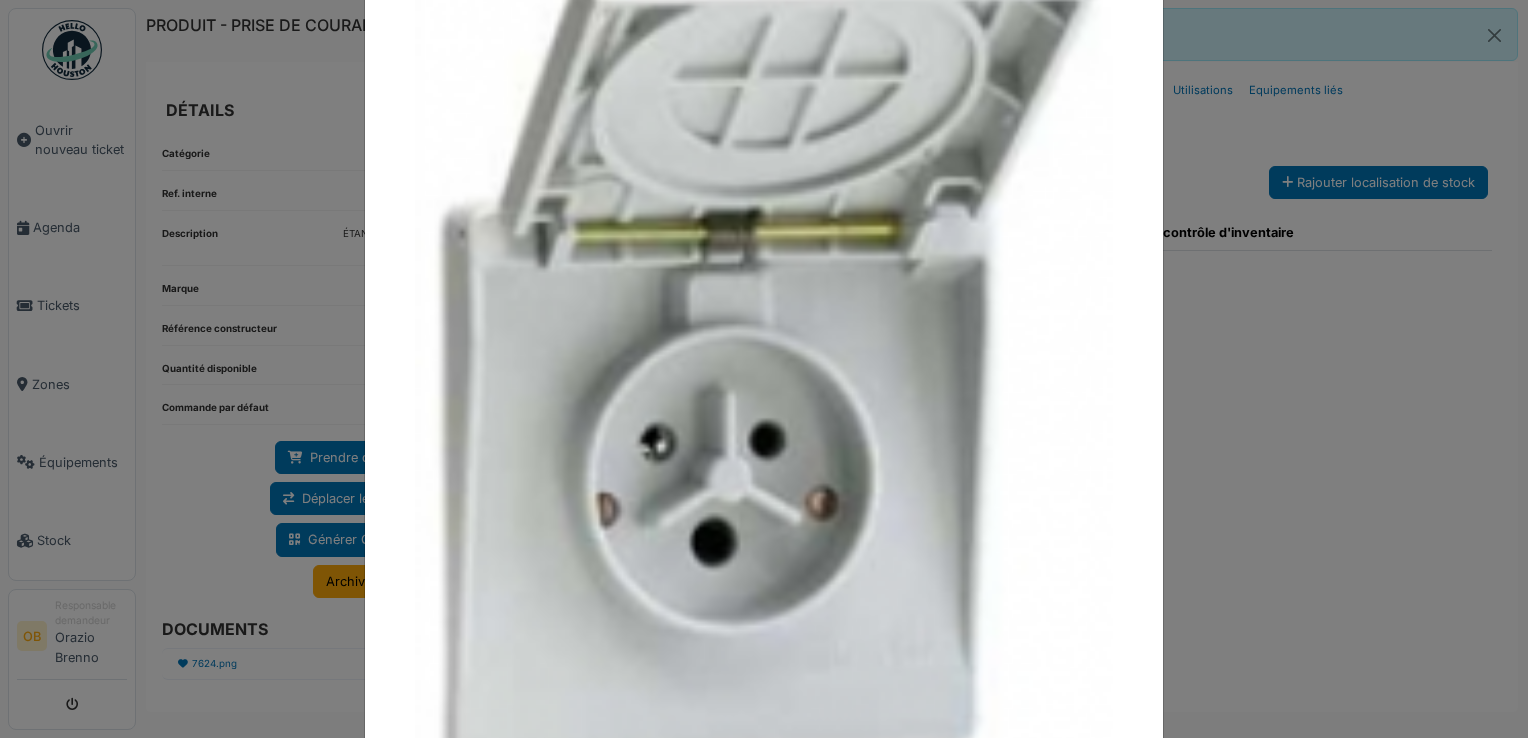 click at bounding box center [764, 369] 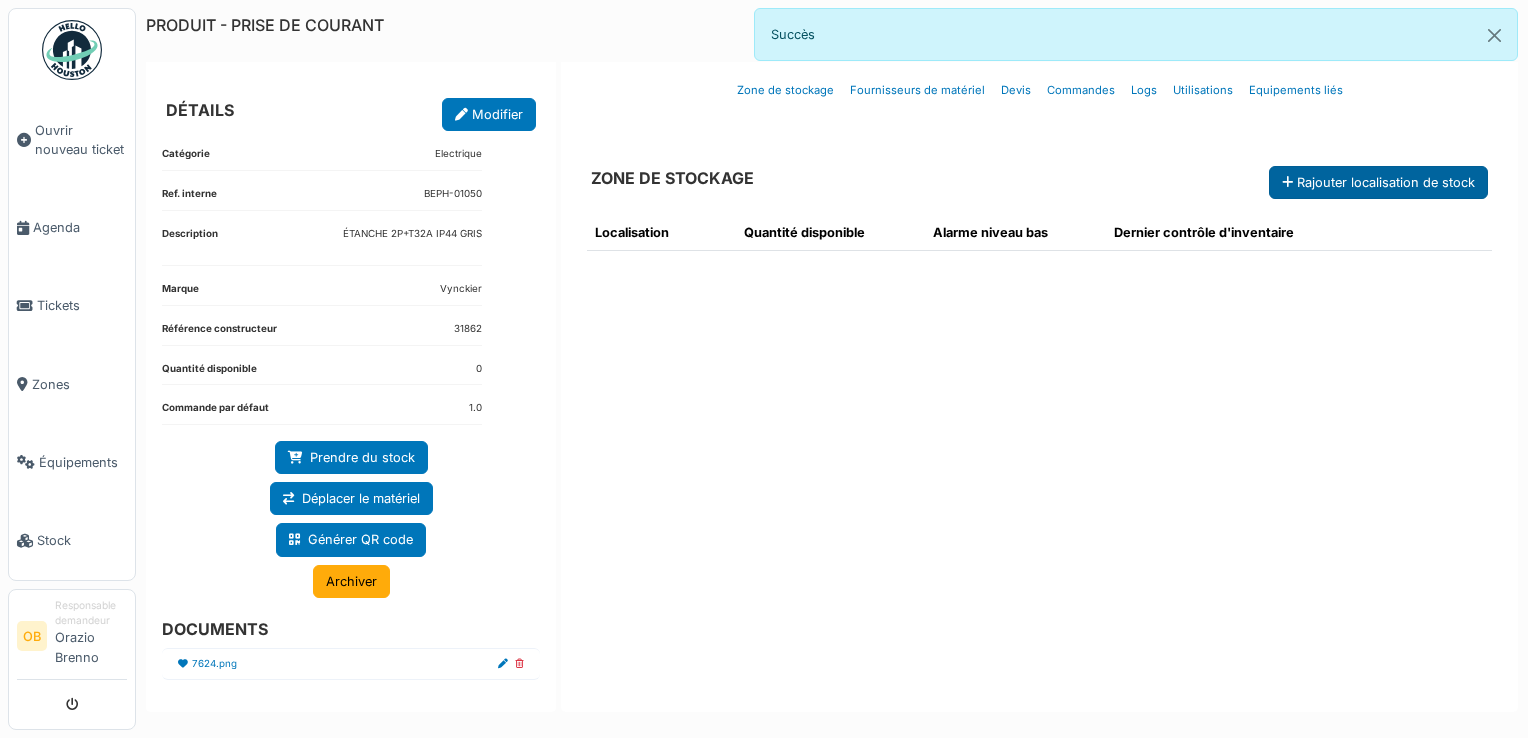click on "Rajouter localisation de stock" at bounding box center (1378, 182) 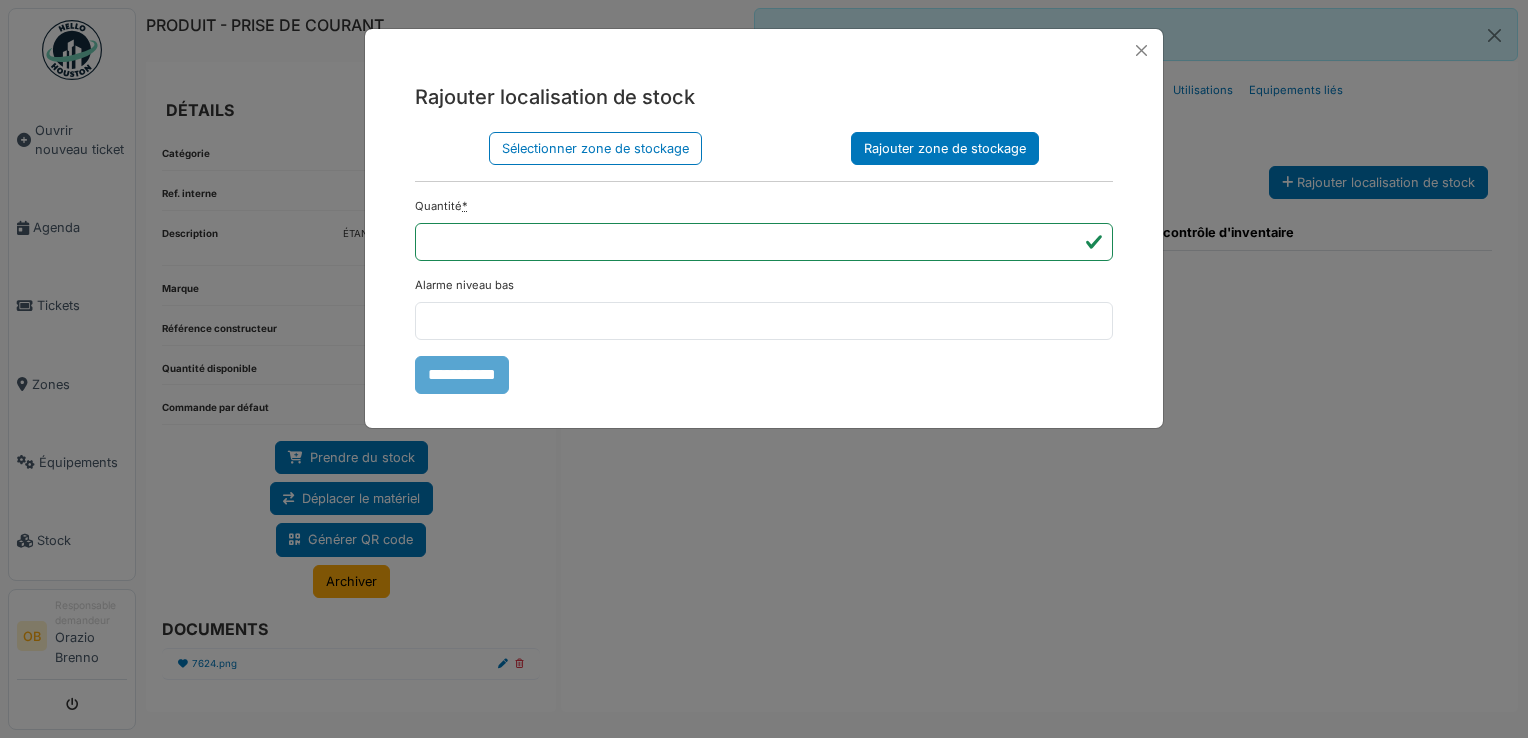 click on "Rajouter zone de stockage" at bounding box center (945, 148) 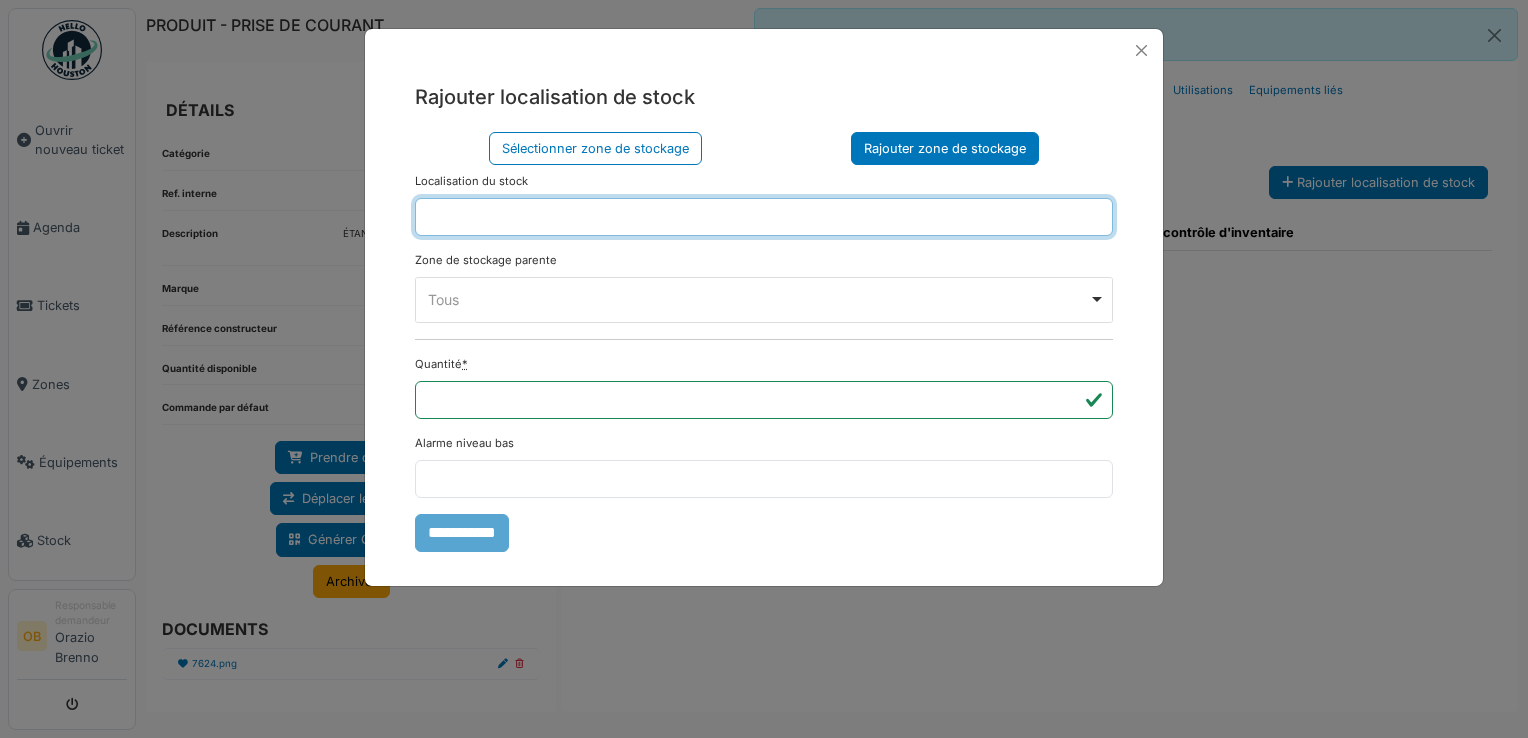 click at bounding box center (764, 217) 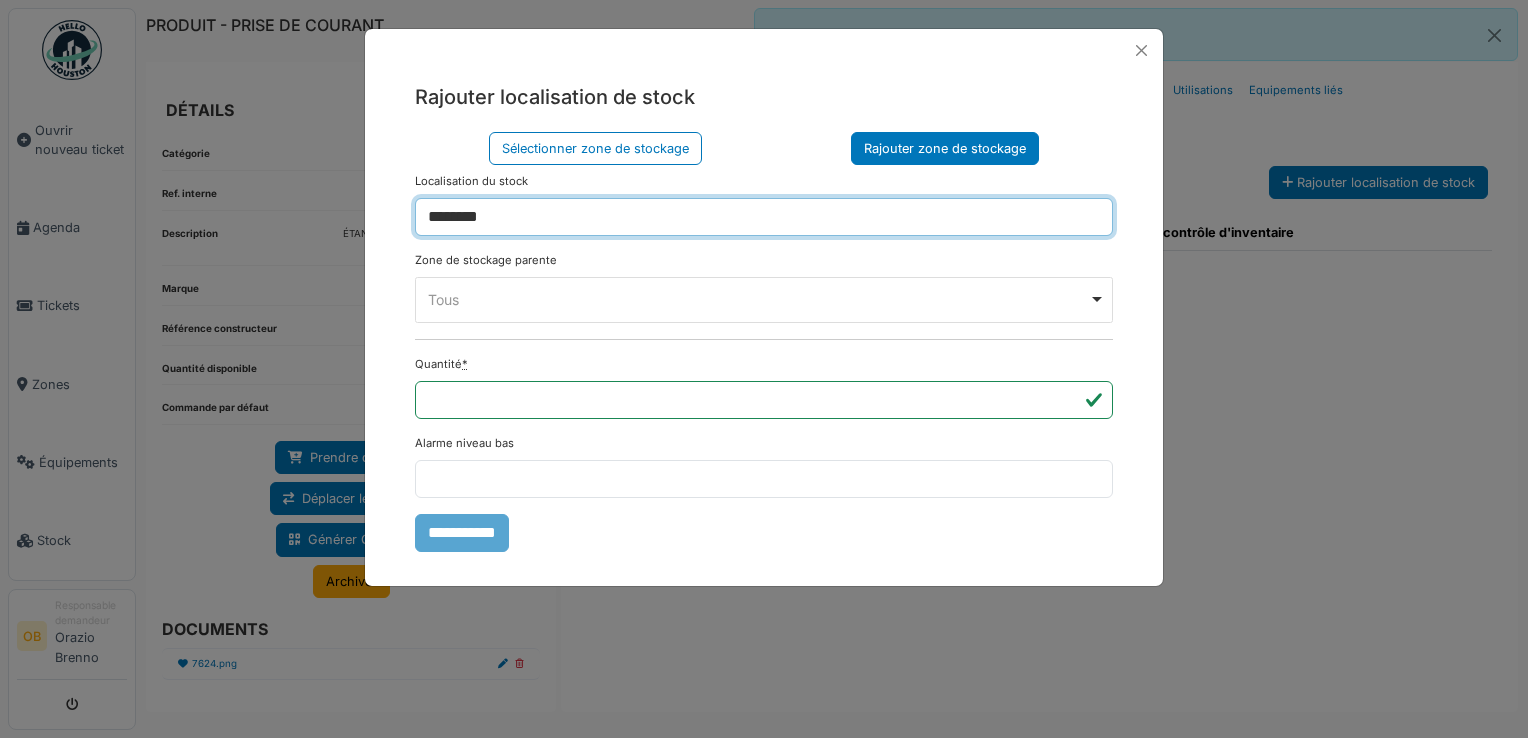 click on "Tous Remove item" at bounding box center (758, 299) 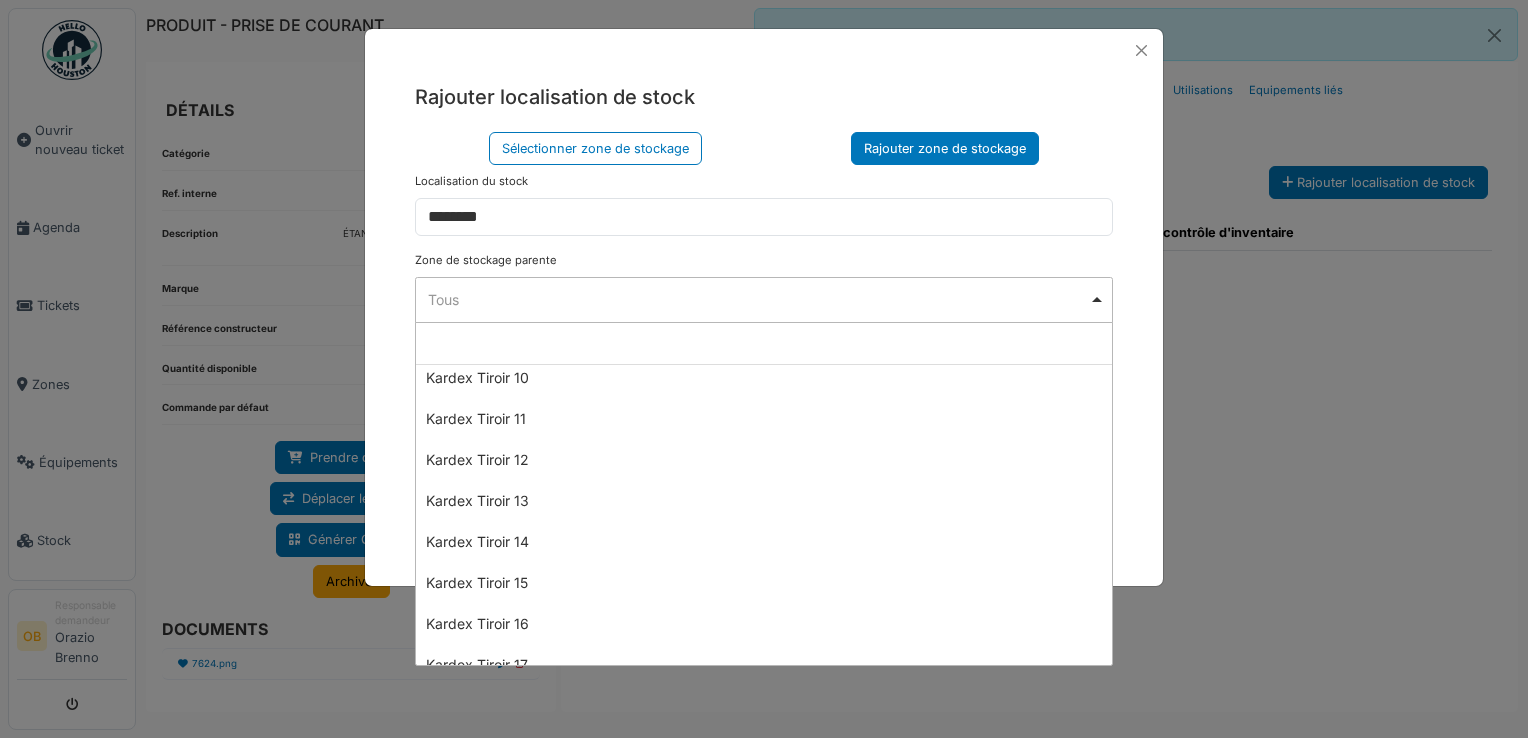 scroll, scrollTop: 533, scrollLeft: 0, axis: vertical 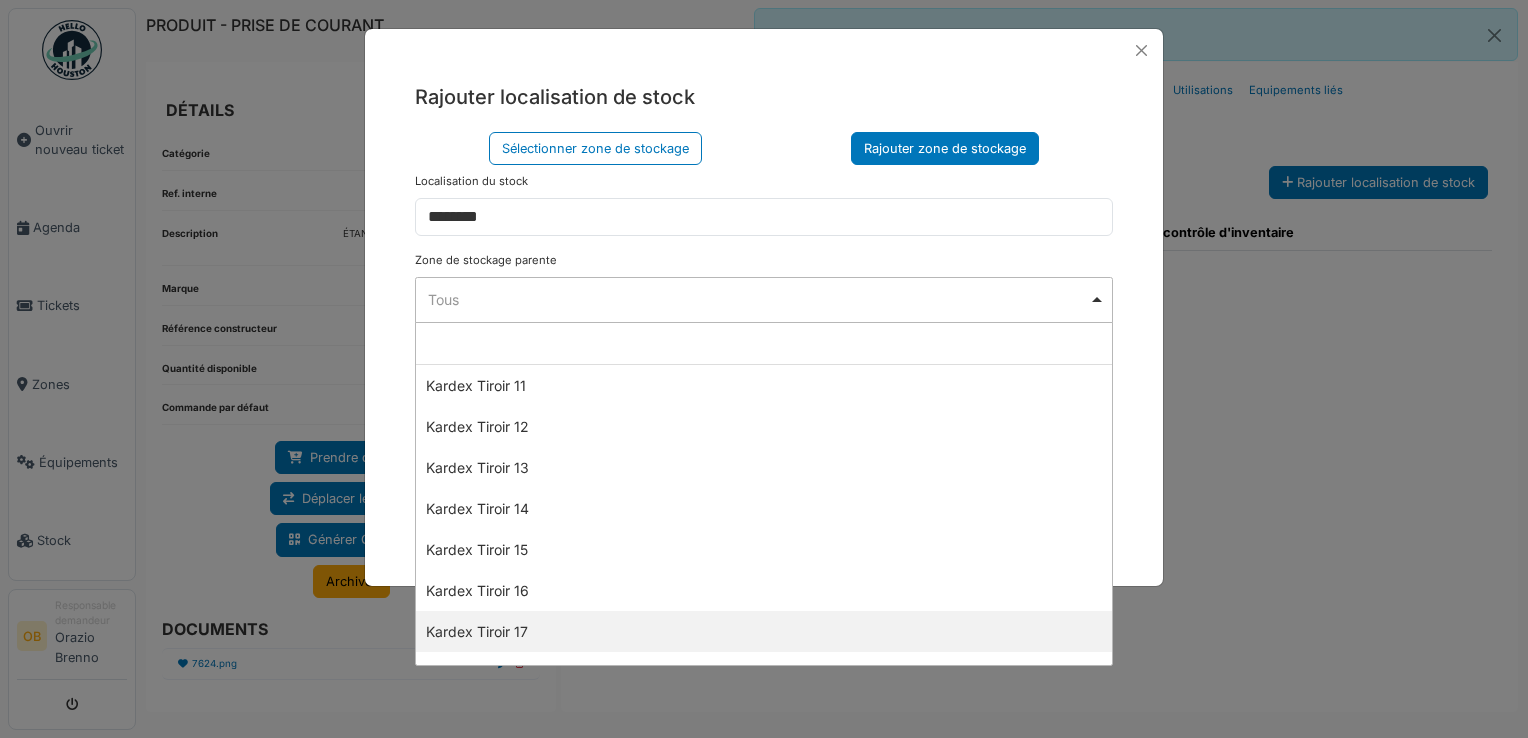 select on "****" 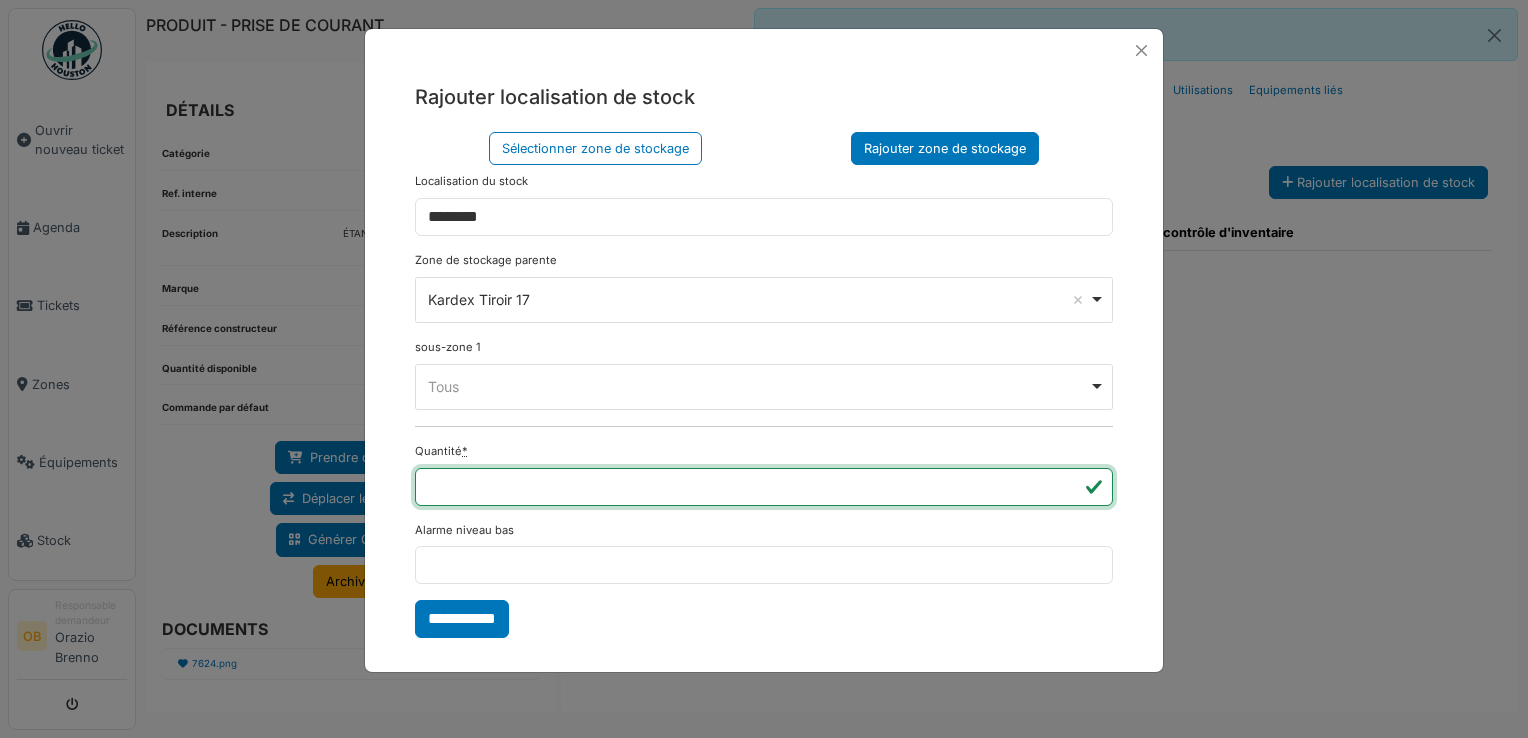 click on "*" at bounding box center (764, 487) 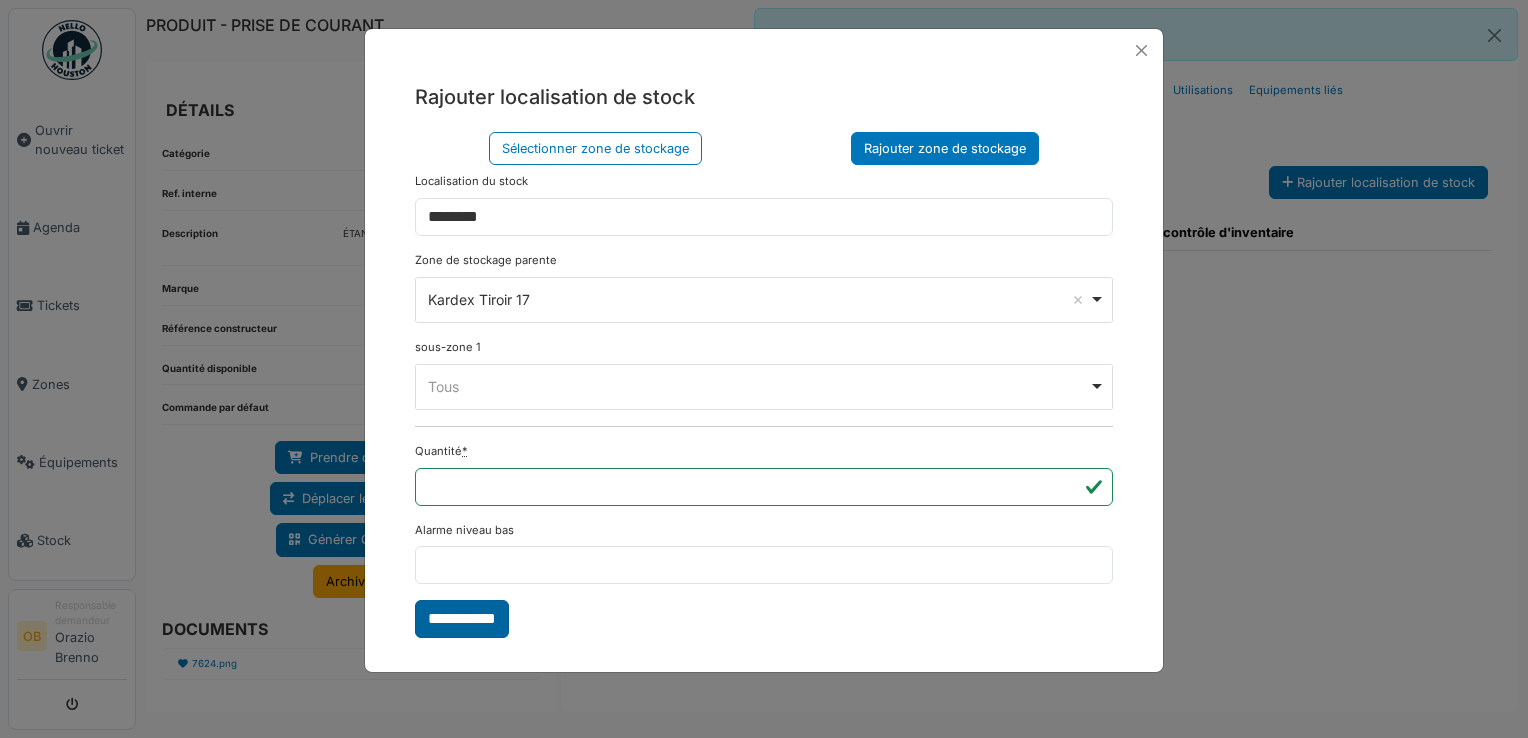 click on "**********" at bounding box center [462, 619] 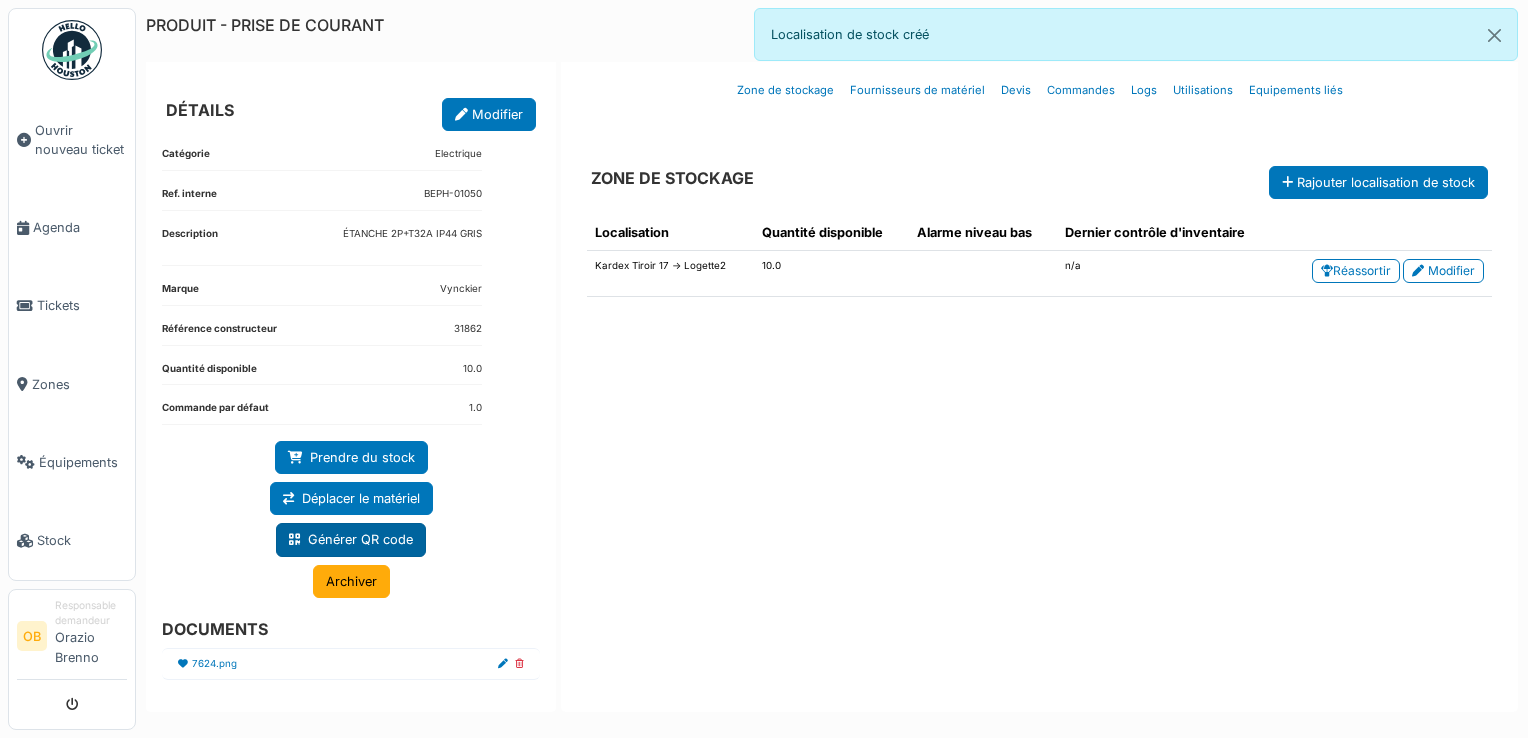 click on "Générer QR code" at bounding box center [351, 539] 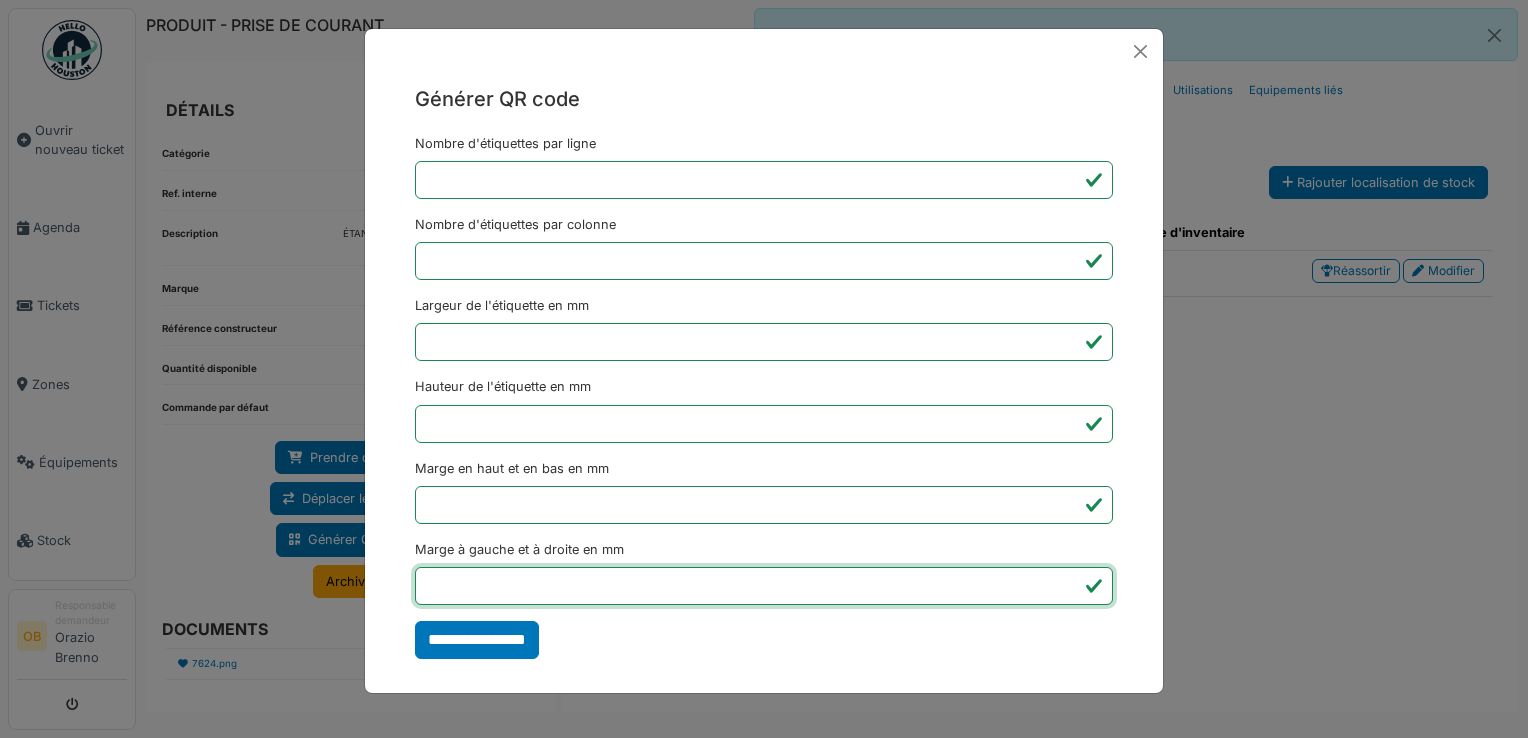 click on "*" at bounding box center [764, 586] 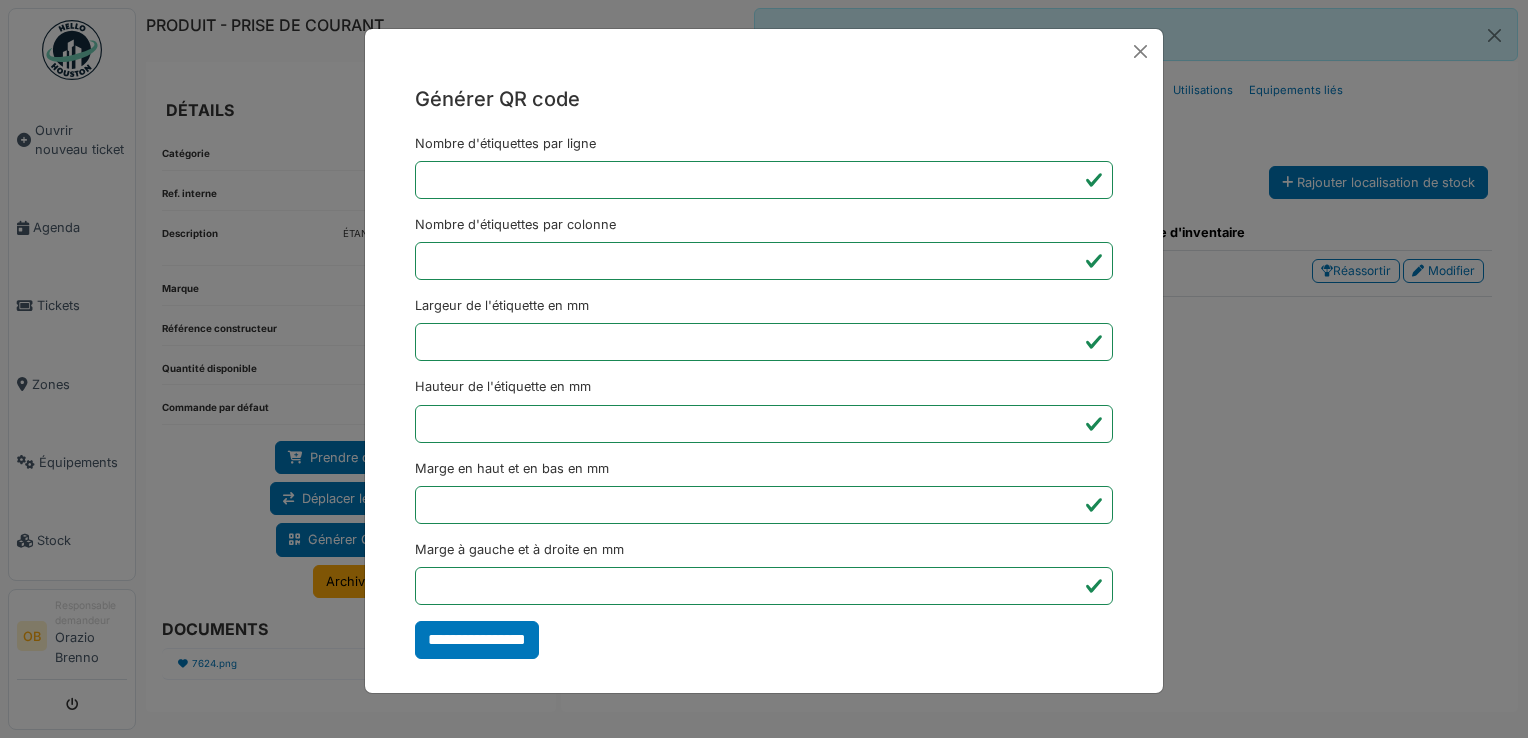 type on "*******" 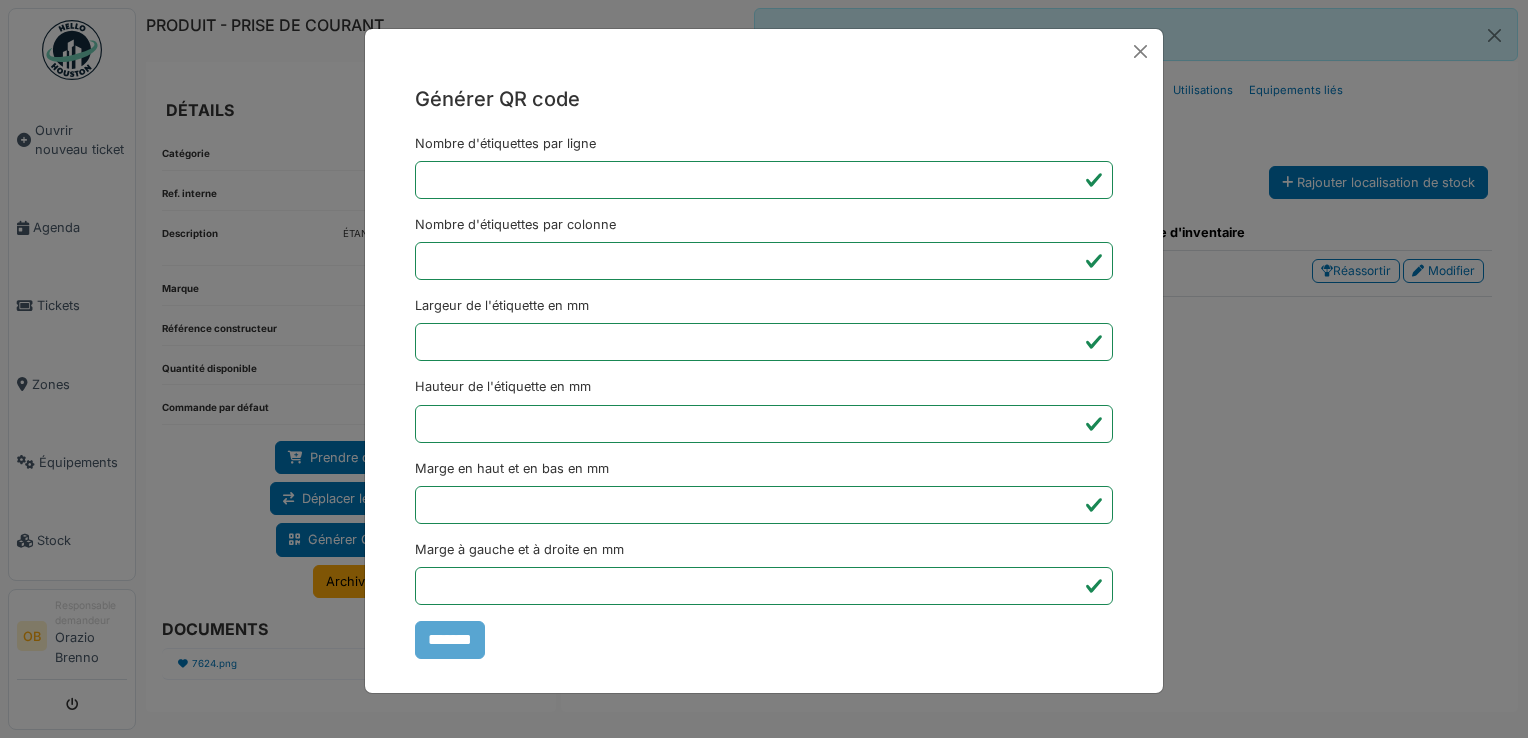 click on "Générer QR code
Nombre d'étiquettes par ligne
*
Nombre d'étiquettes par colonne
*
Largeur de l'étiquette en mm
**
Hauteur de l'étiquette en mm
**
Marge en haut et en bas en mm
*
Marge à gauche et à droite en mm
***
*******" at bounding box center [764, 369] 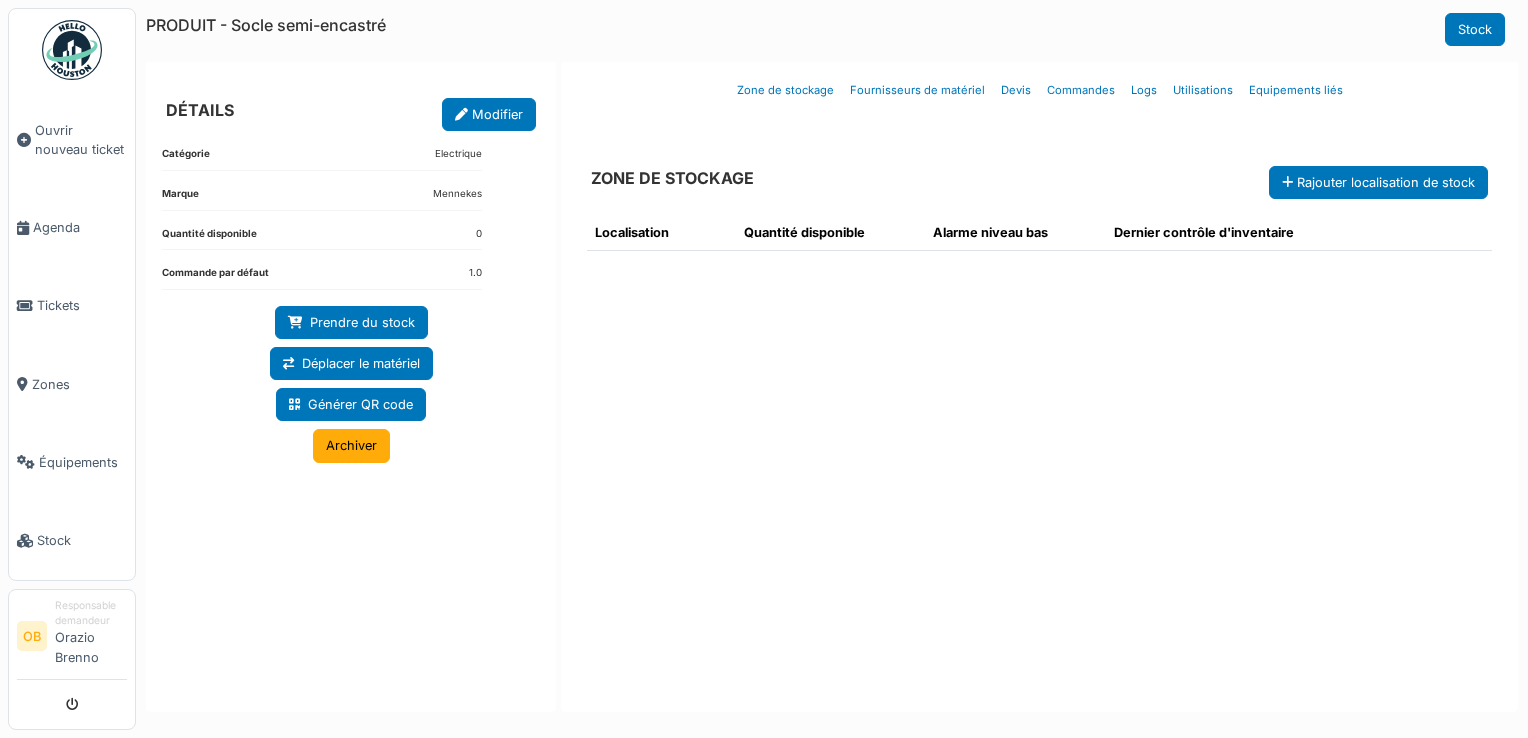 scroll, scrollTop: 0, scrollLeft: 0, axis: both 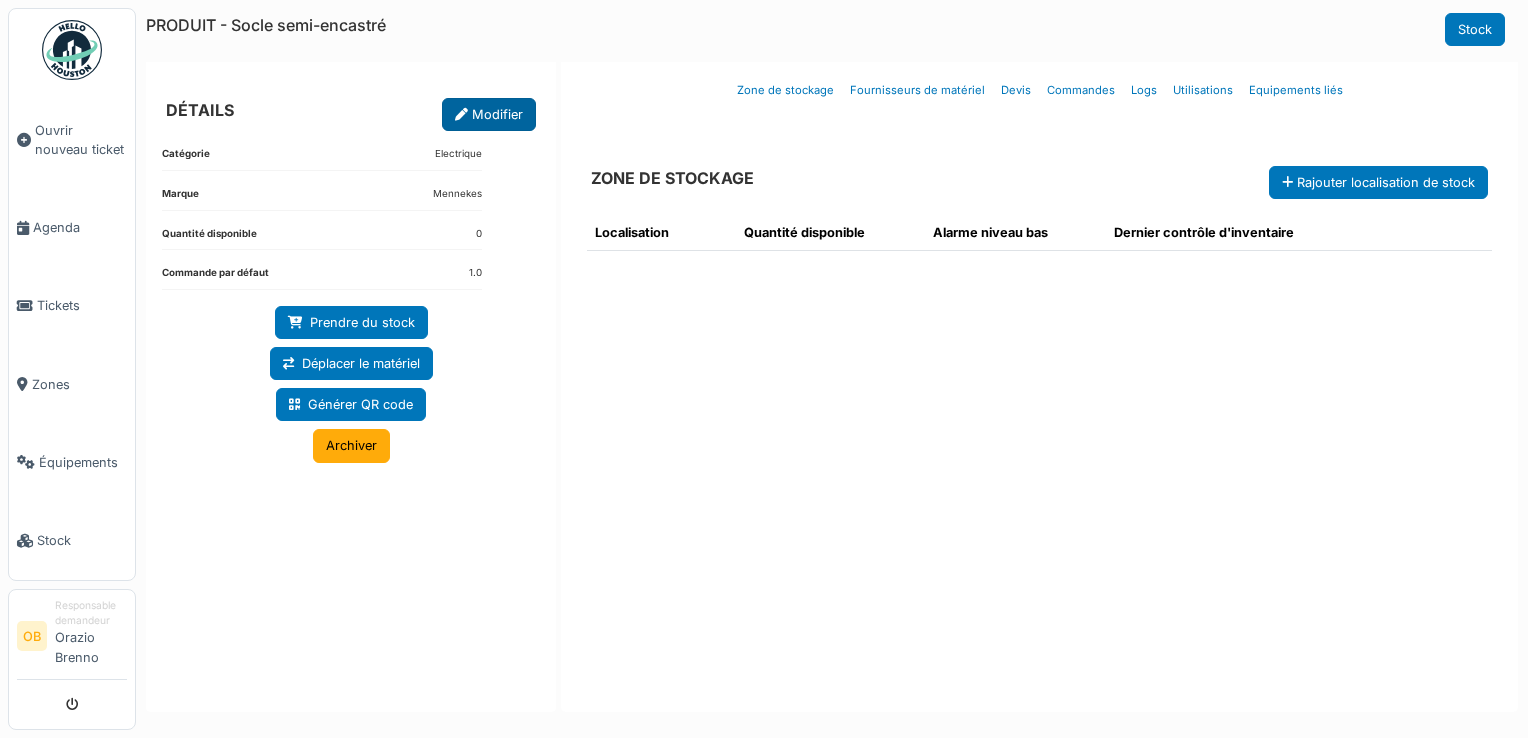 click on "Modifier" at bounding box center (489, 114) 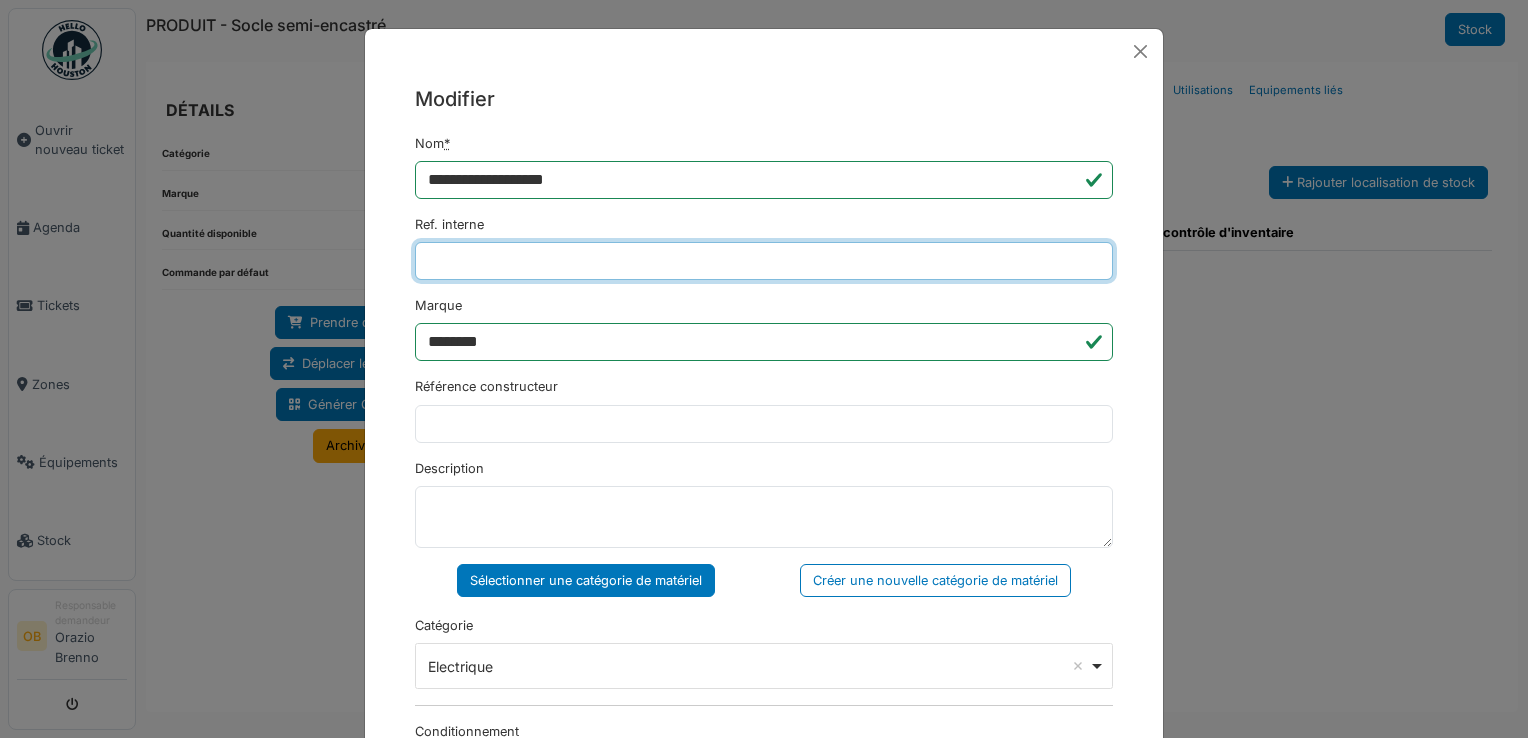 click on "Ref. interne" at bounding box center [764, 261] 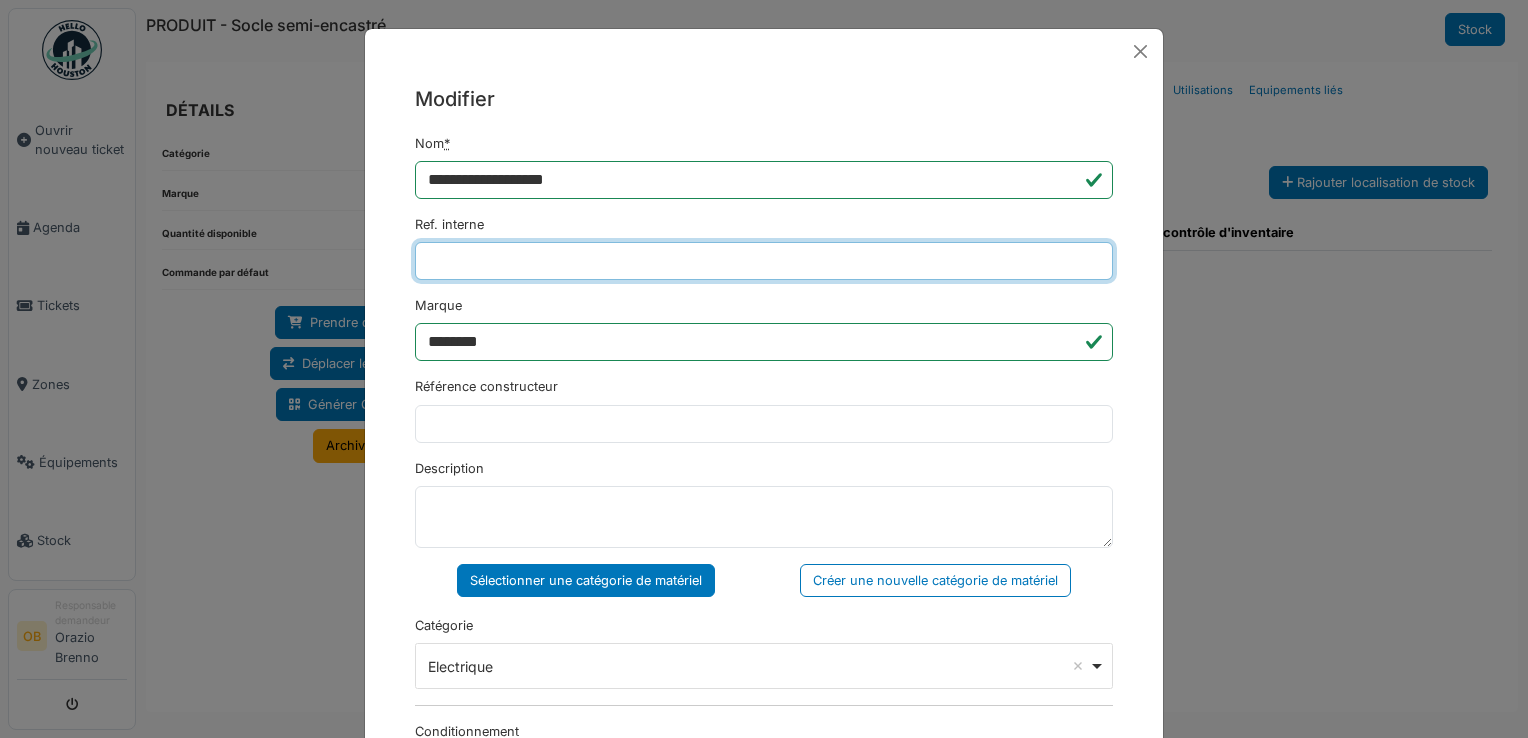 type on "**********" 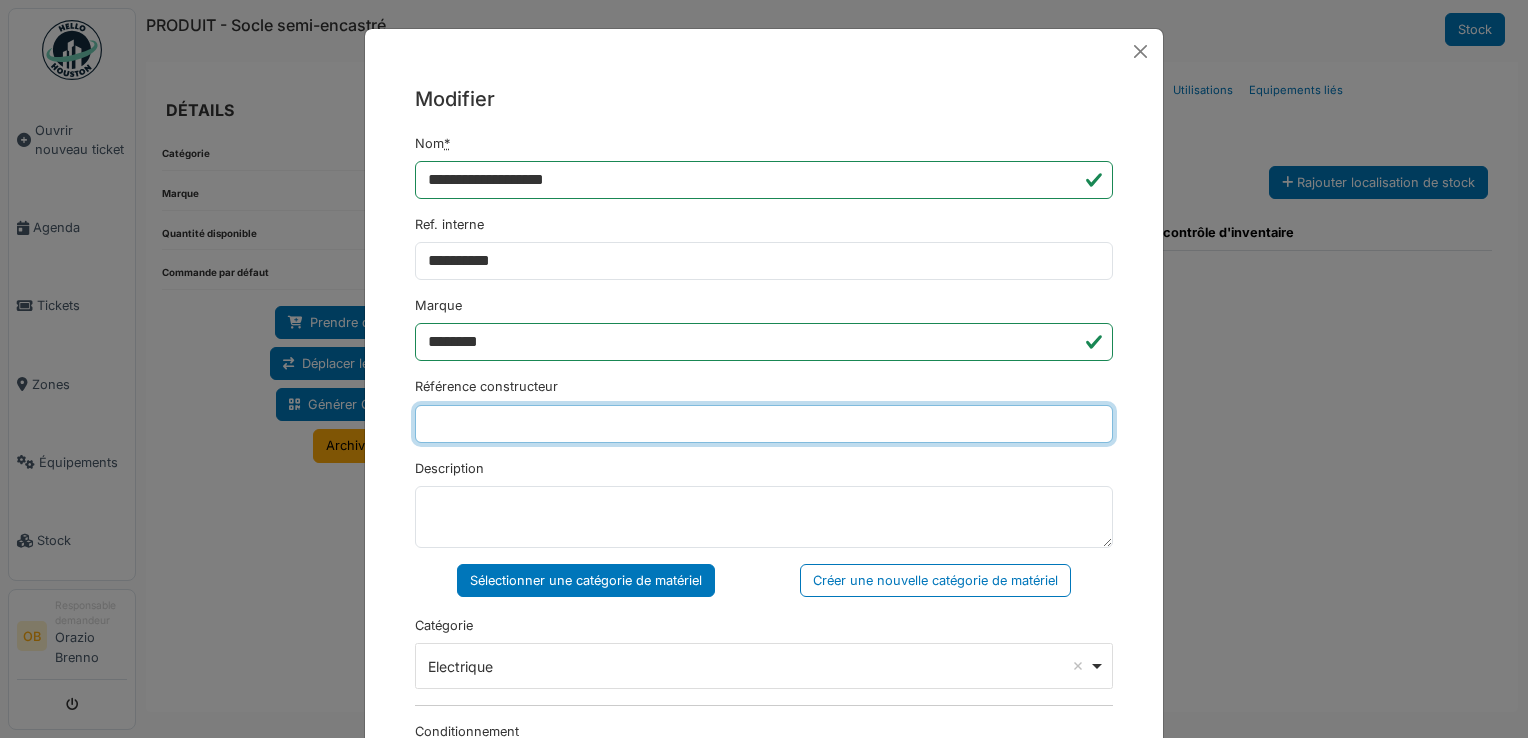 type on "*****" 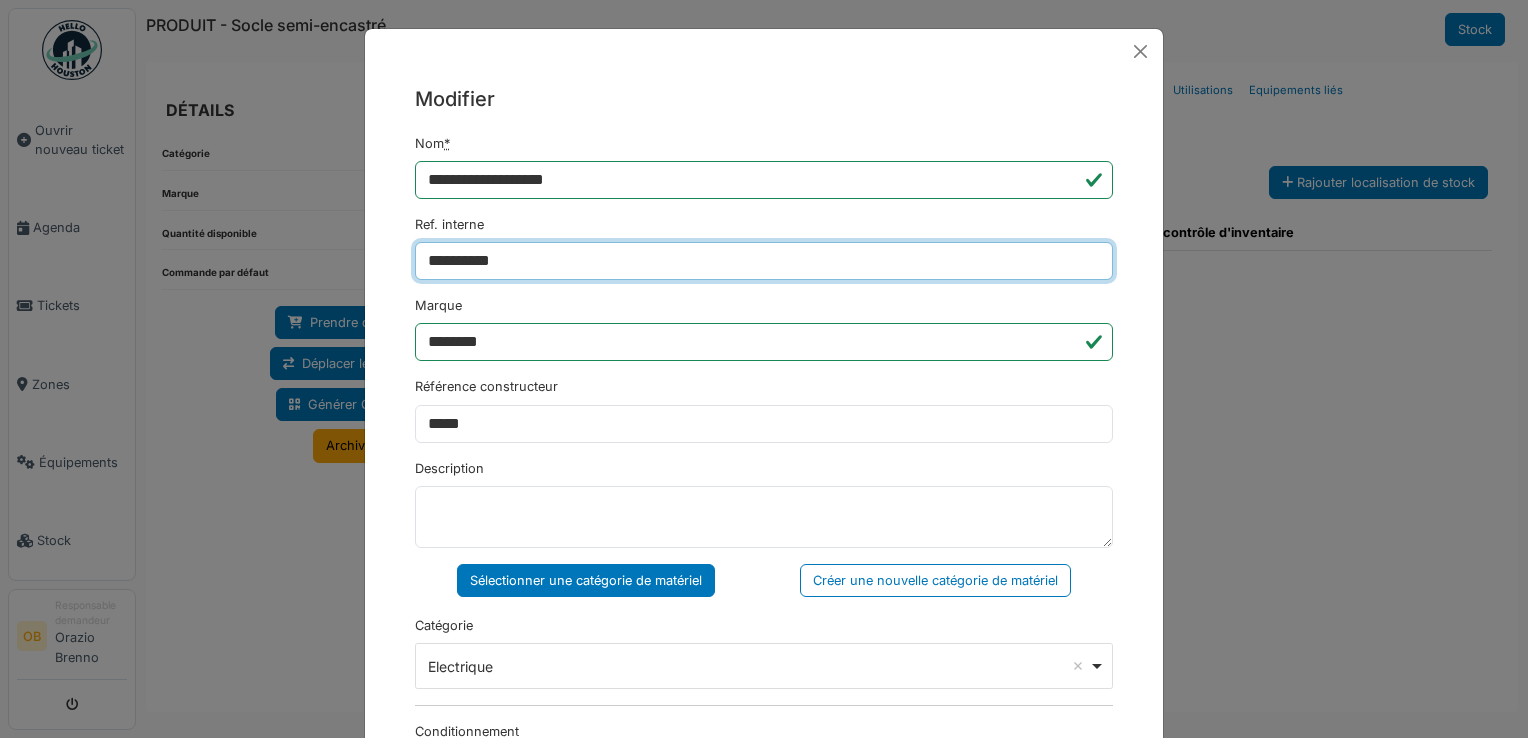 type on "**********" 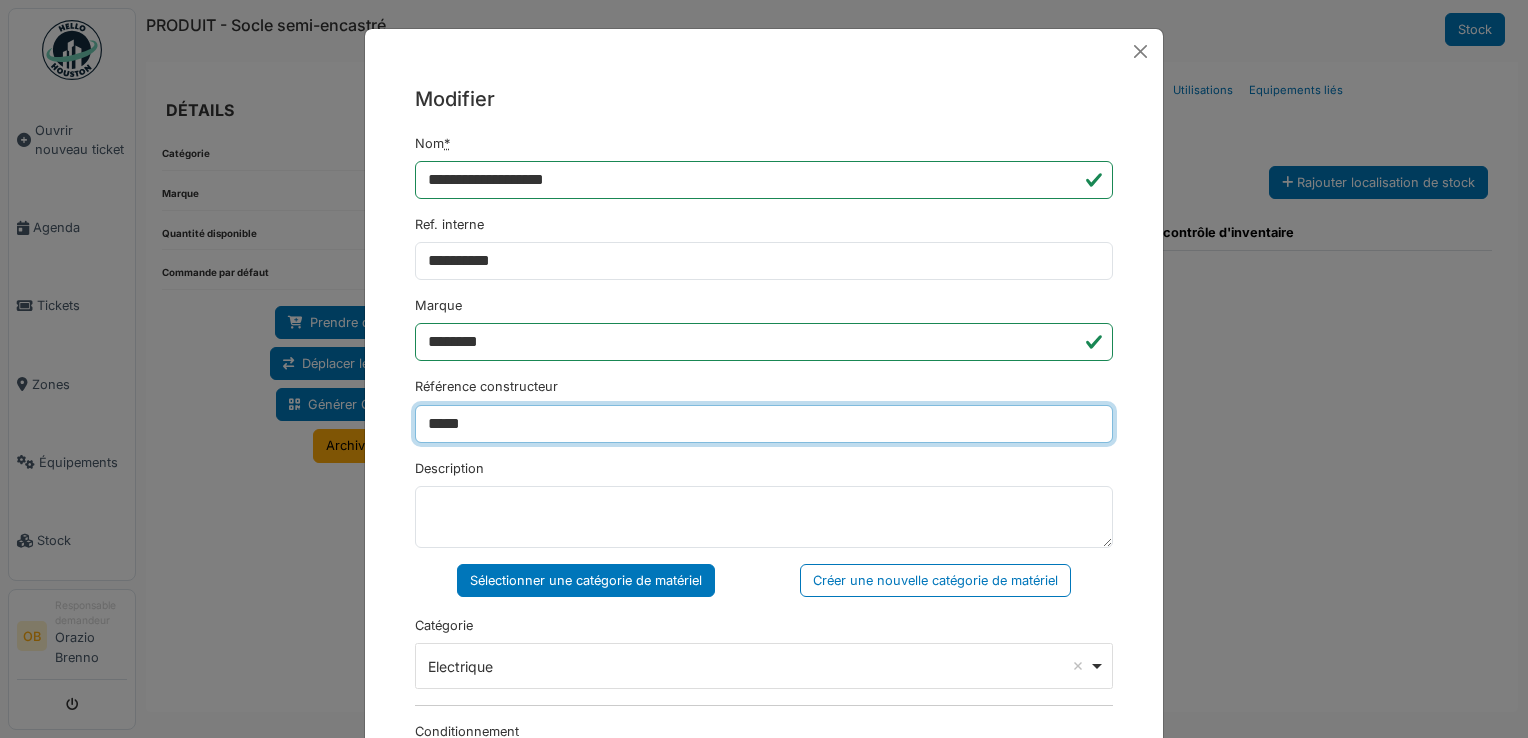 drag, startPoint x: 499, startPoint y: 435, endPoint x: 200, endPoint y: 358, distance: 308.75555 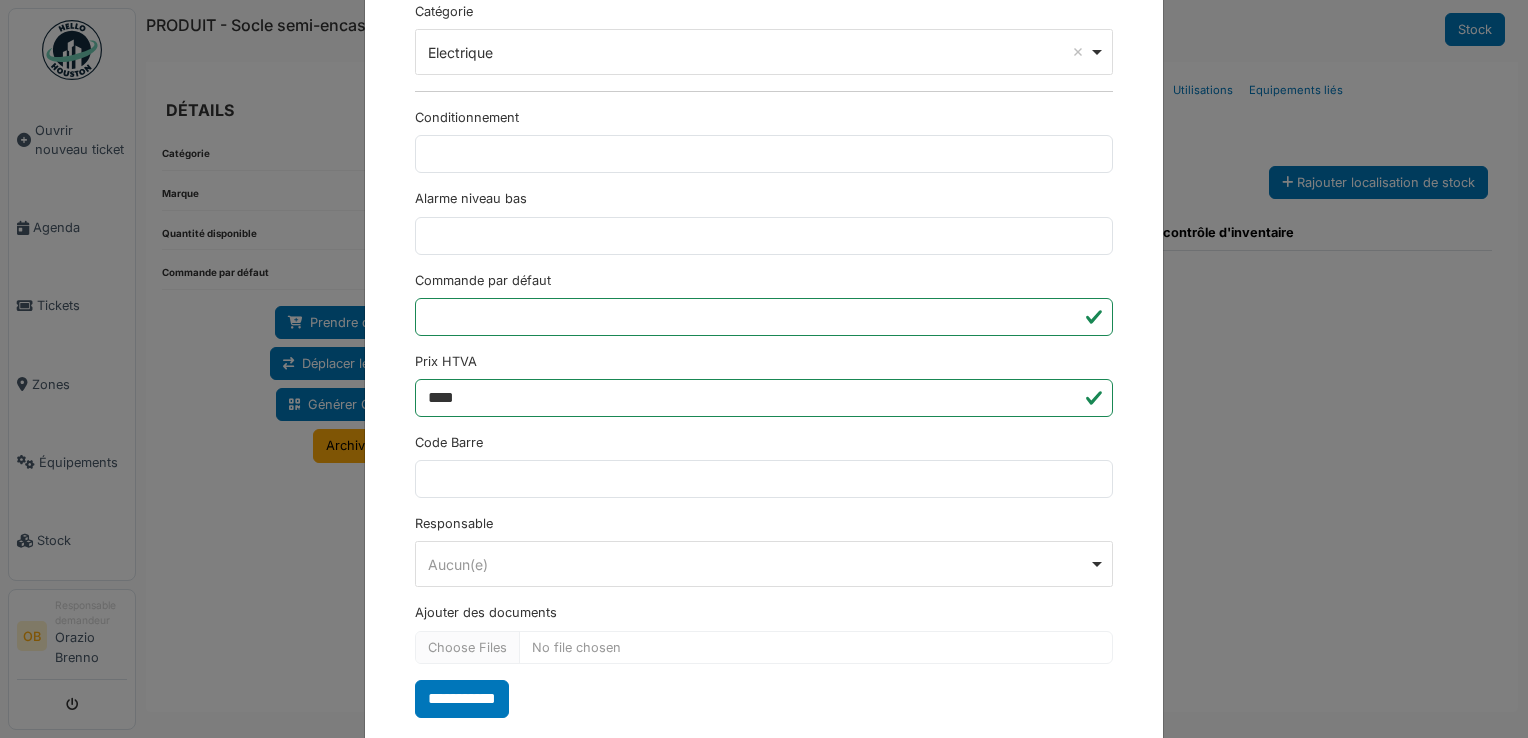 scroll, scrollTop: 650, scrollLeft: 0, axis: vertical 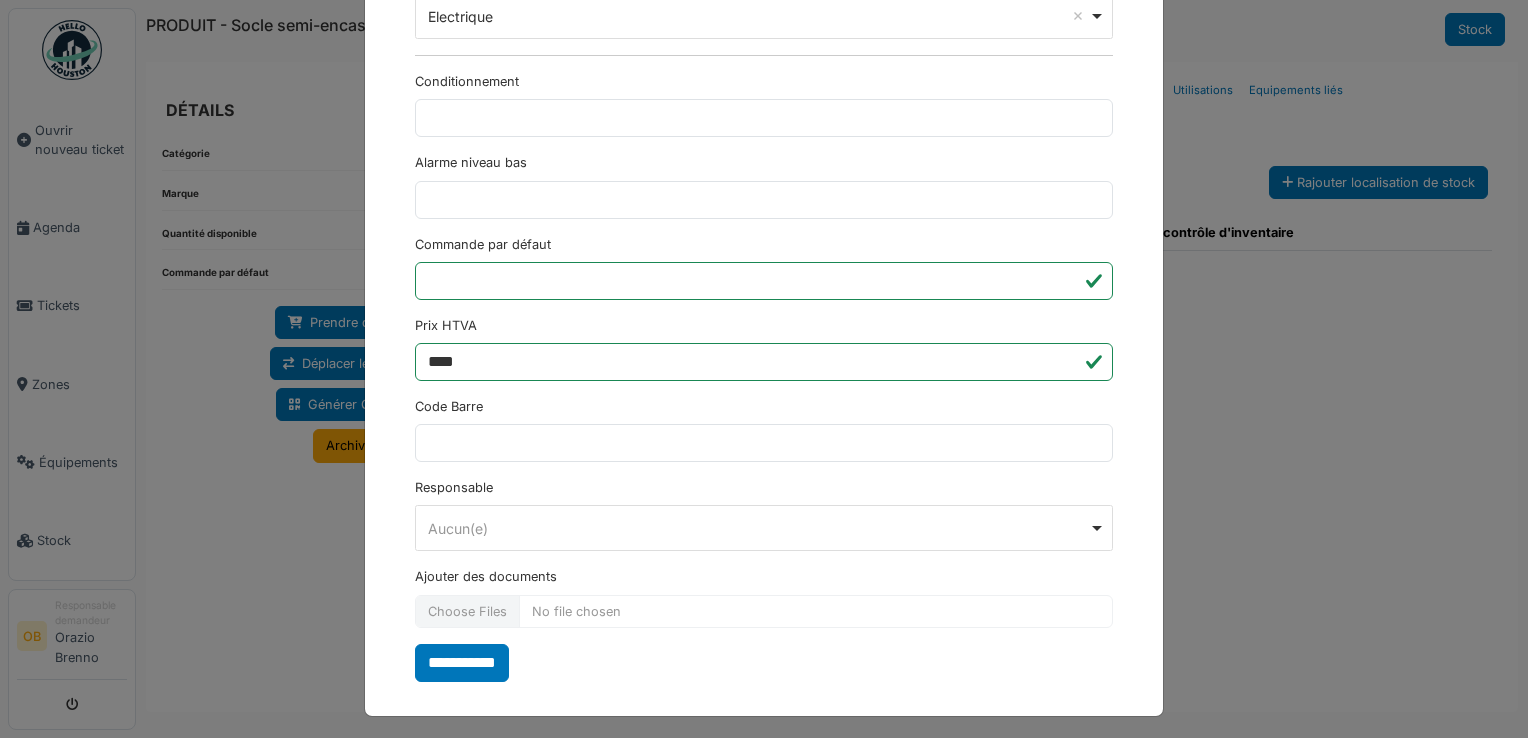 type on "****" 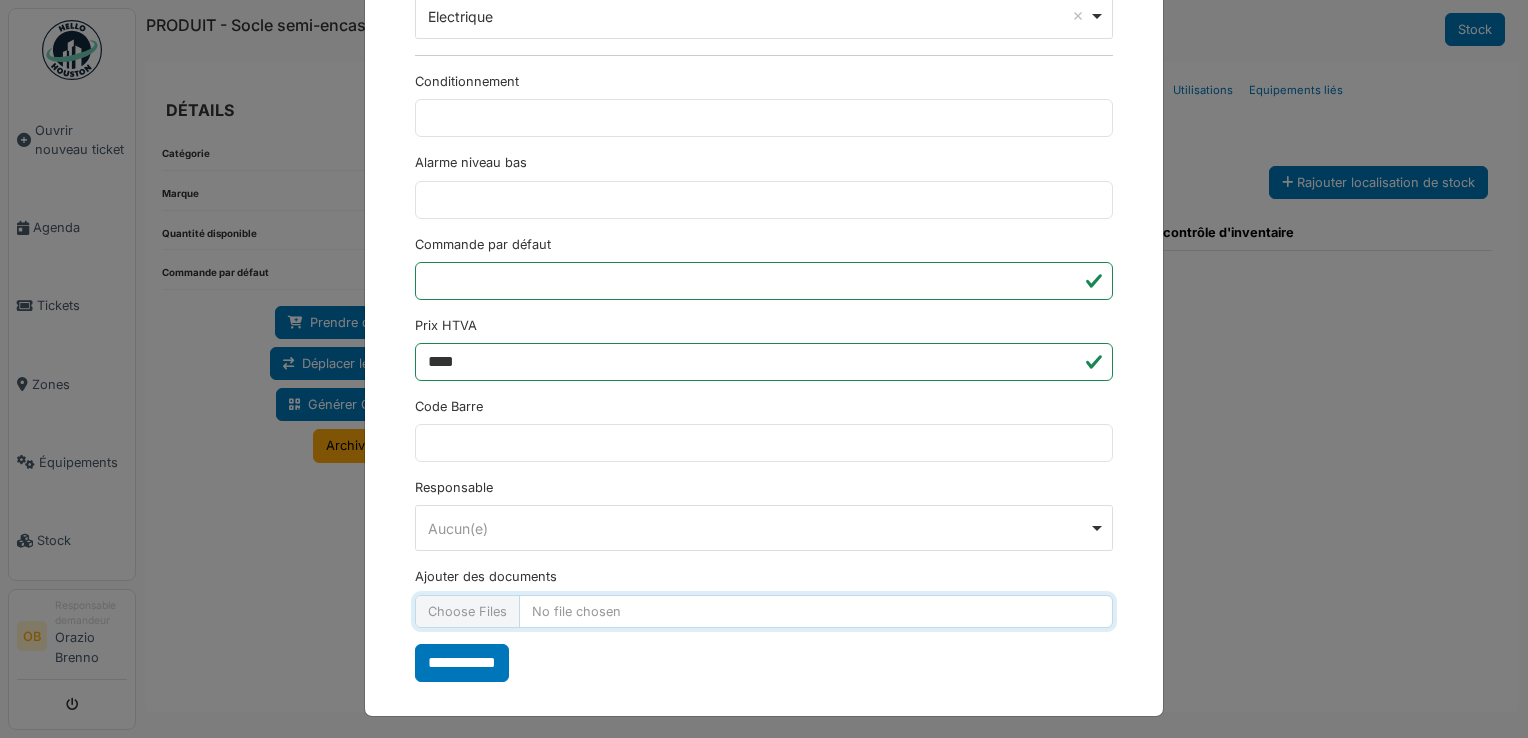 click on "Ajouter des documents" at bounding box center [764, 611] 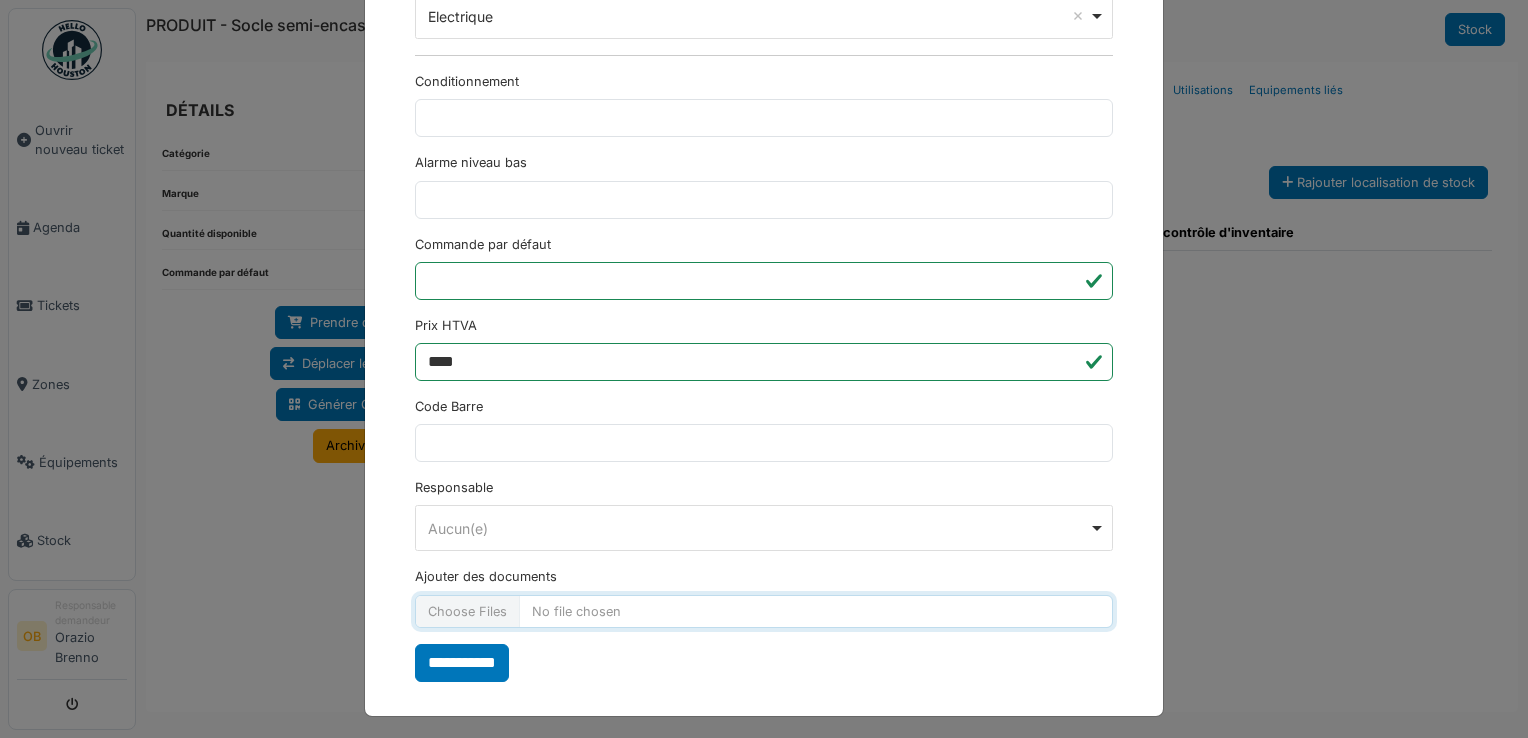 type on "**********" 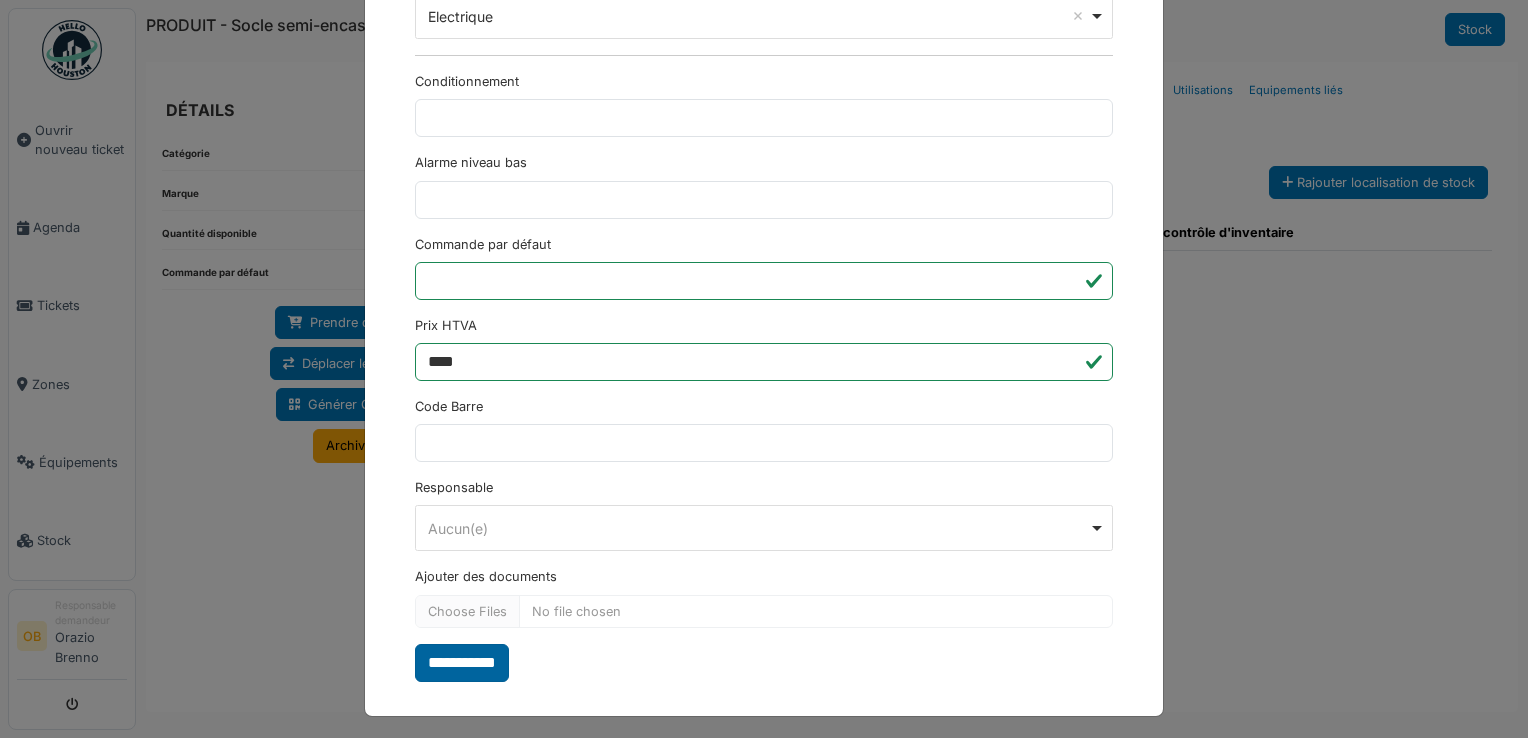 click on "**********" at bounding box center [462, 663] 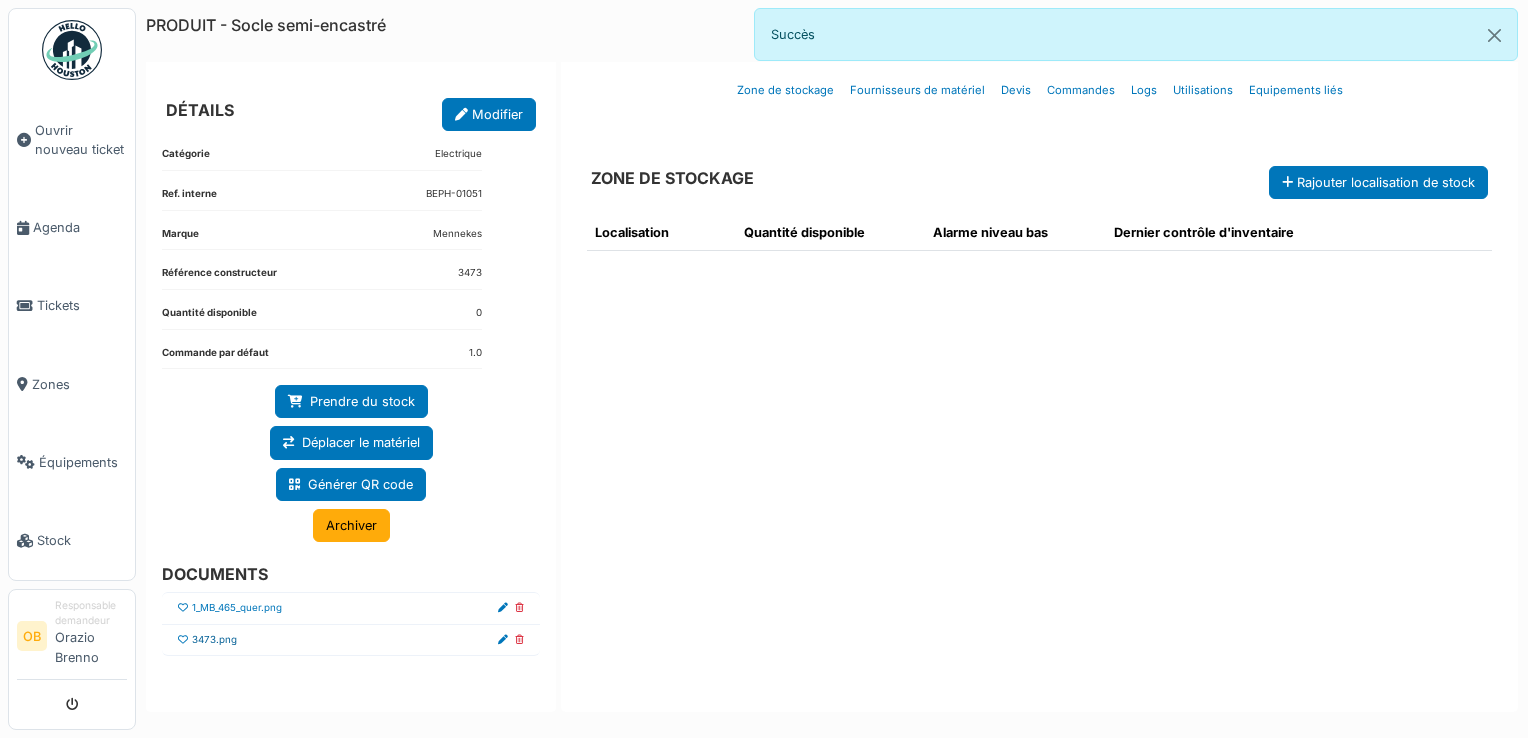 click on "3473.png" at bounding box center [214, 640] 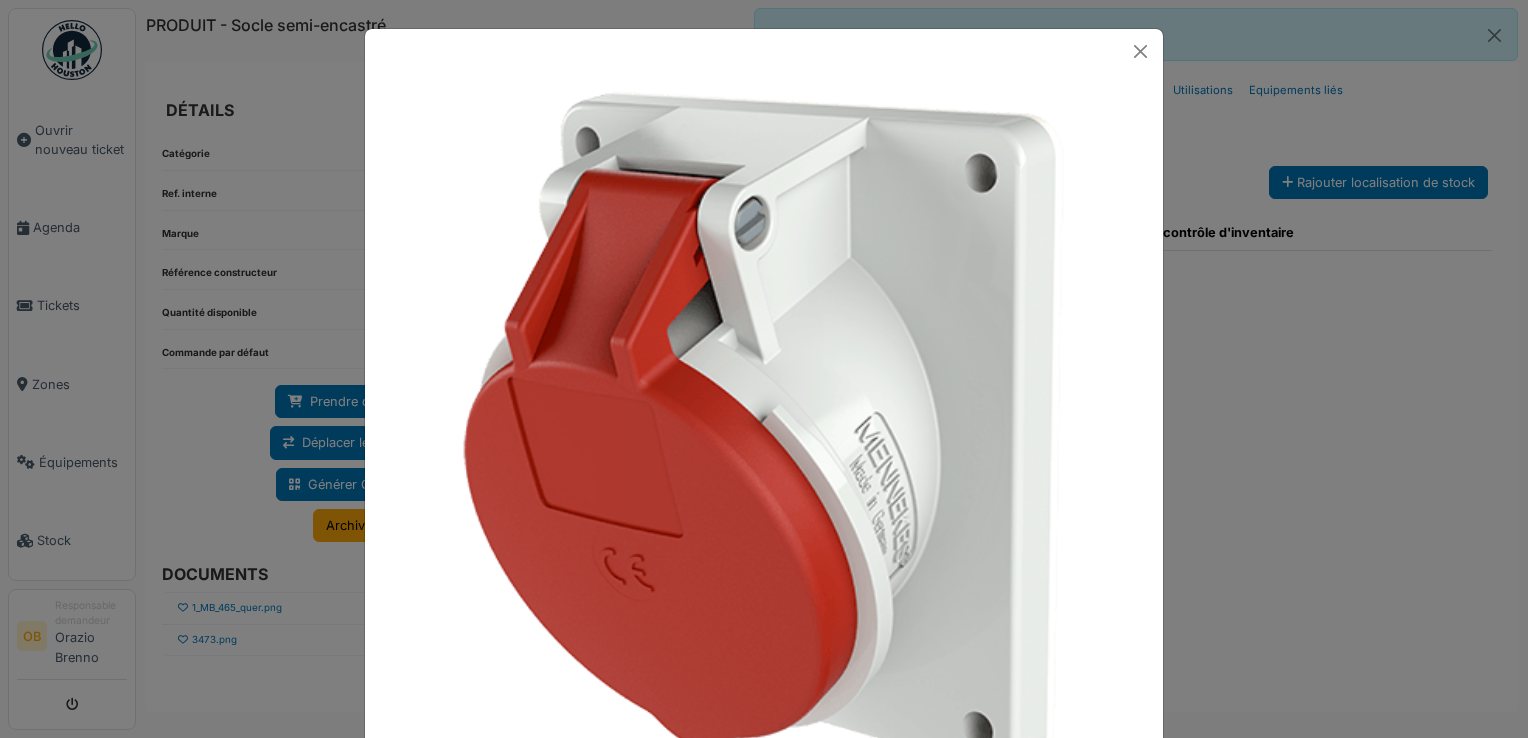 click at bounding box center (764, 369) 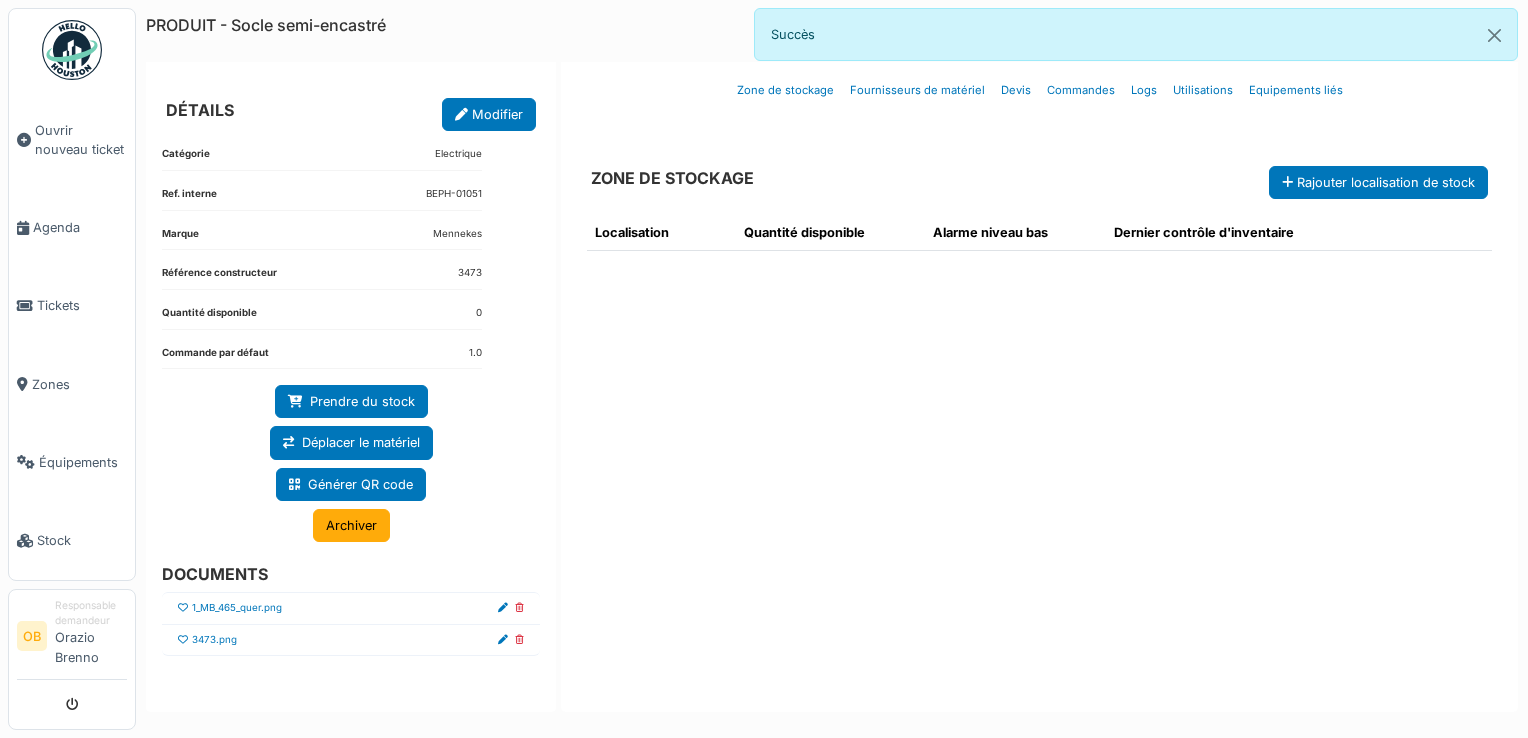 click at bounding box center [183, 640] 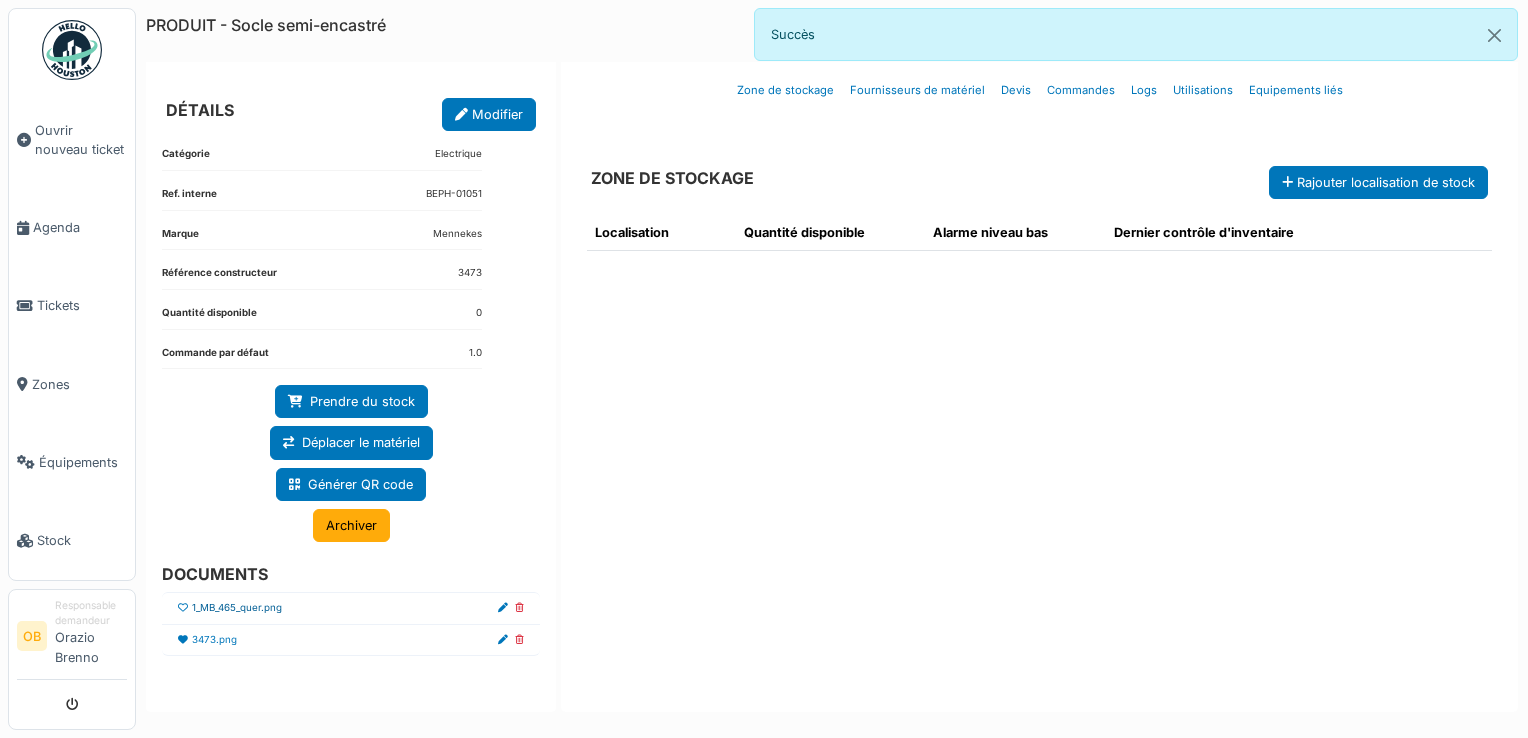 click on "1_MB_465_quer.png" at bounding box center [237, 608] 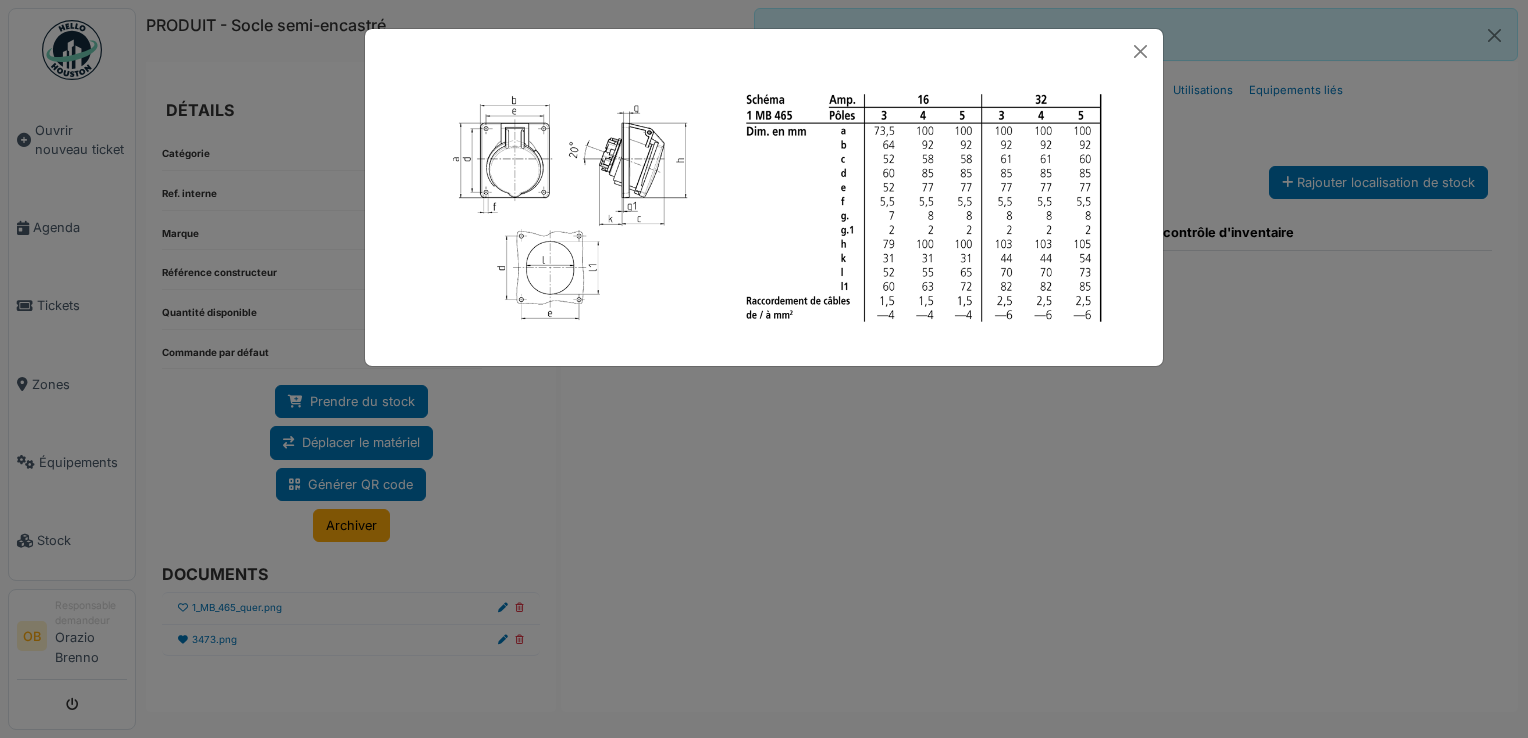 click at bounding box center (764, 369) 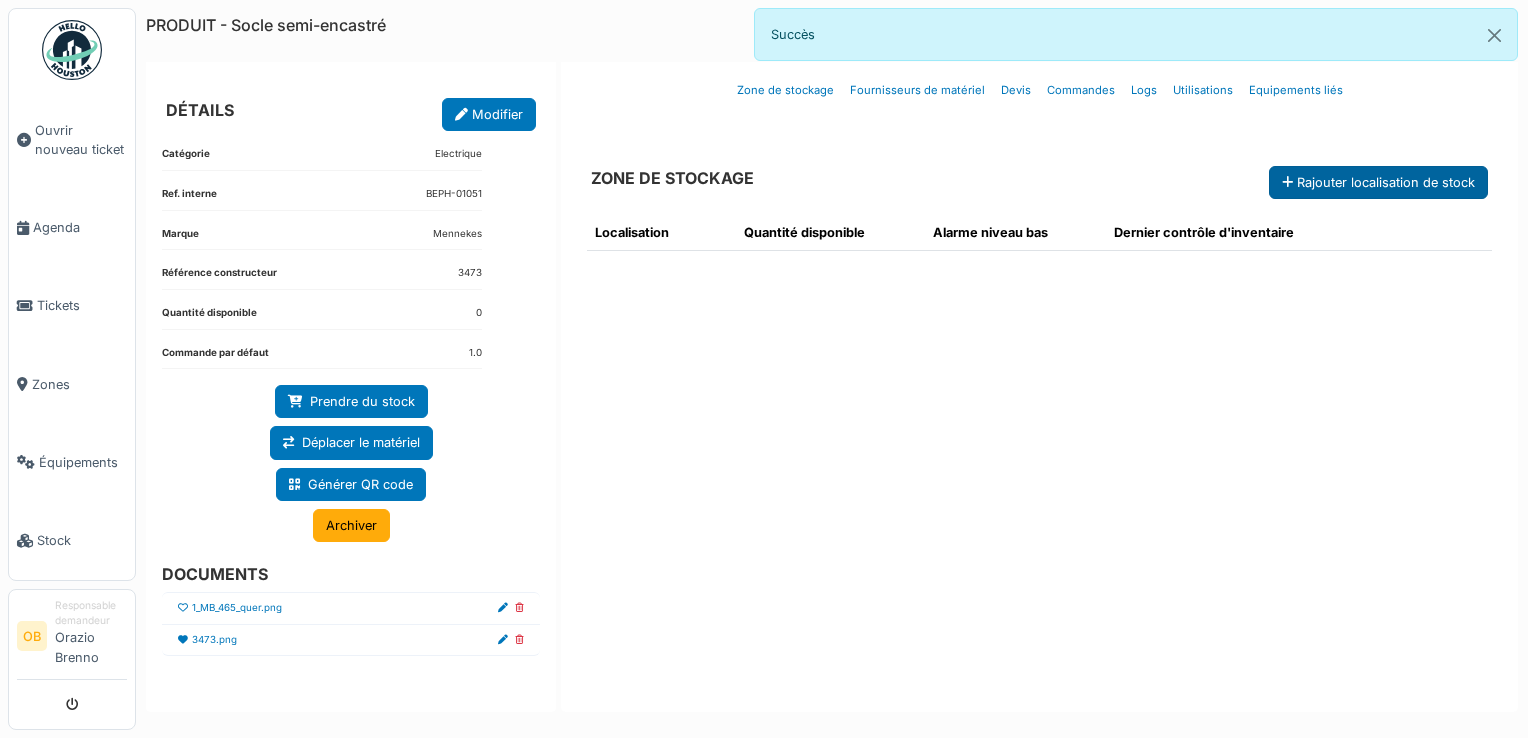 click on "Rajouter localisation de stock" at bounding box center [1378, 182] 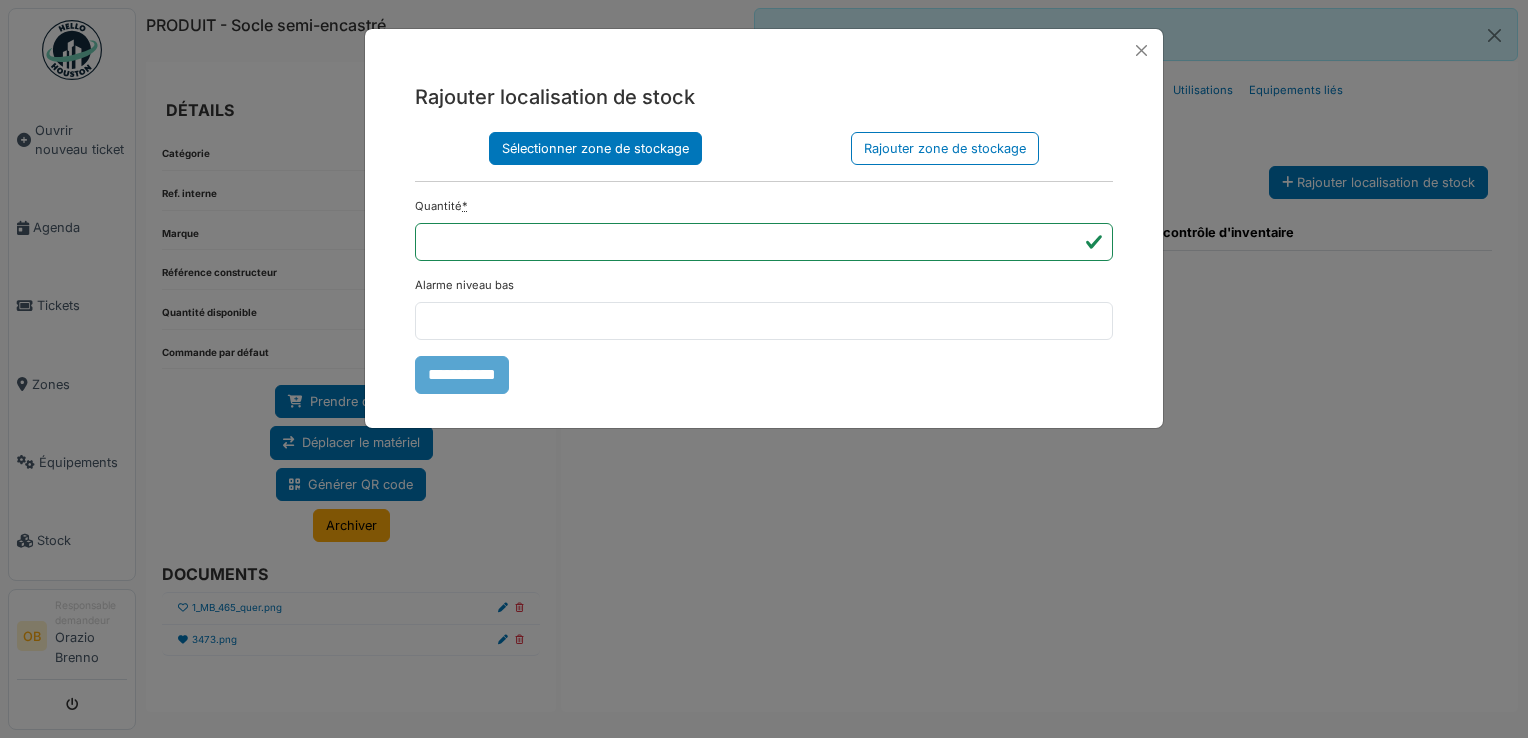 click on "Sélectionner zone de stockage" at bounding box center (595, 148) 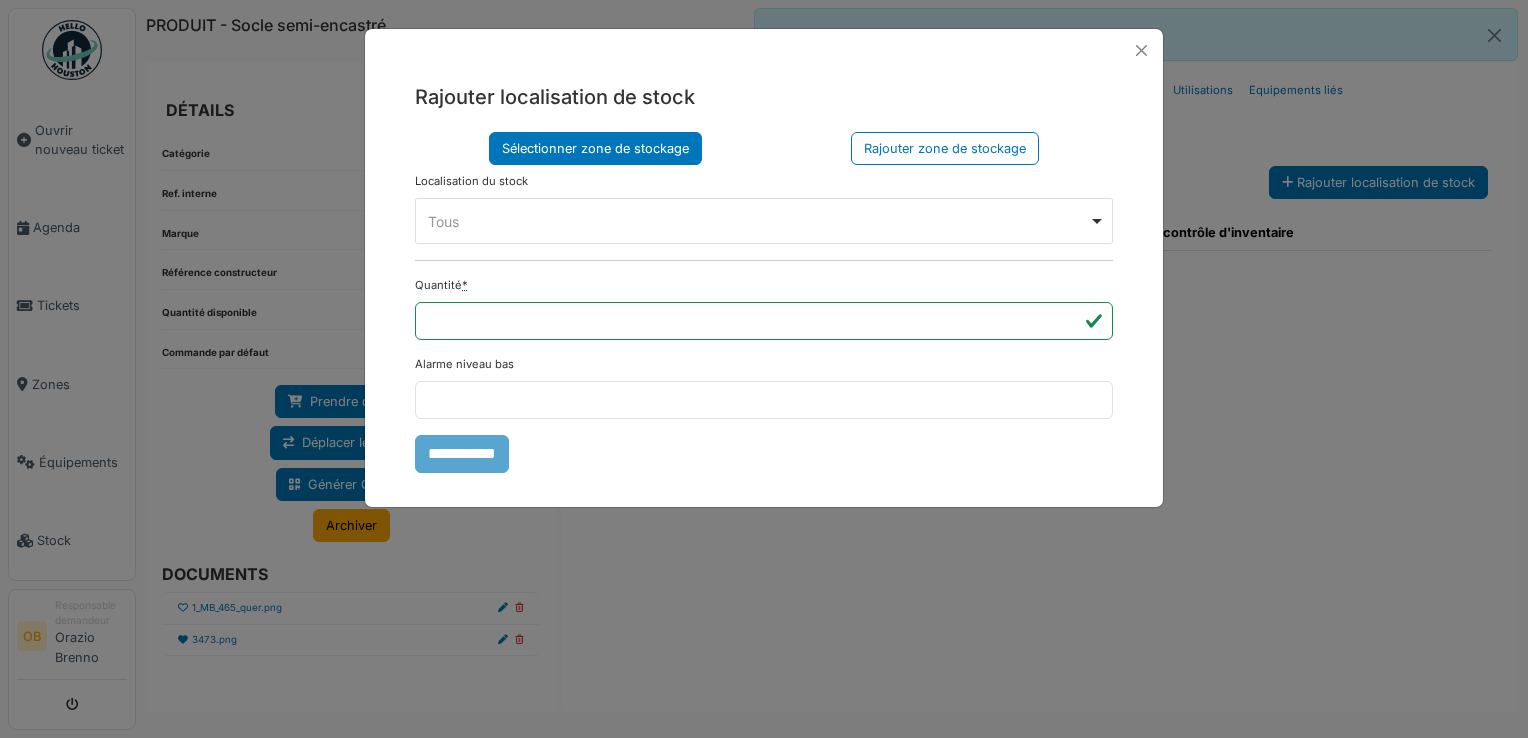 click on "Tous Remove item" at bounding box center (758, 221) 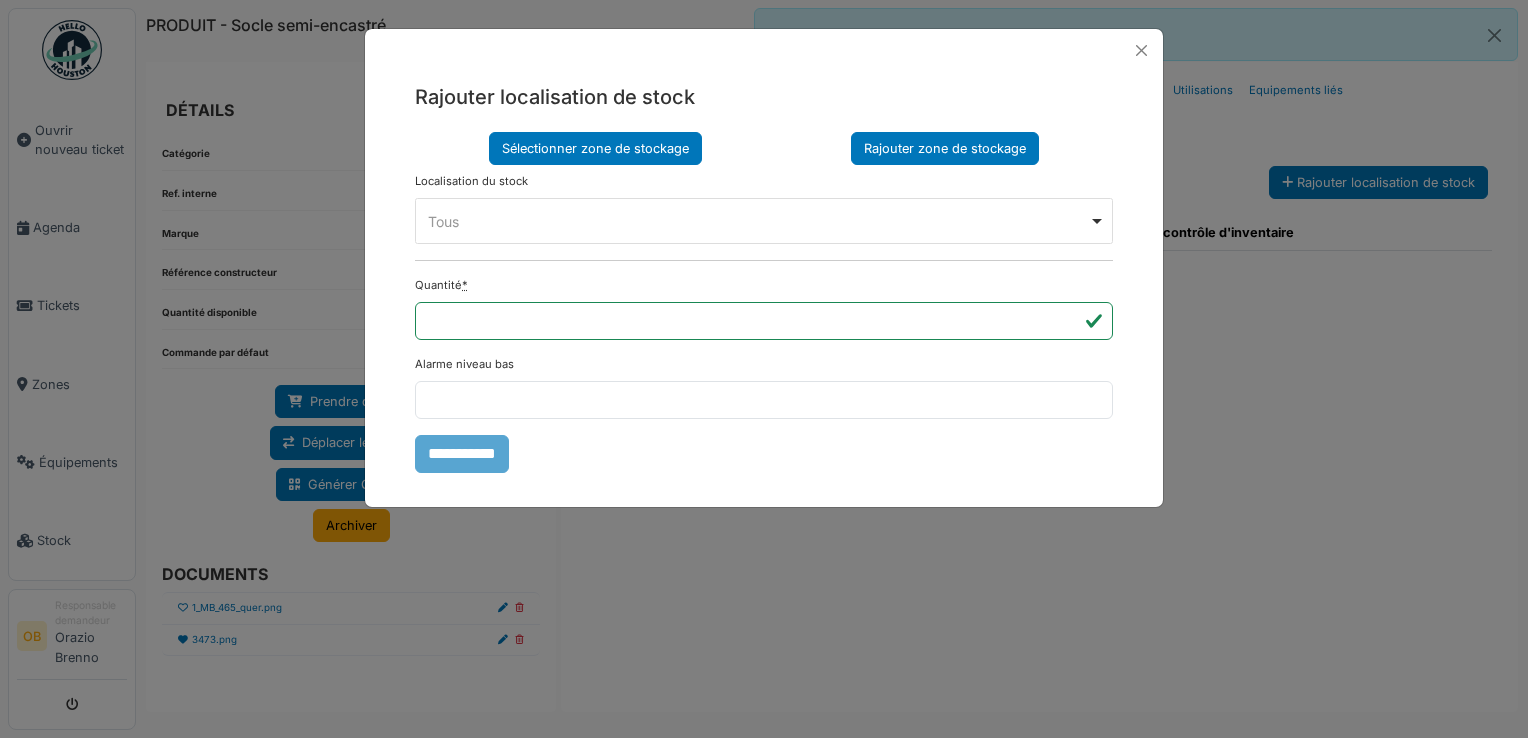 click on "Sélectionner zone de stockage
Rajouter zone de stockage" at bounding box center [764, 148] 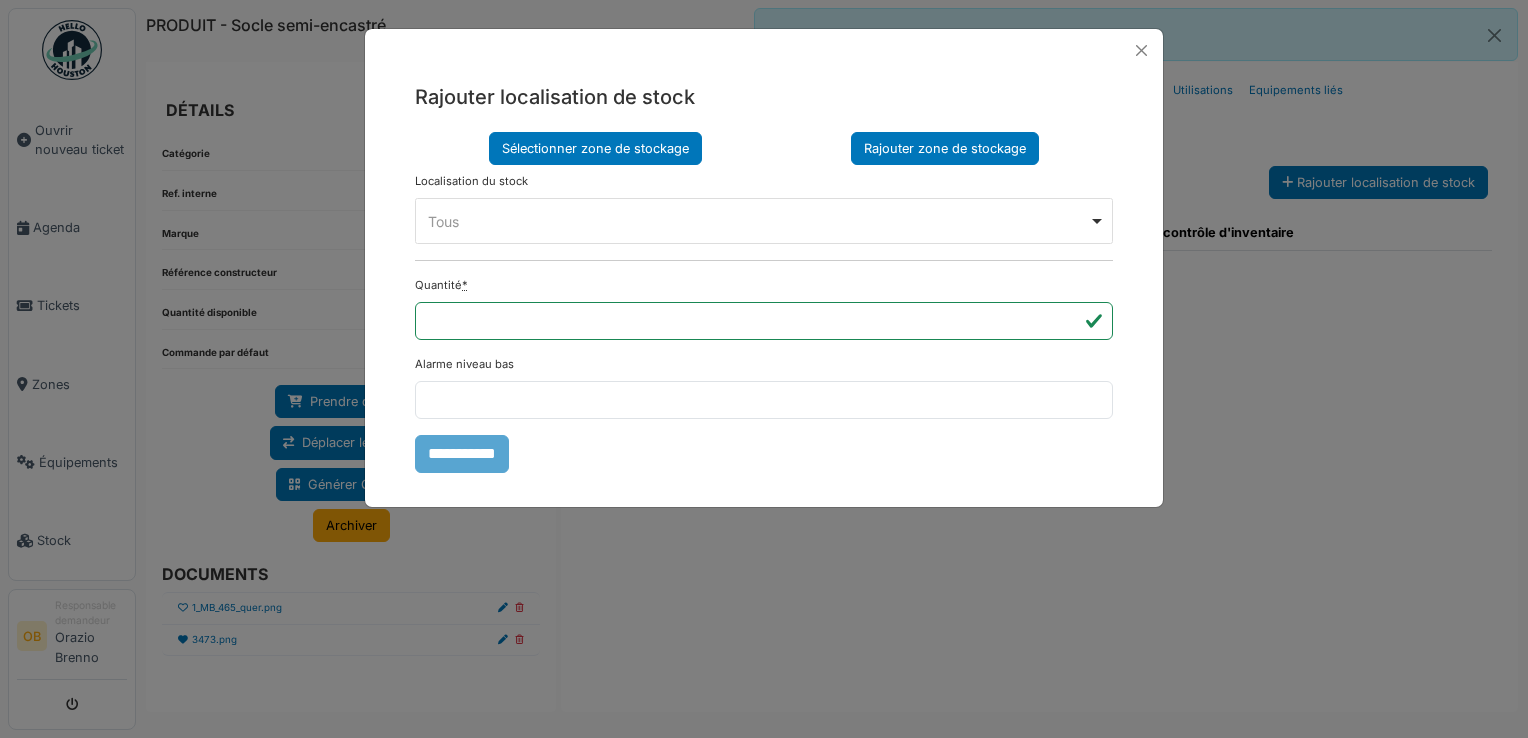 click on "Rajouter zone de stockage" at bounding box center (945, 148) 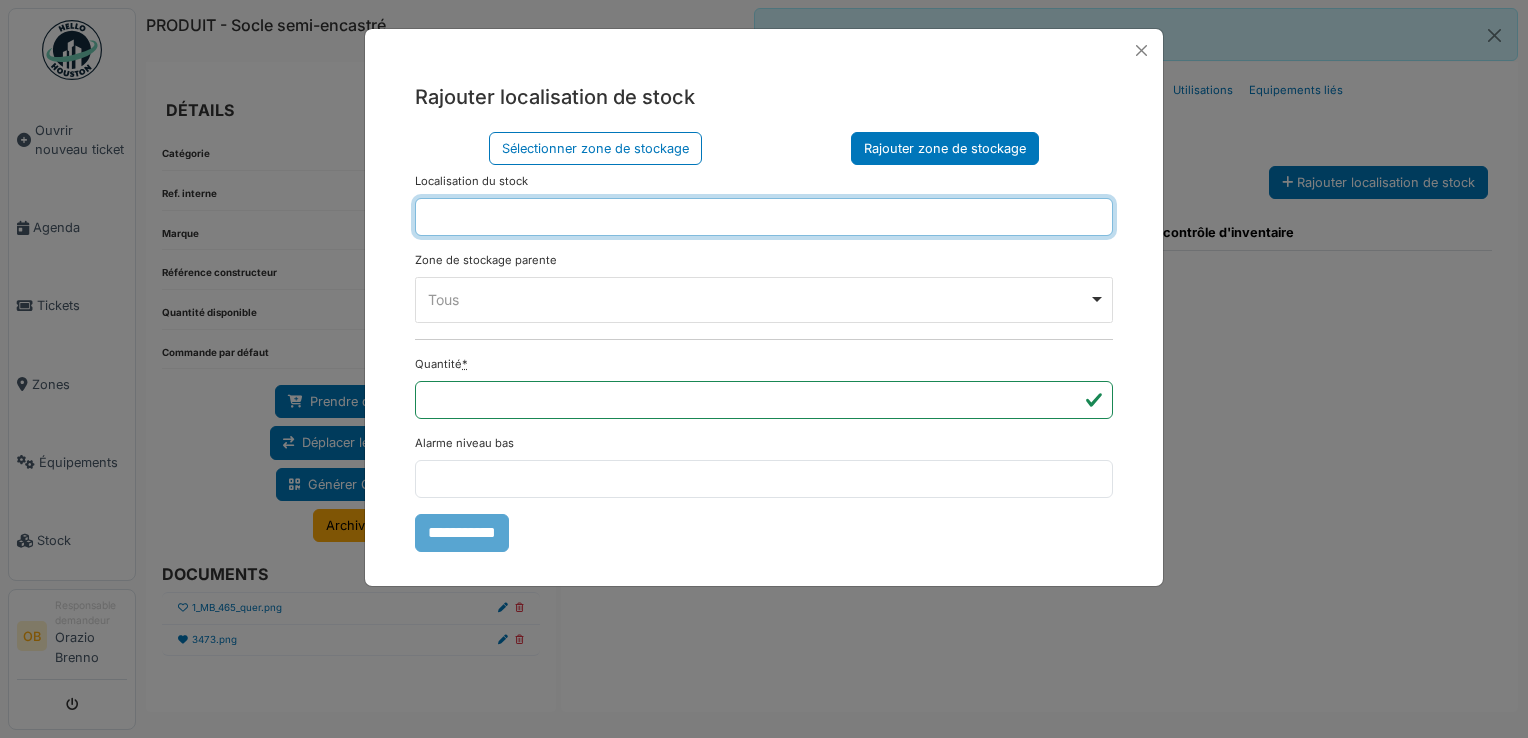 click at bounding box center [764, 217] 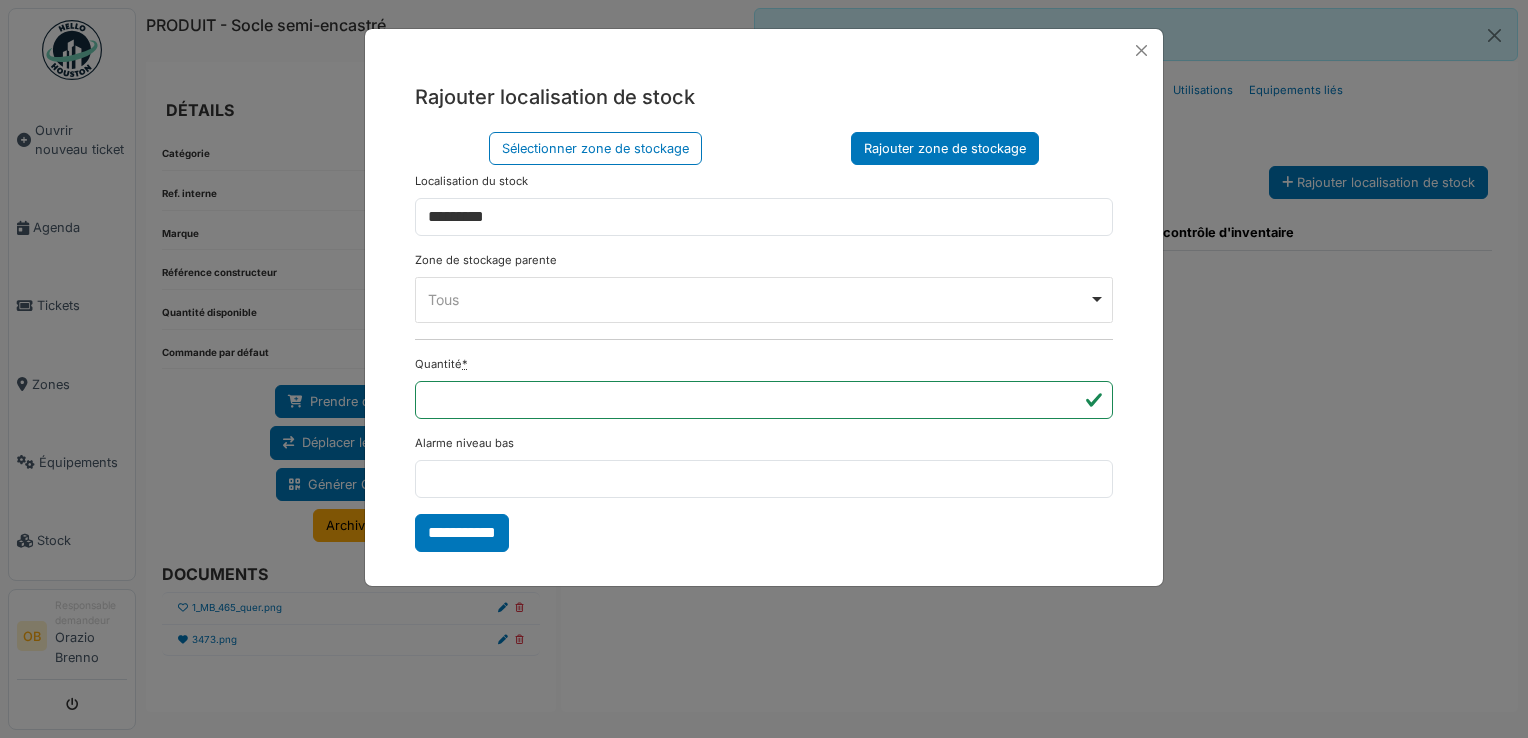 click on "Localisation du stock
*********
Zone de stockage parente
**** Tous Remove item Tous Armoire 1 Armoire 2 Kardex Tiroir 1 Kardex Tiroir 2 Kardex Tiroir 3 Kardex Tiroir 4 Kardex Tiroir 5 Kardex Tiroir 6 Kardex Tiroir 7 Kardex Tiroir 8 Kardex Tiroir 9 Kardex Tiroir 10 Kardex Tiroir 11 Kardex Tiroir 12 Kardex Tiroir 13 Kardex Tiroir 14 Kardex Tiroir 15 Kardex Tiroir 16 Kardex Tiroir 17 Kardex Tiroir 18 Kardex Tiroir 19 Kardex Tiroir 20 Kardex Tiroir 21 Kardex Tiroir 22 Kardex Tiroir 23 Kardex Tiroir 24 Kardex Tiroir 25 Kardex Tiroir 26 Kardex Tiroir 27 Kardex Tiroir 28 Kardex Tiroir 29 Kardex Tiroir 30 Kardex Tiroir 31 Kardex Tiroir 32 Kardex Tiroir 33 Kardex Tiroir 34 Kardex Tiroir 35 Kardex Tiroir 36 Kardex Tiroir 37 Kardex Tiroir 38 Kardex Tiroir 39 Kardex Tiroir 40 Kardex Tiroir 41 Kardex Tiroir 42 Kardex Tiroir 43 Kardex Tiroir 44 Kardex Tiroir 45 Kardex Tiroir 46 Kardex Tiroir 47" at bounding box center [764, 248] 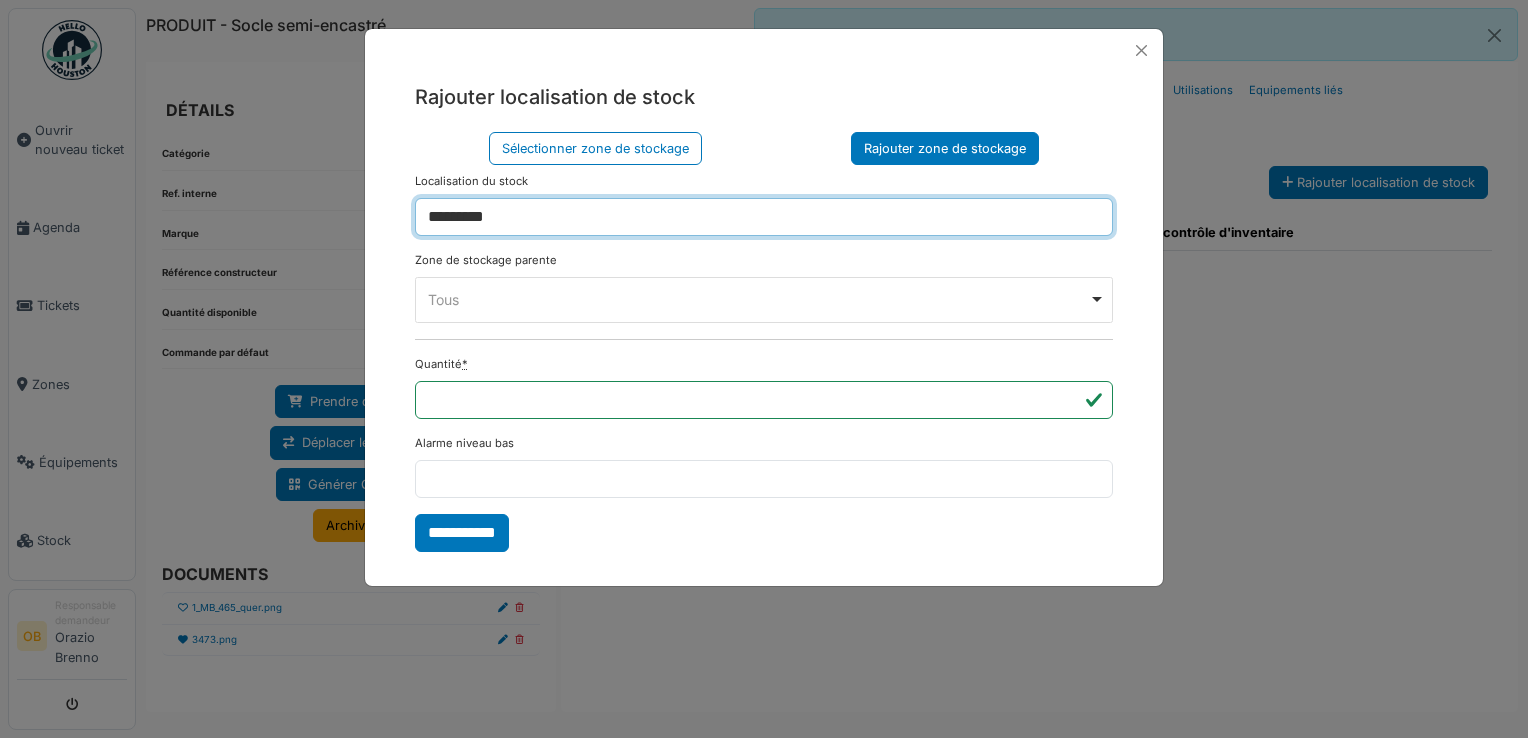 click on "*********" at bounding box center [764, 217] 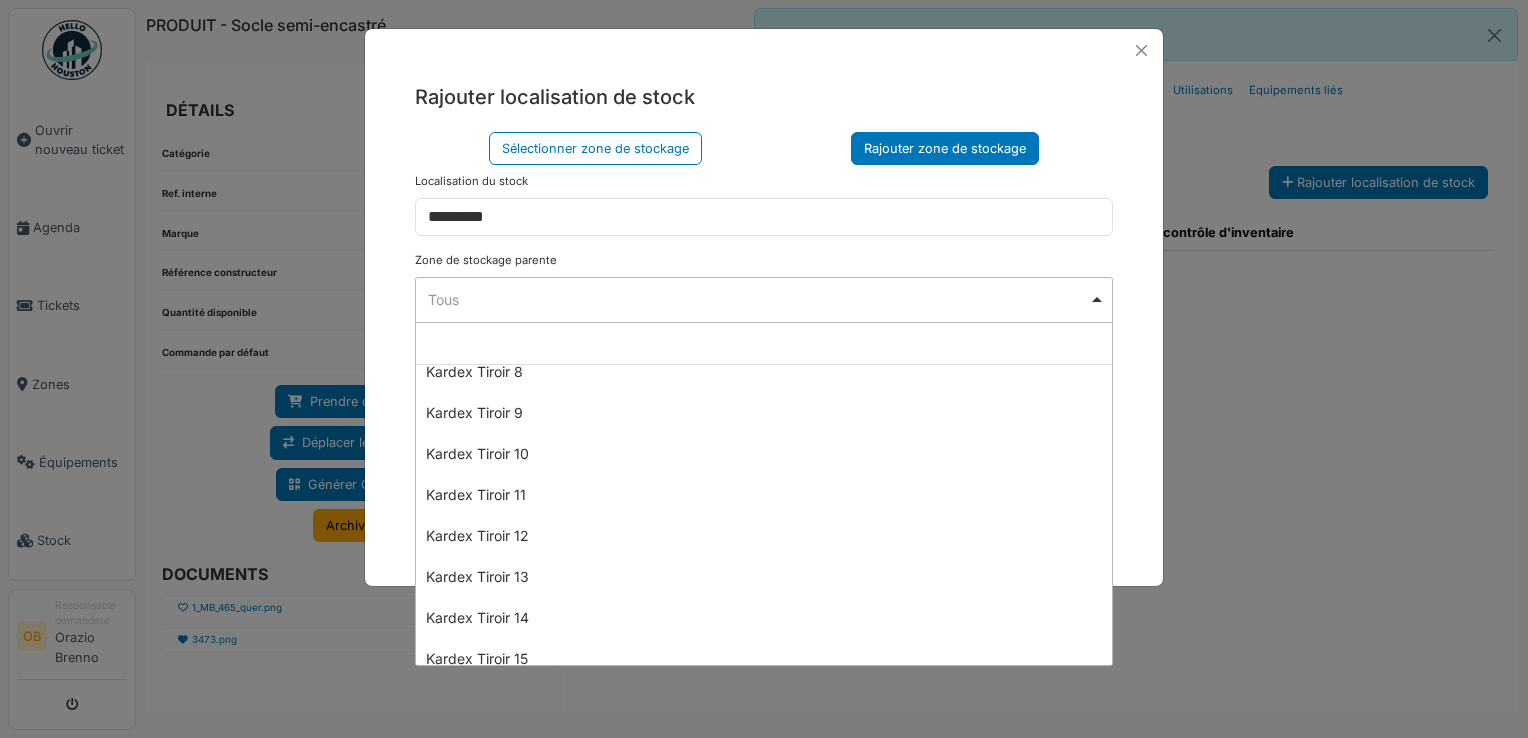 scroll, scrollTop: 533, scrollLeft: 0, axis: vertical 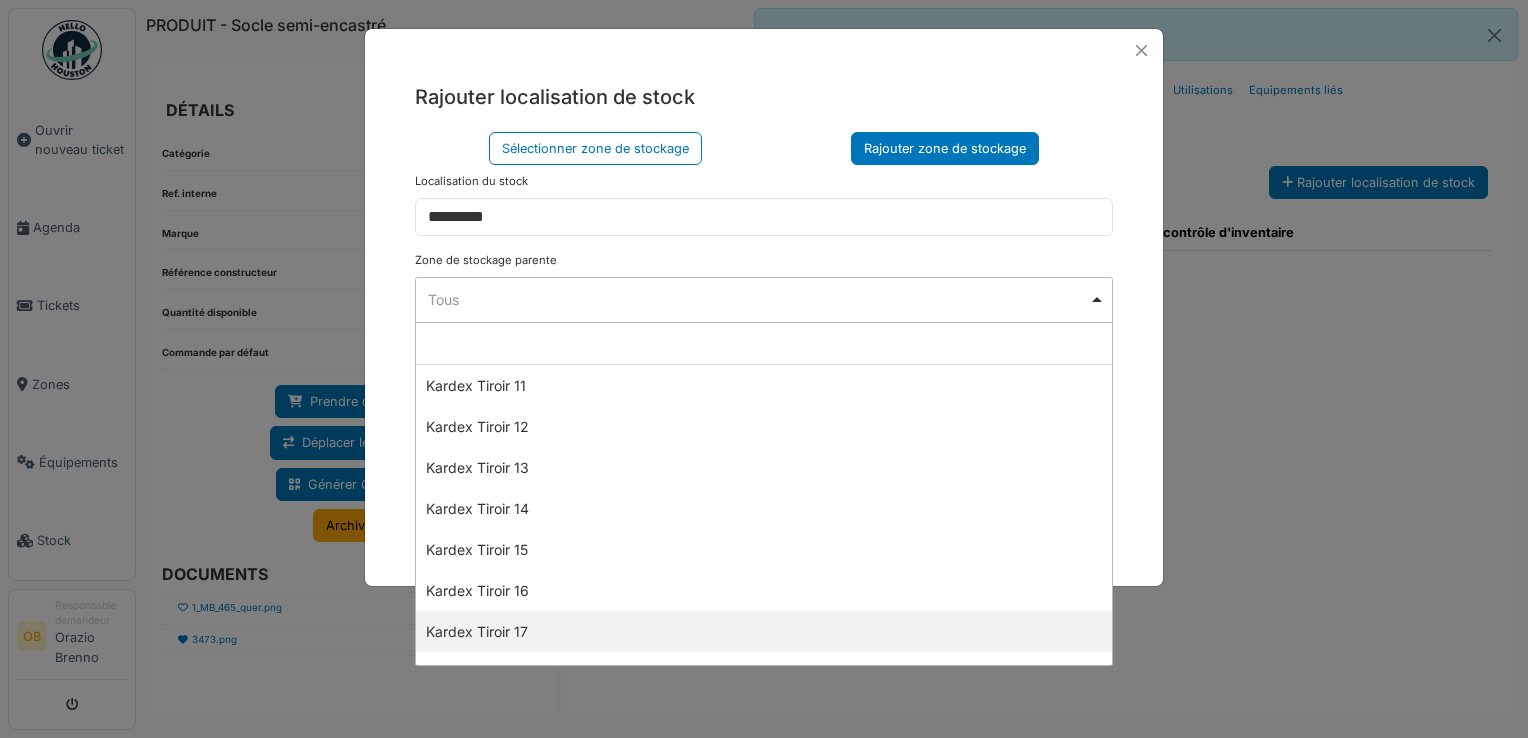 select on "****" 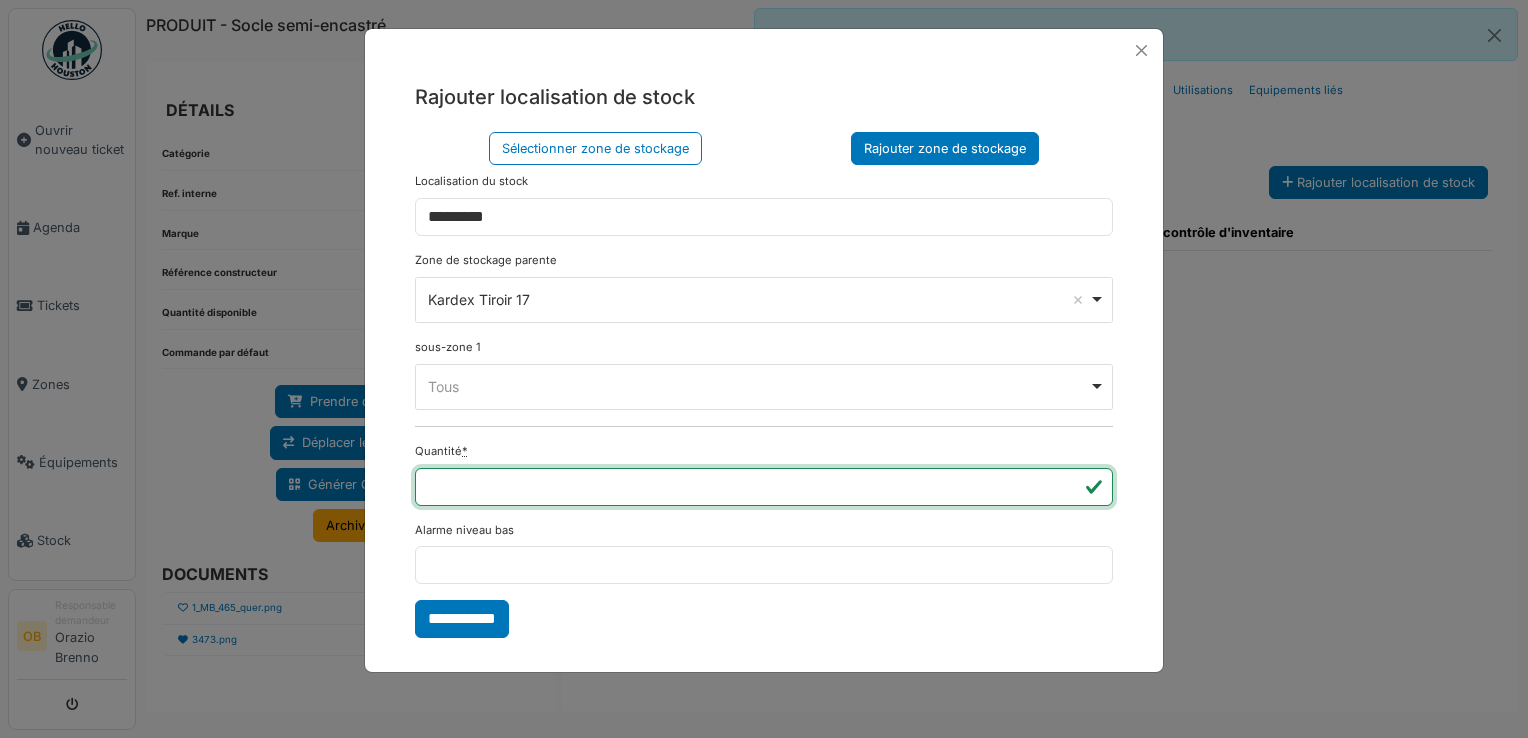 click on "*" at bounding box center (764, 487) 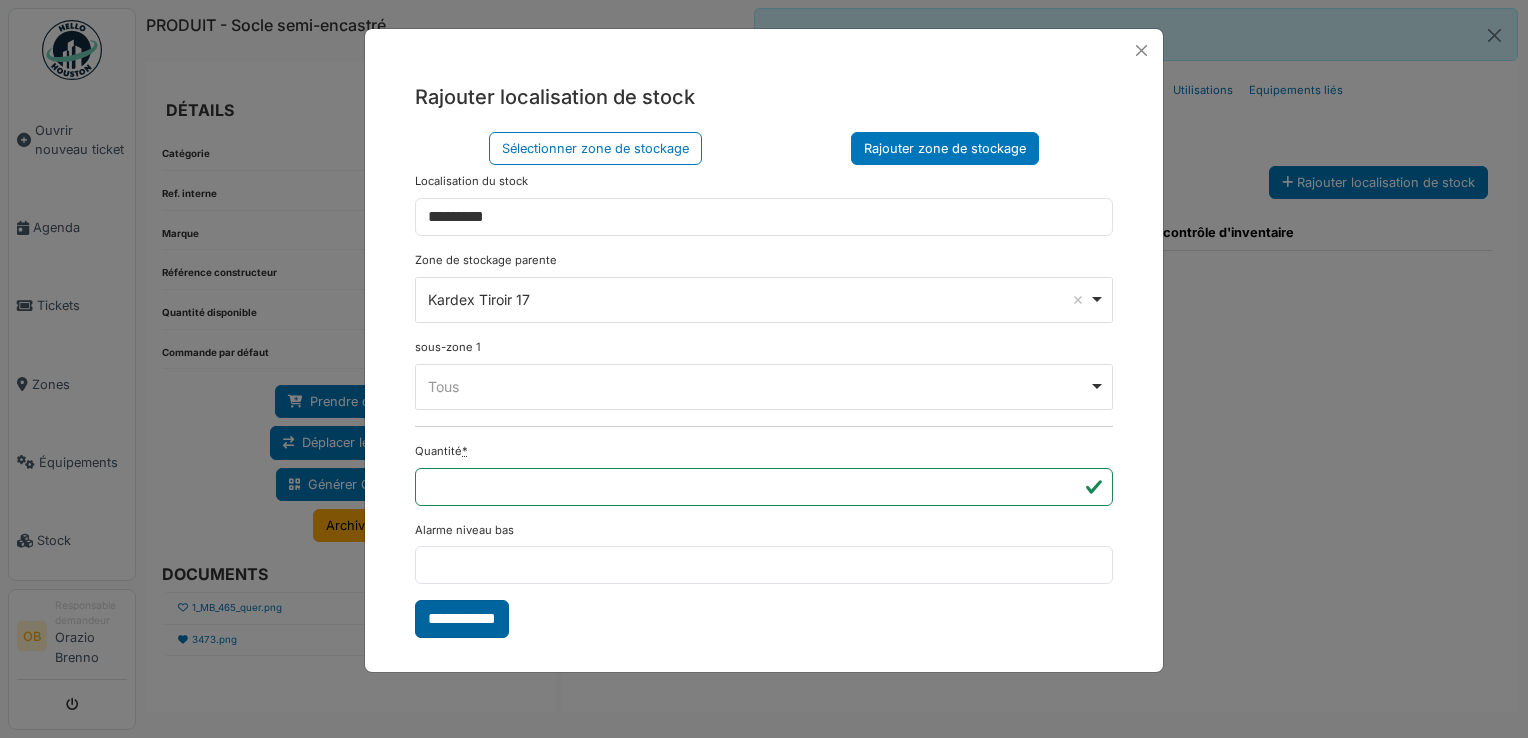 click on "**********" at bounding box center [462, 619] 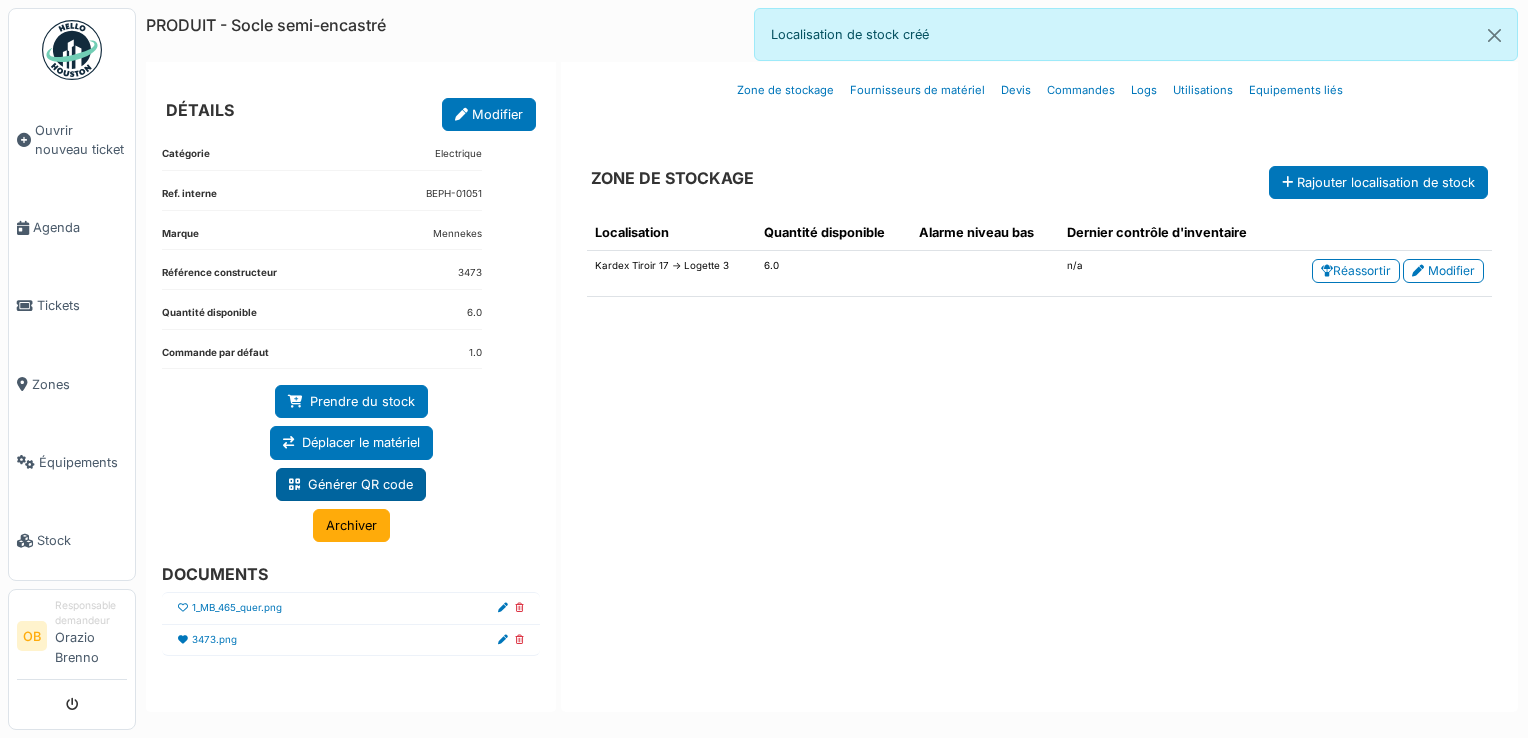 click on "Générer QR code" at bounding box center [351, 484] 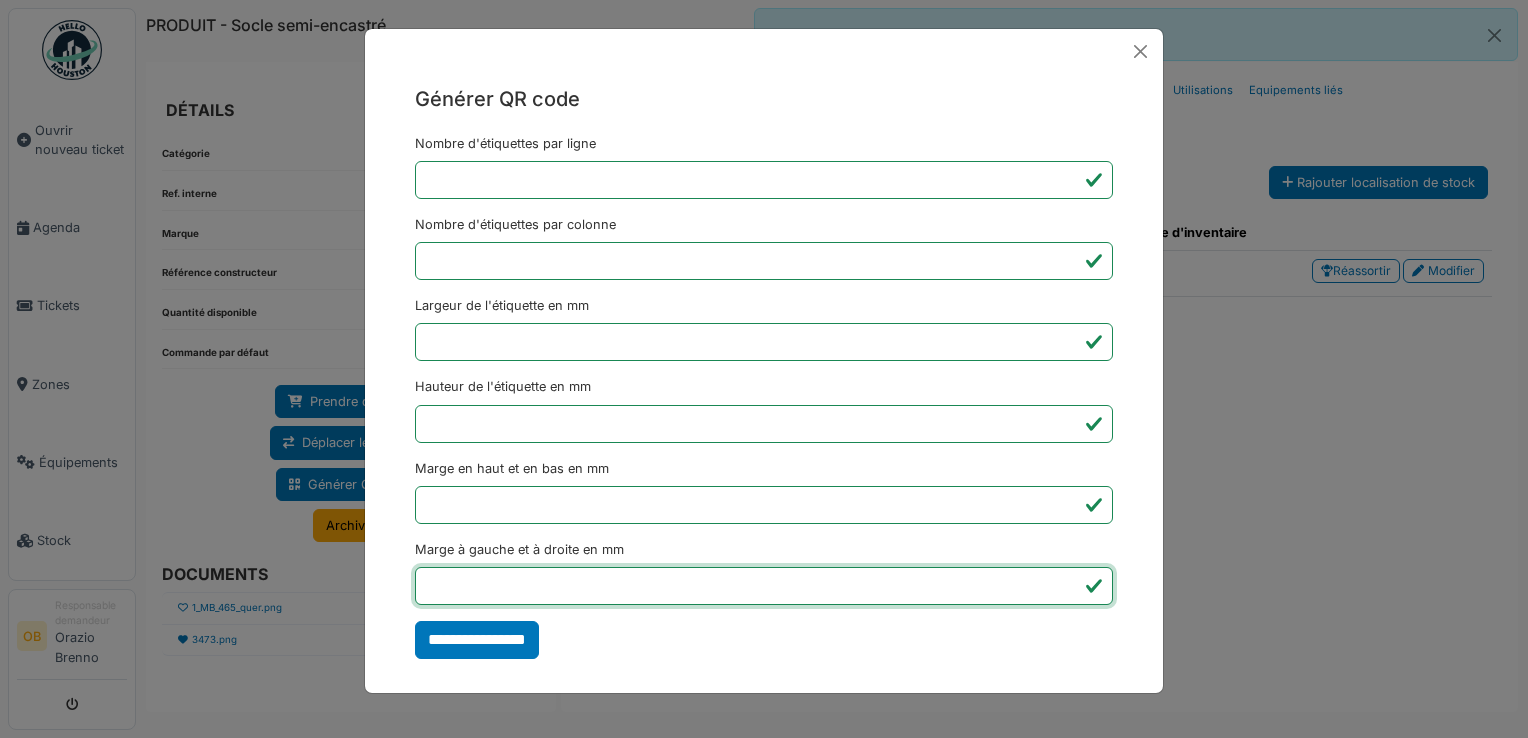click on "*" at bounding box center [764, 586] 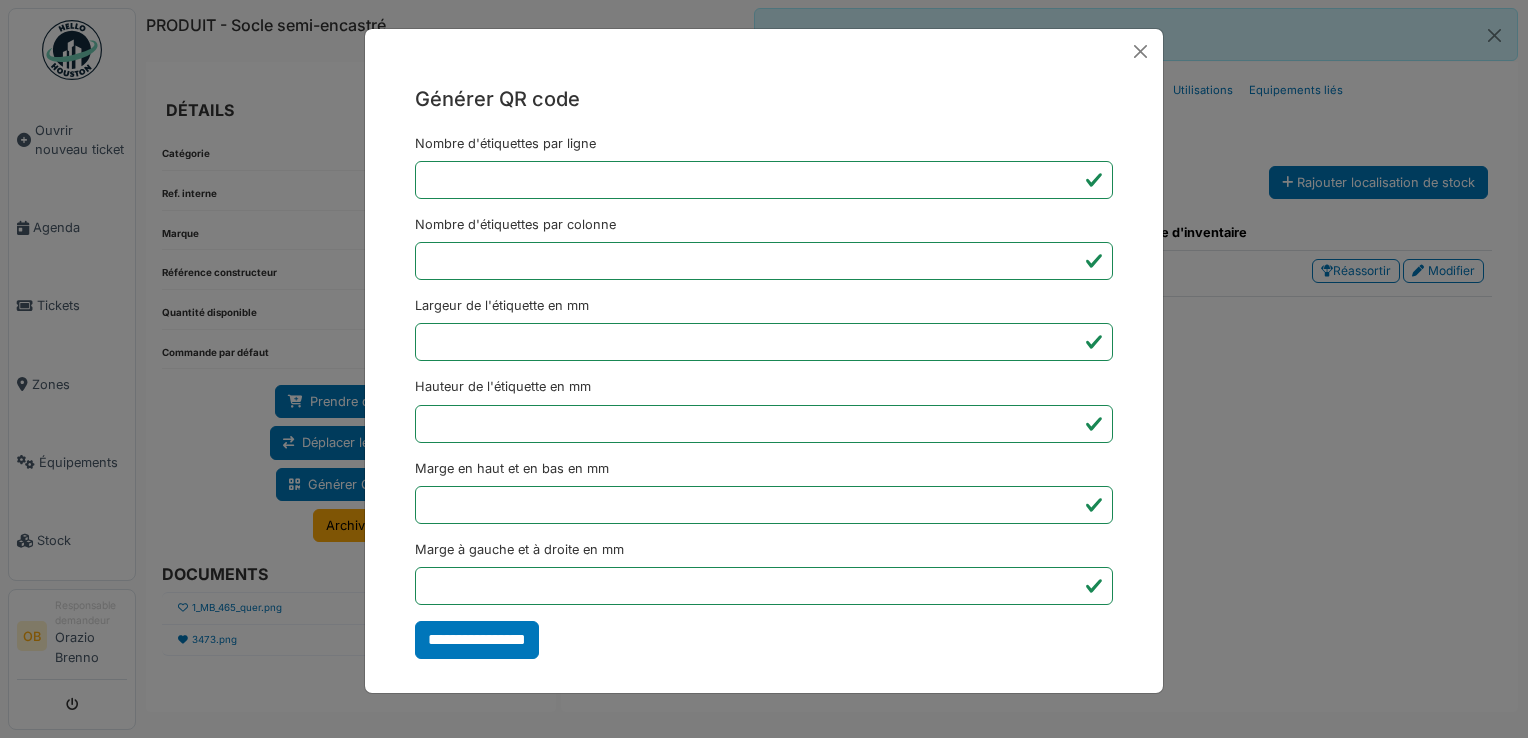 type on "*******" 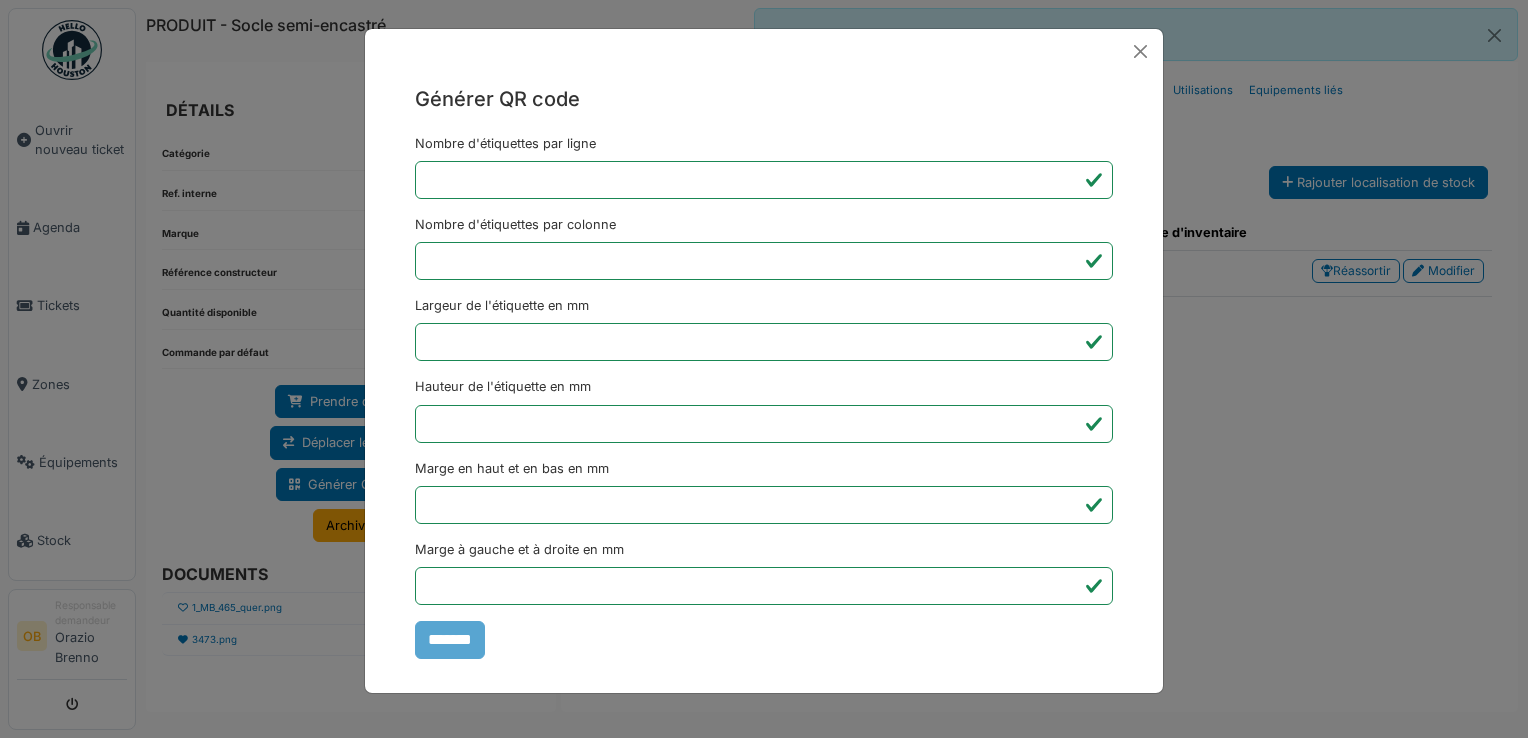 click on "Générer QR code
Nombre d'étiquettes par ligne
*
Nombre d'étiquettes par colonne
*
Largeur de l'étiquette en mm
**
Hauteur de l'étiquette en mm
**
Marge en haut et en bas en mm
*
Marge à gauche et à droite en mm
***
*******" at bounding box center [764, 369] 